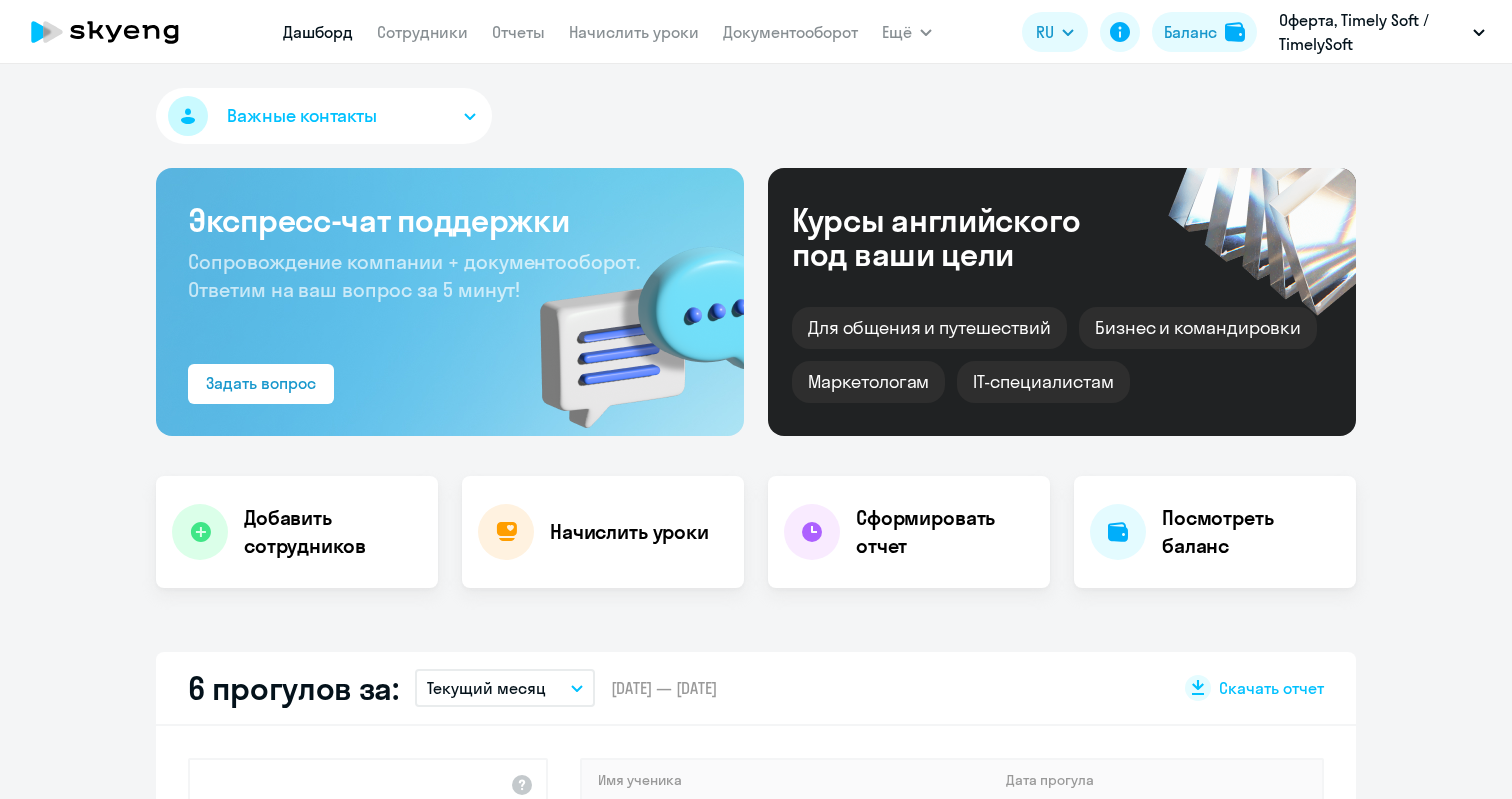 scroll, scrollTop: 0, scrollLeft: 0, axis: both 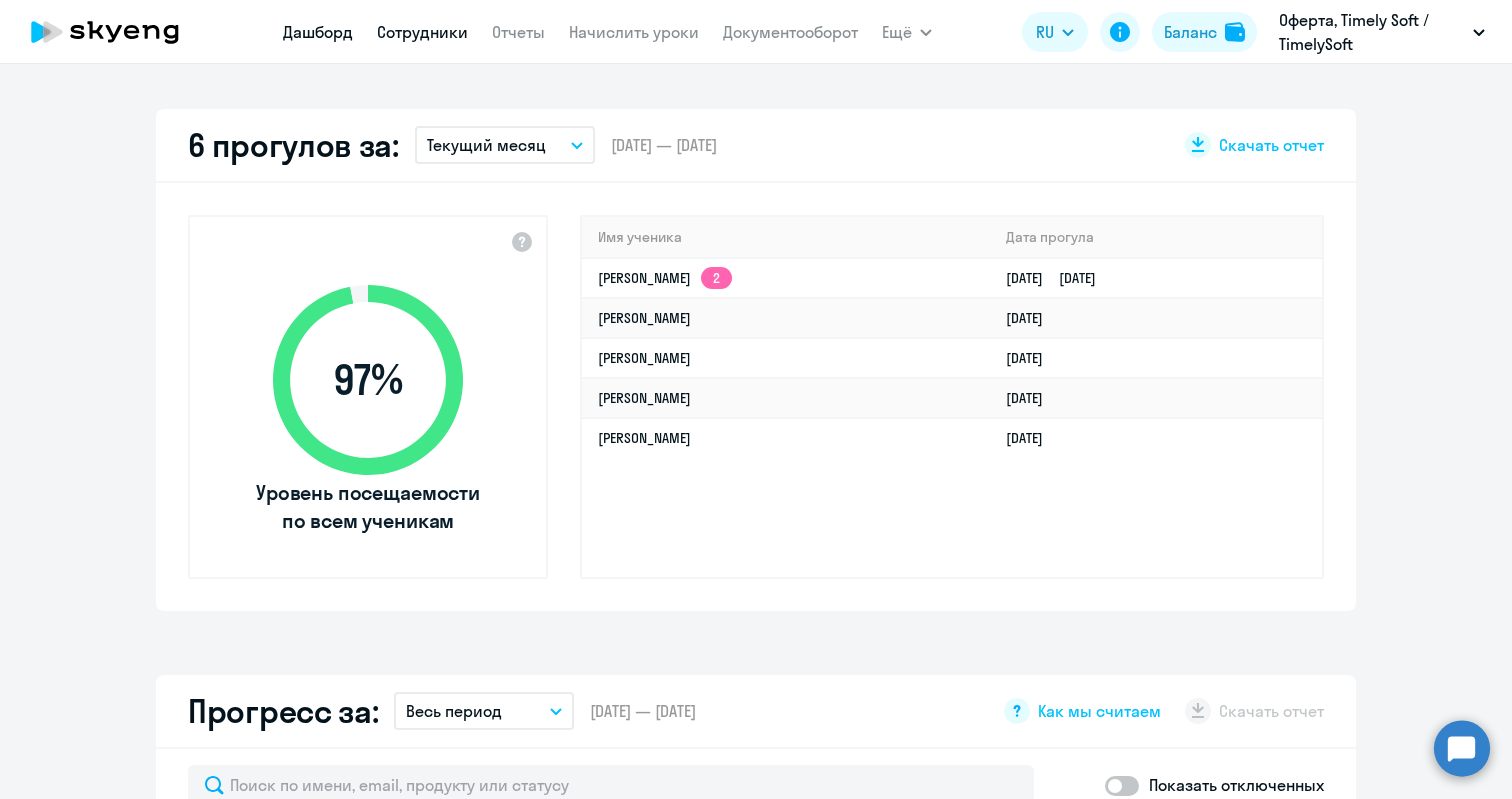 click on "Сотрудники" at bounding box center (422, 32) 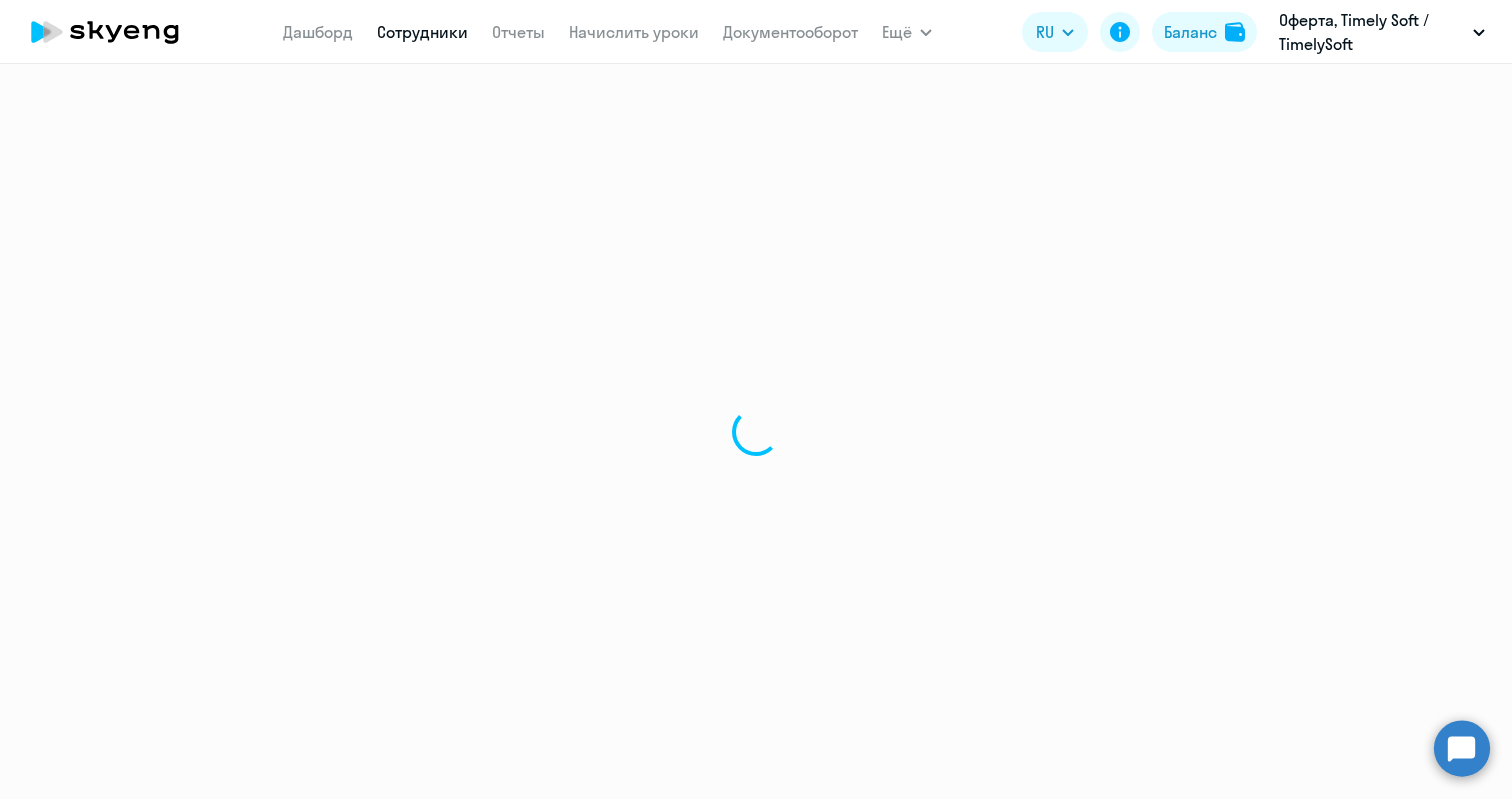 select on "30" 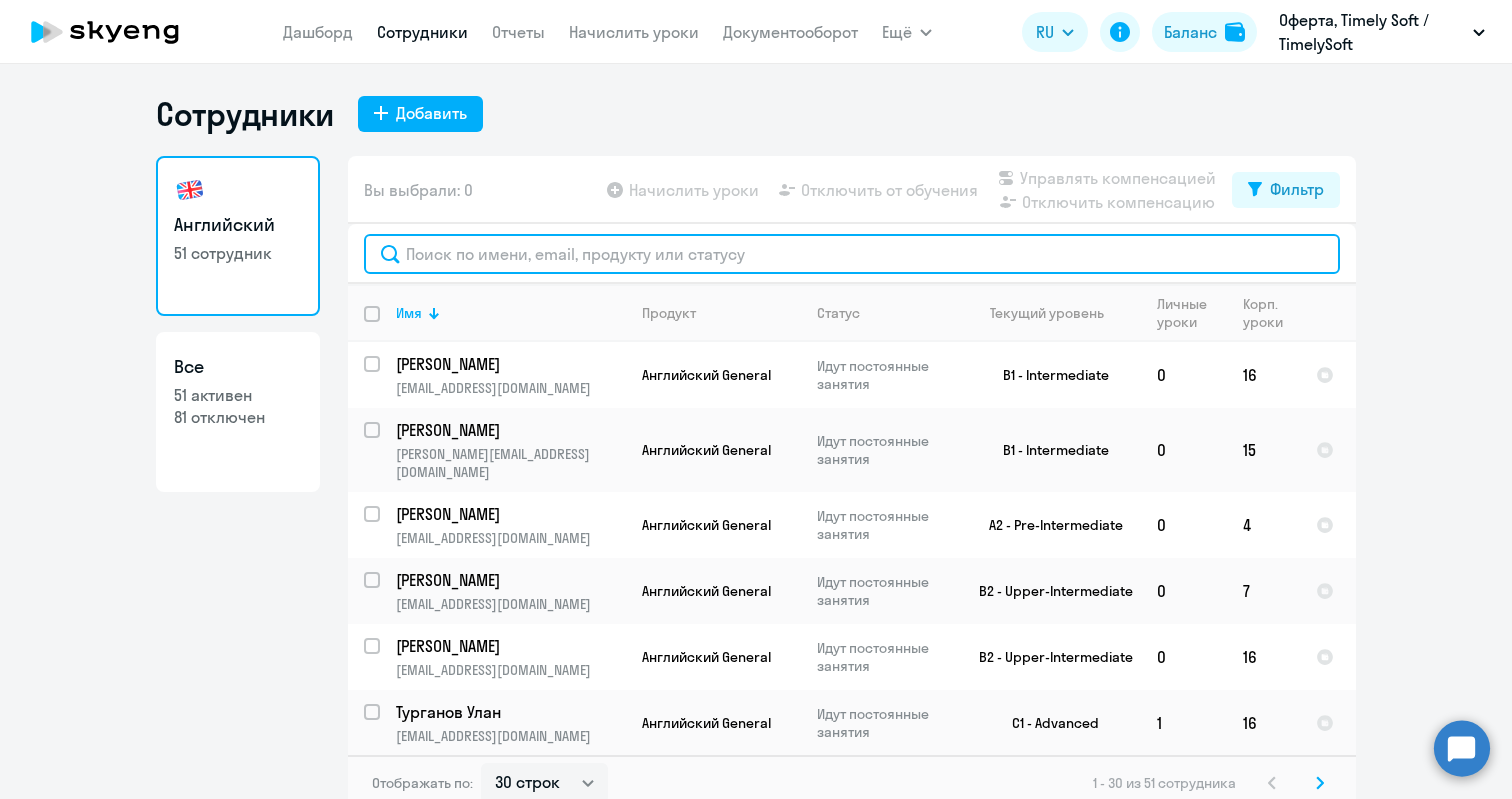 click 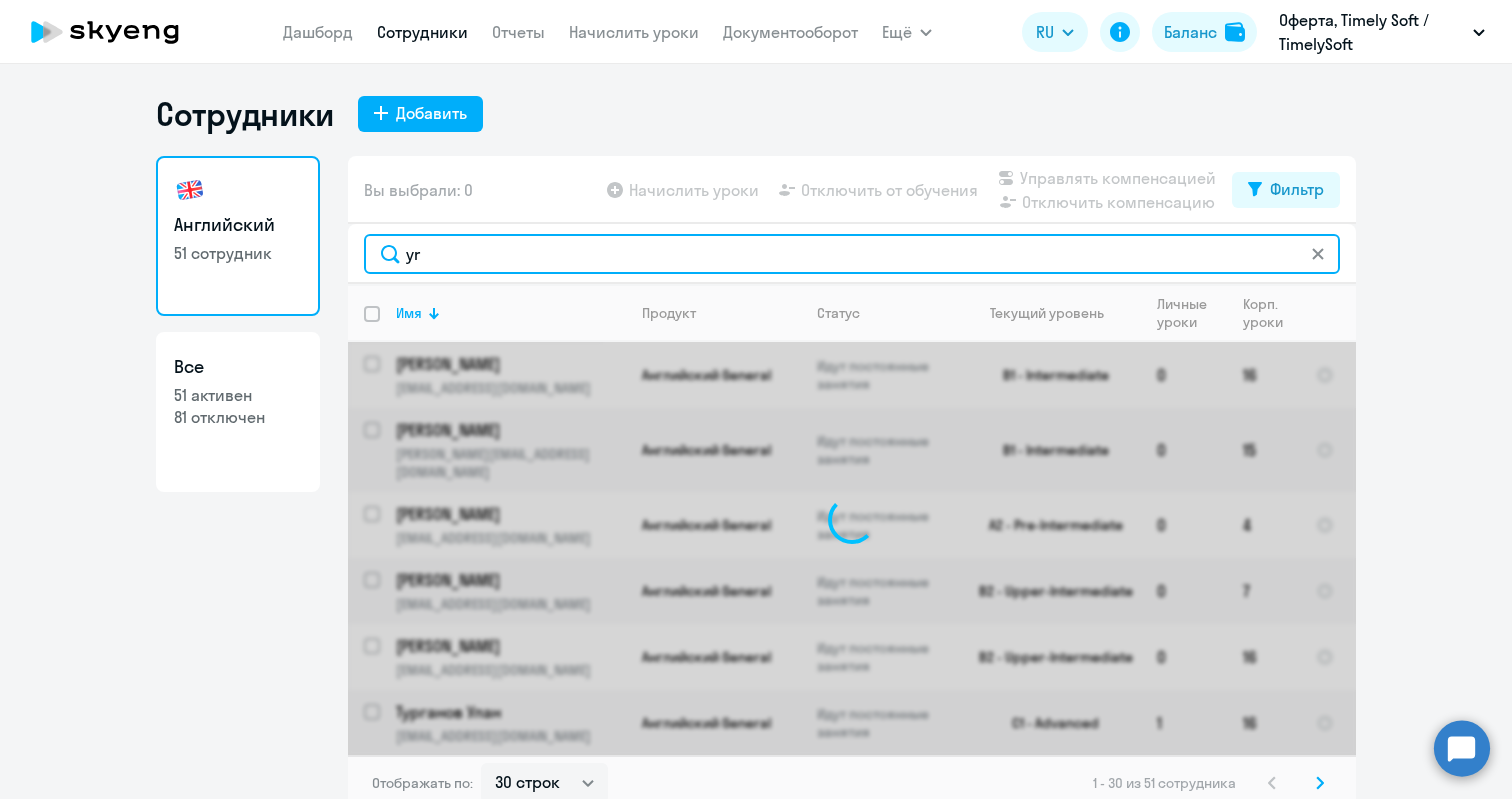 type on "y" 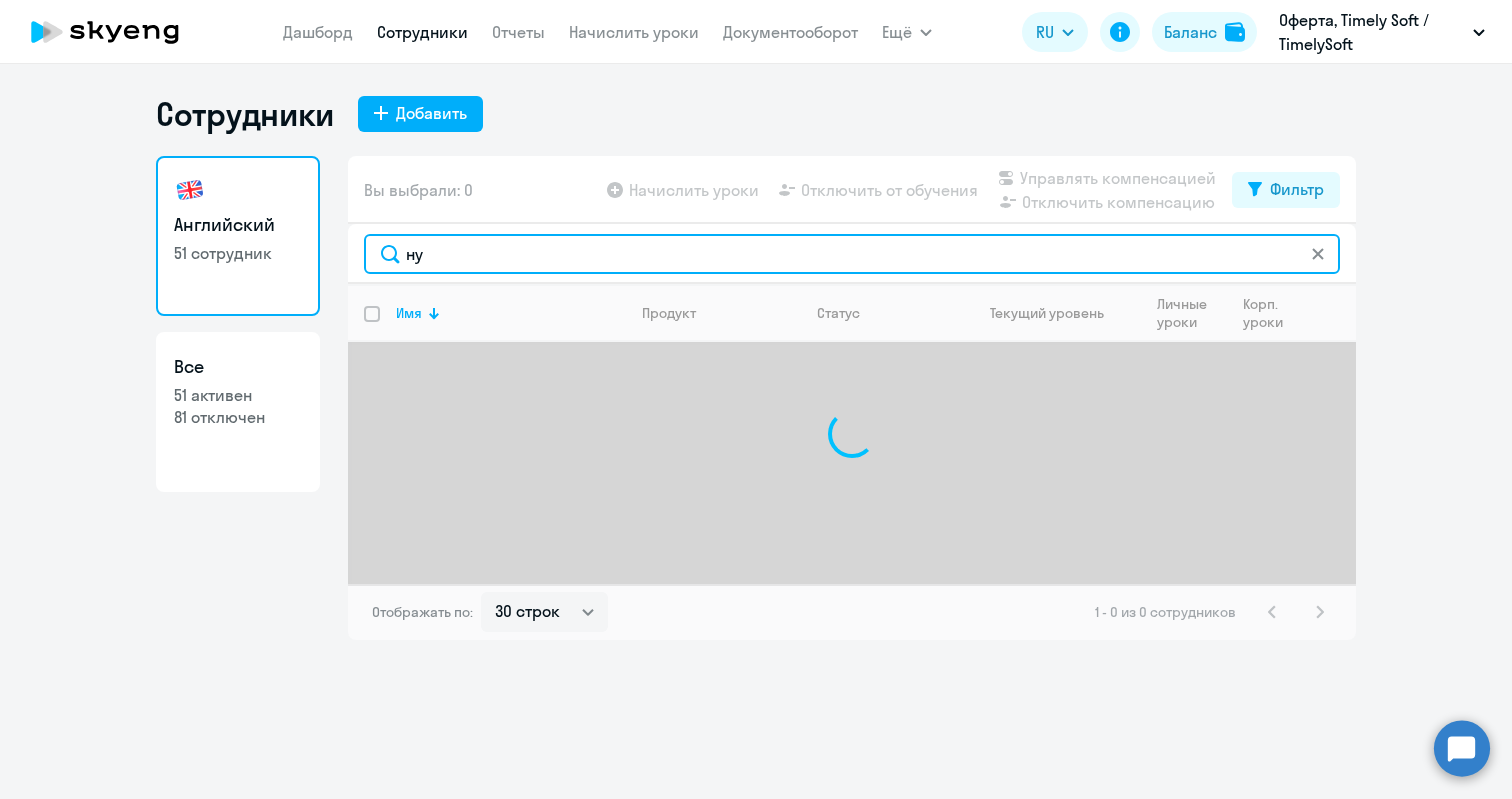 type on "н" 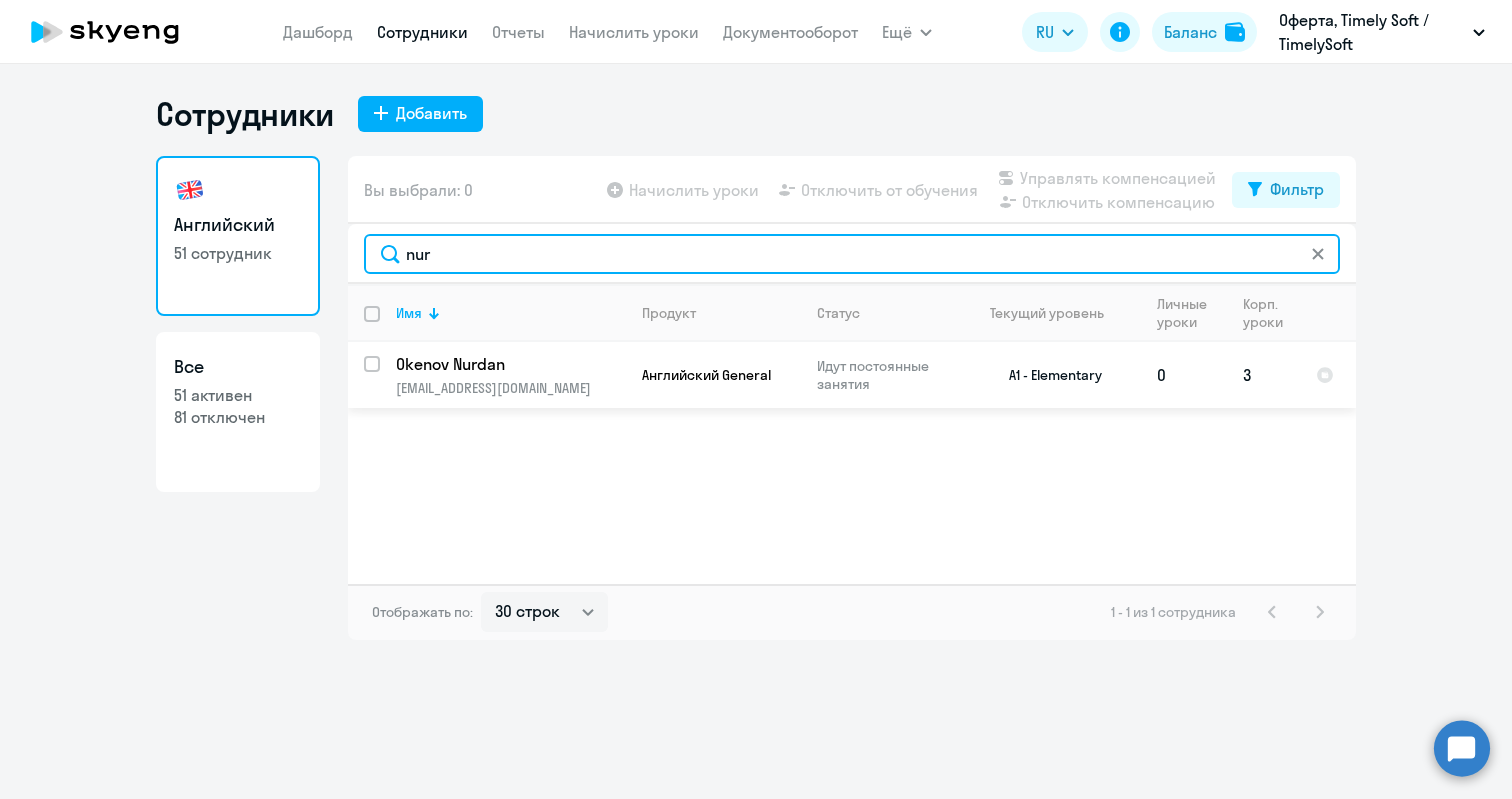 type on "nur" 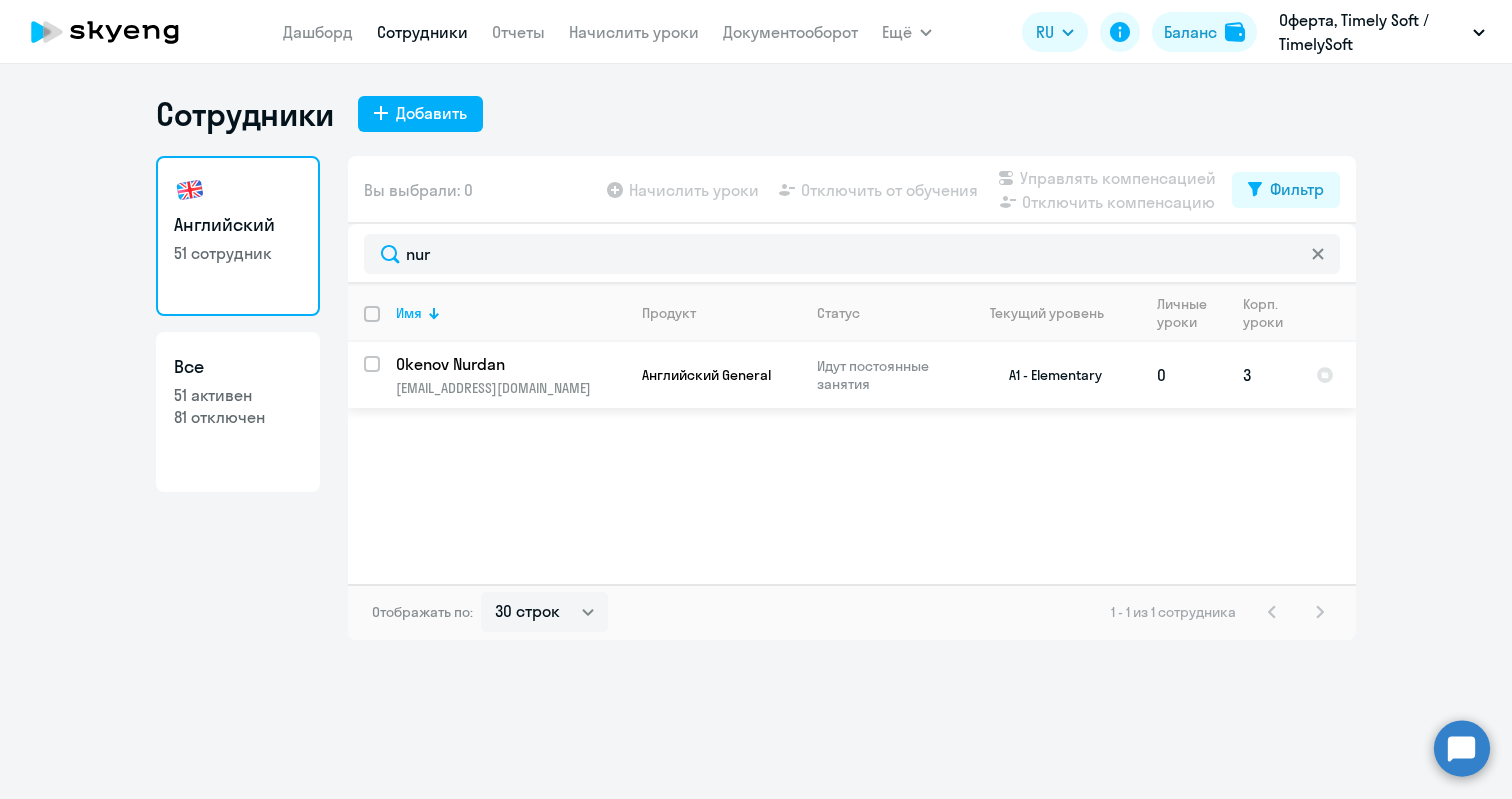 click at bounding box center (384, 376) 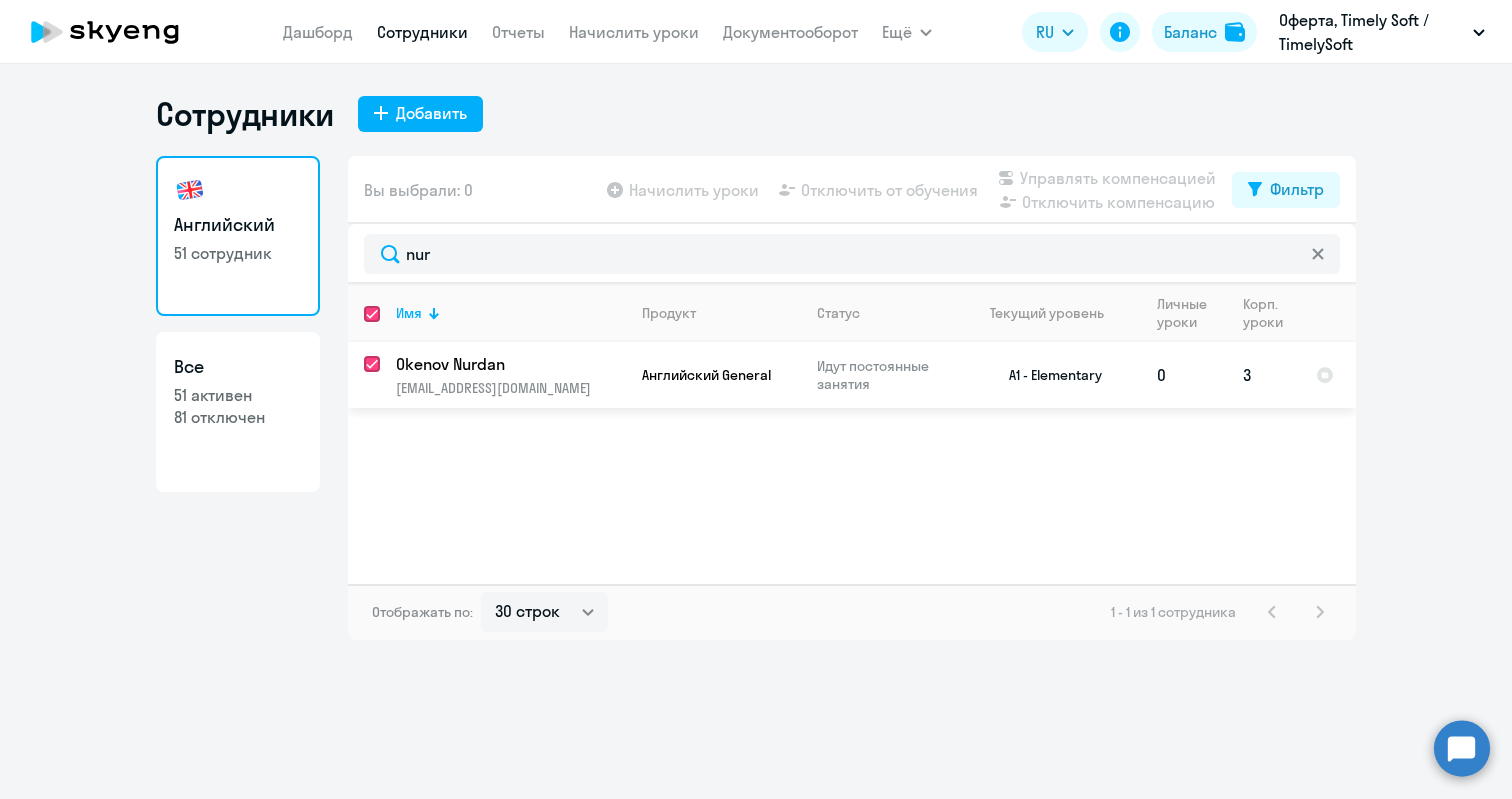 checkbox on "true" 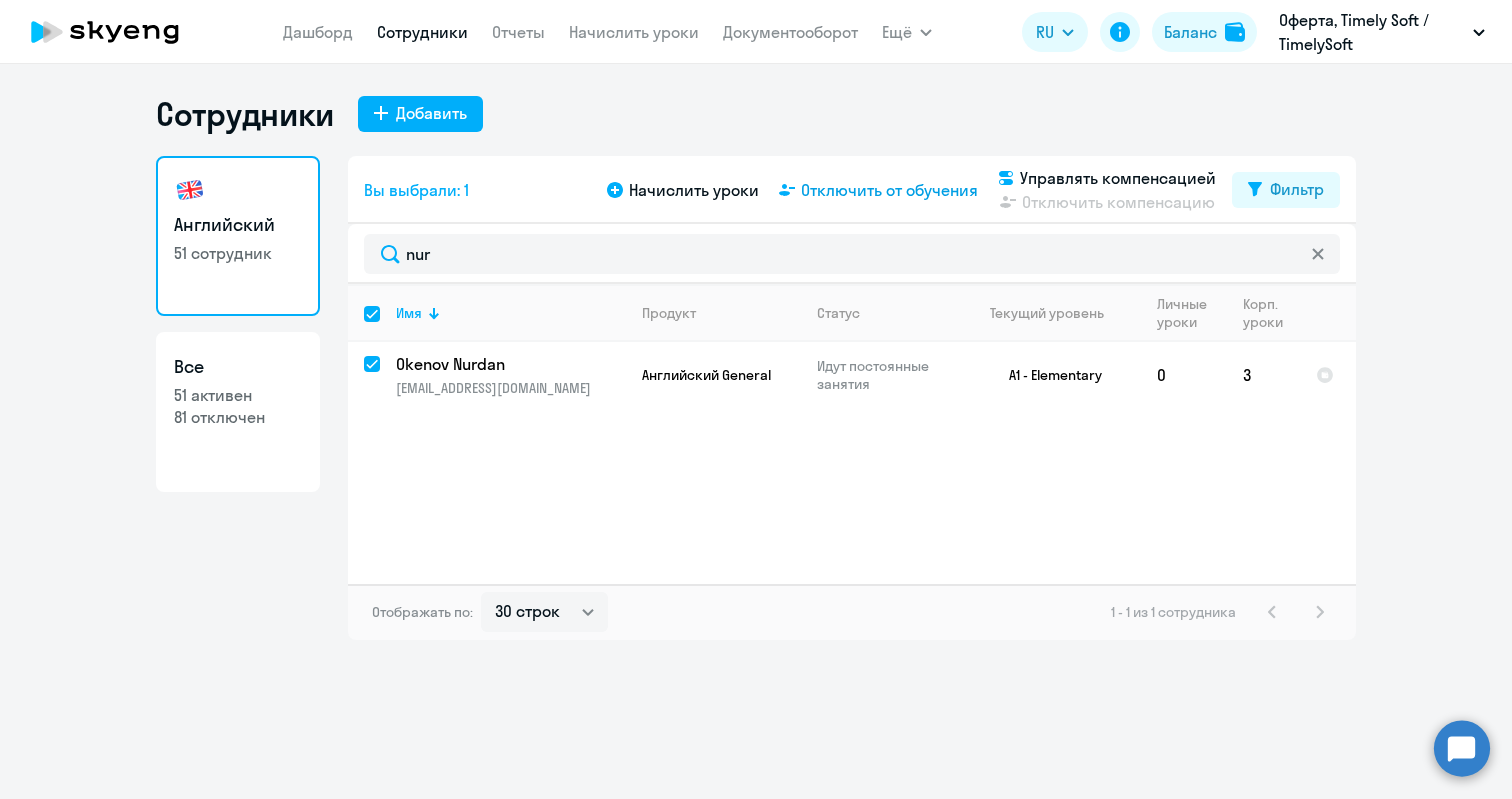 click on "Отключить от обучения" 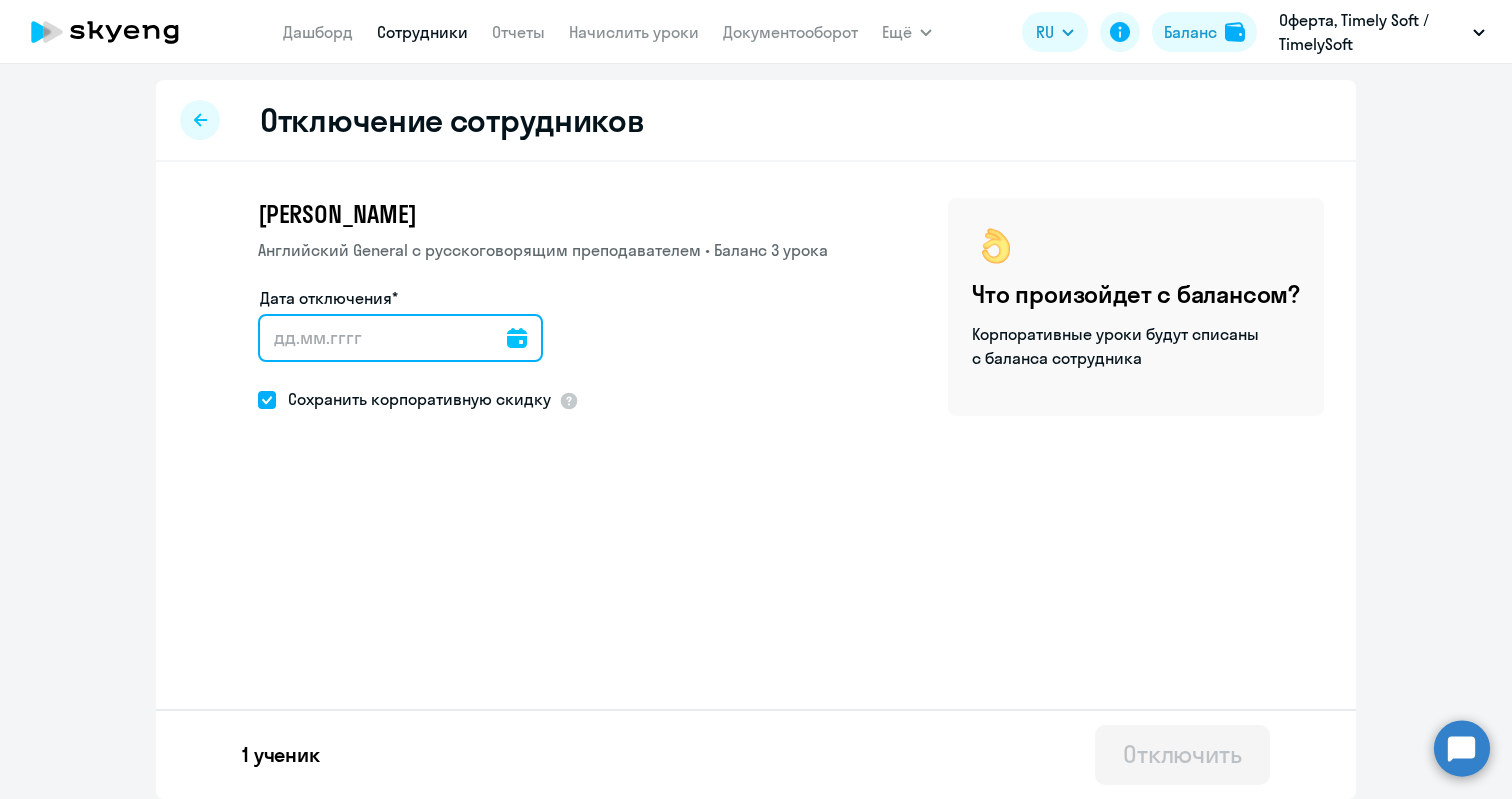 click on "Дата отключения*" at bounding box center [400, 338] 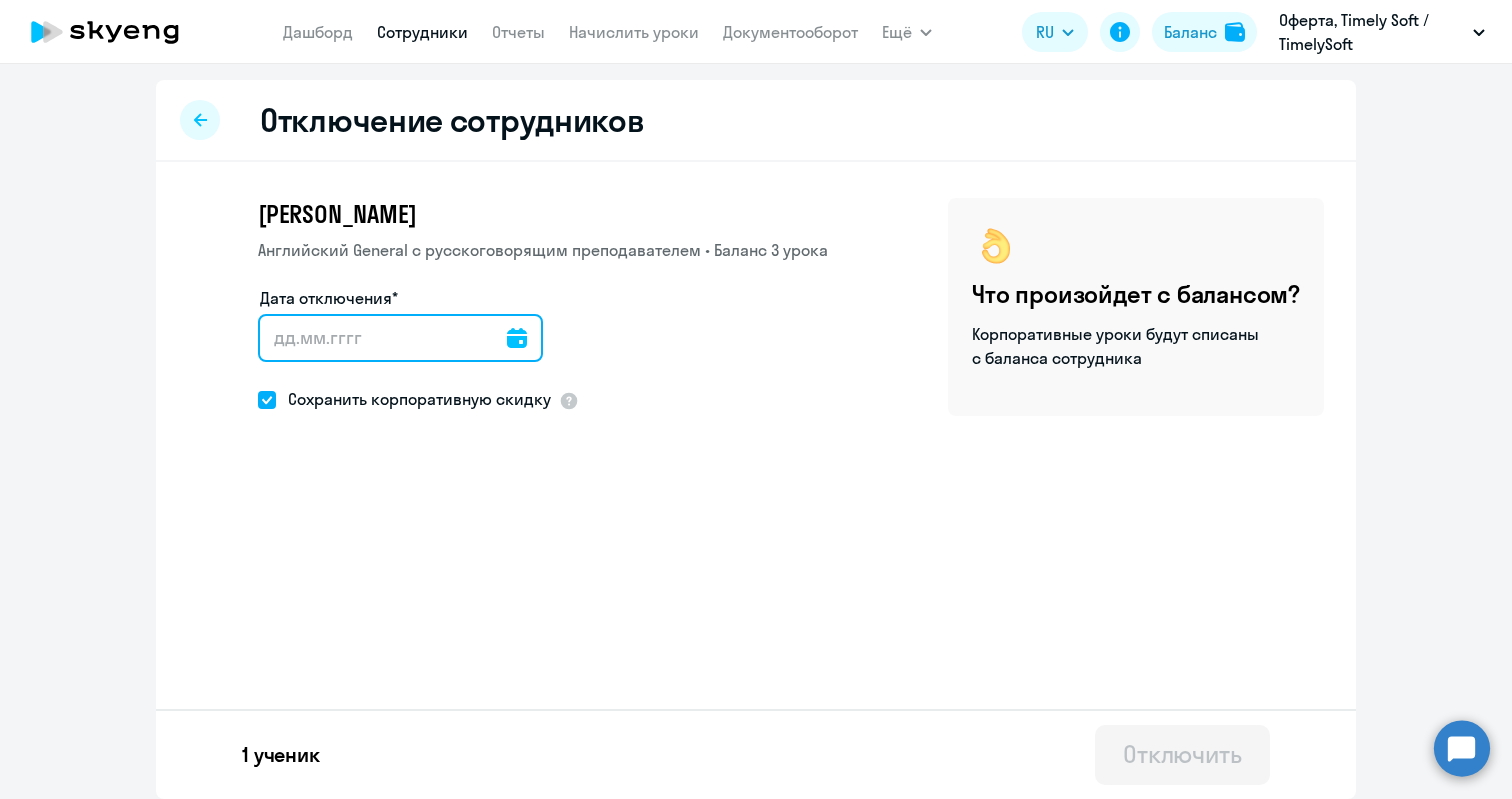 click on "Дата отключения*" at bounding box center [400, 338] 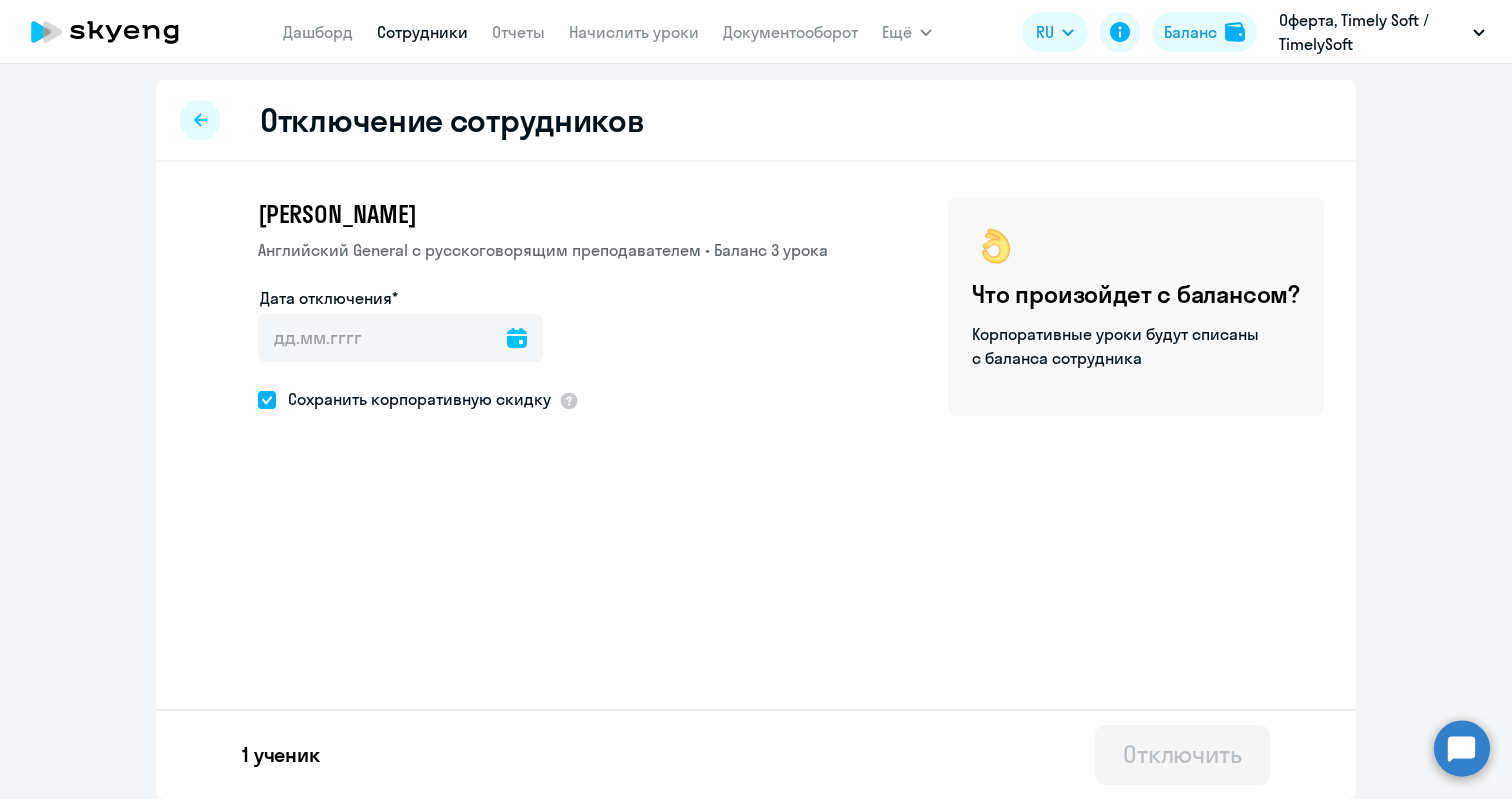 click 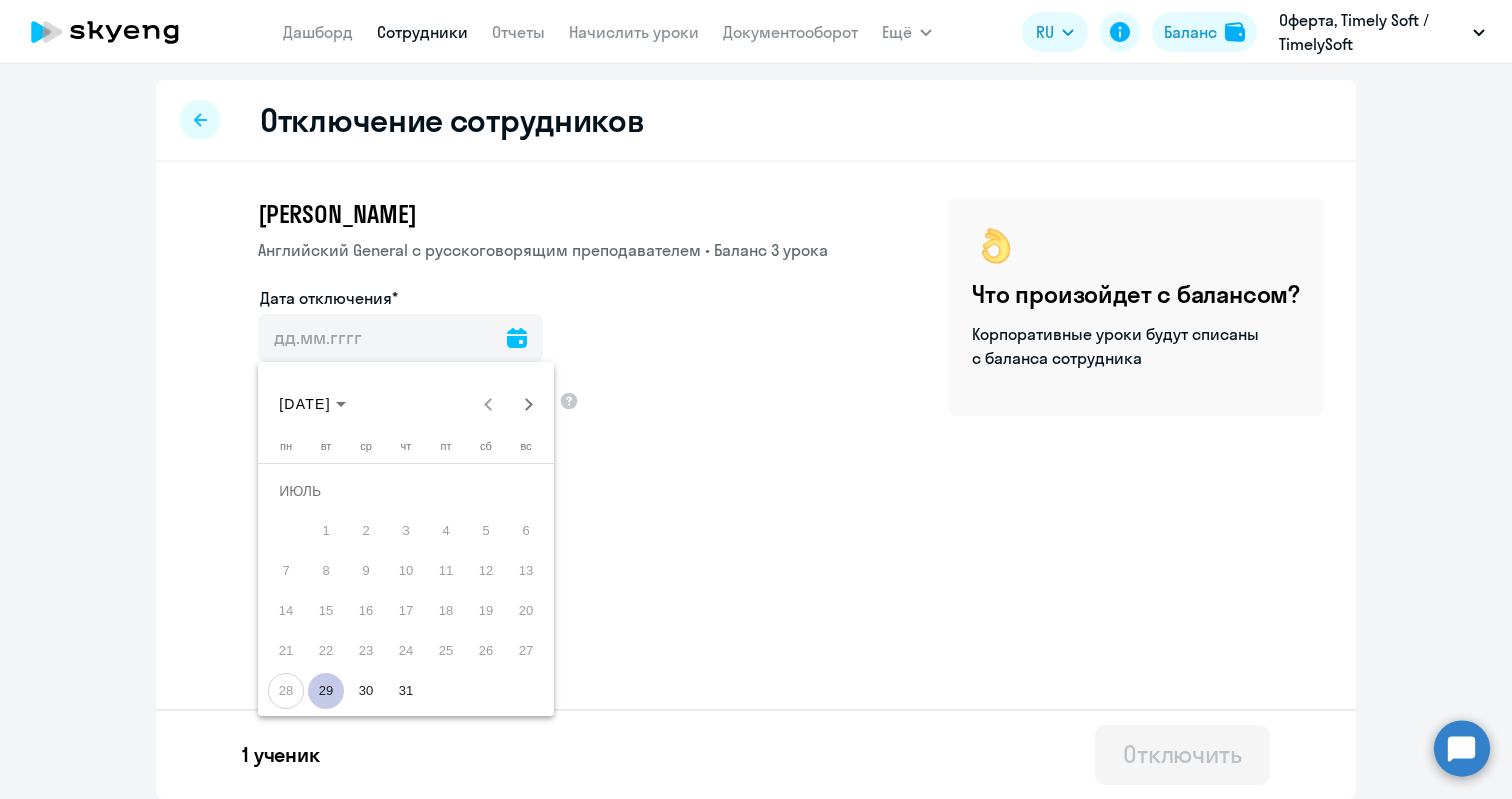 click on "29" at bounding box center [326, 691] 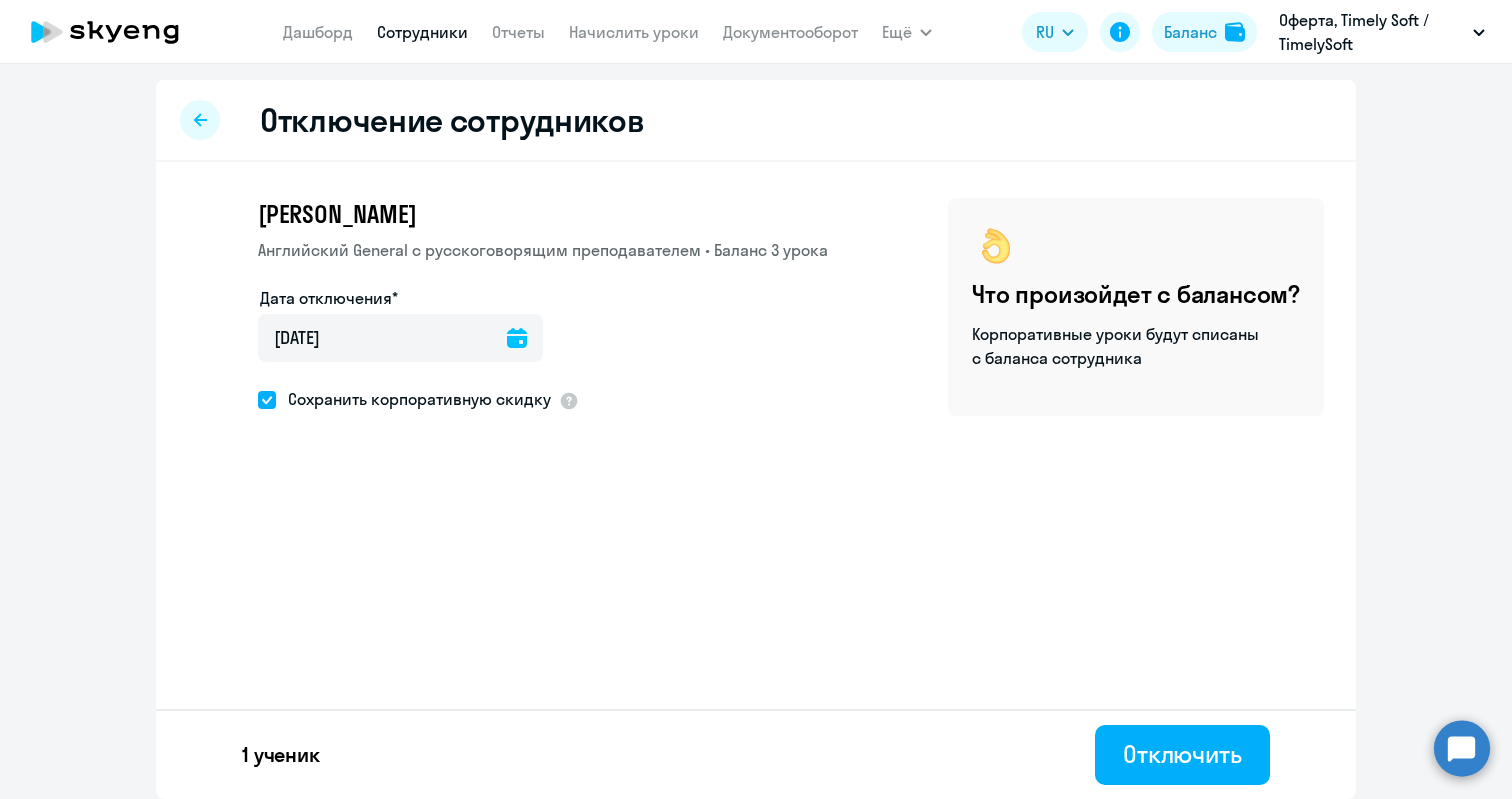 click 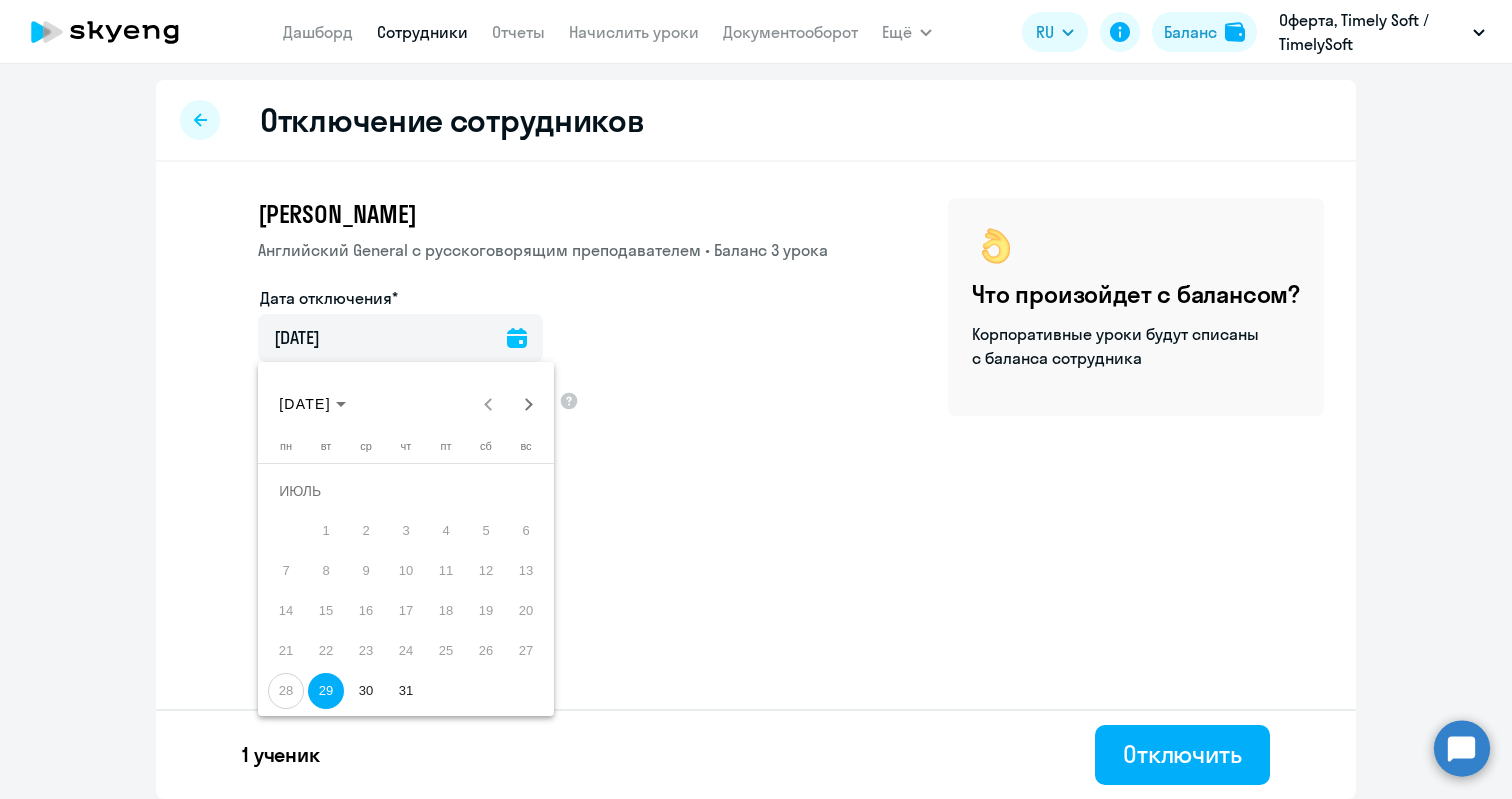 click at bounding box center (756, 399) 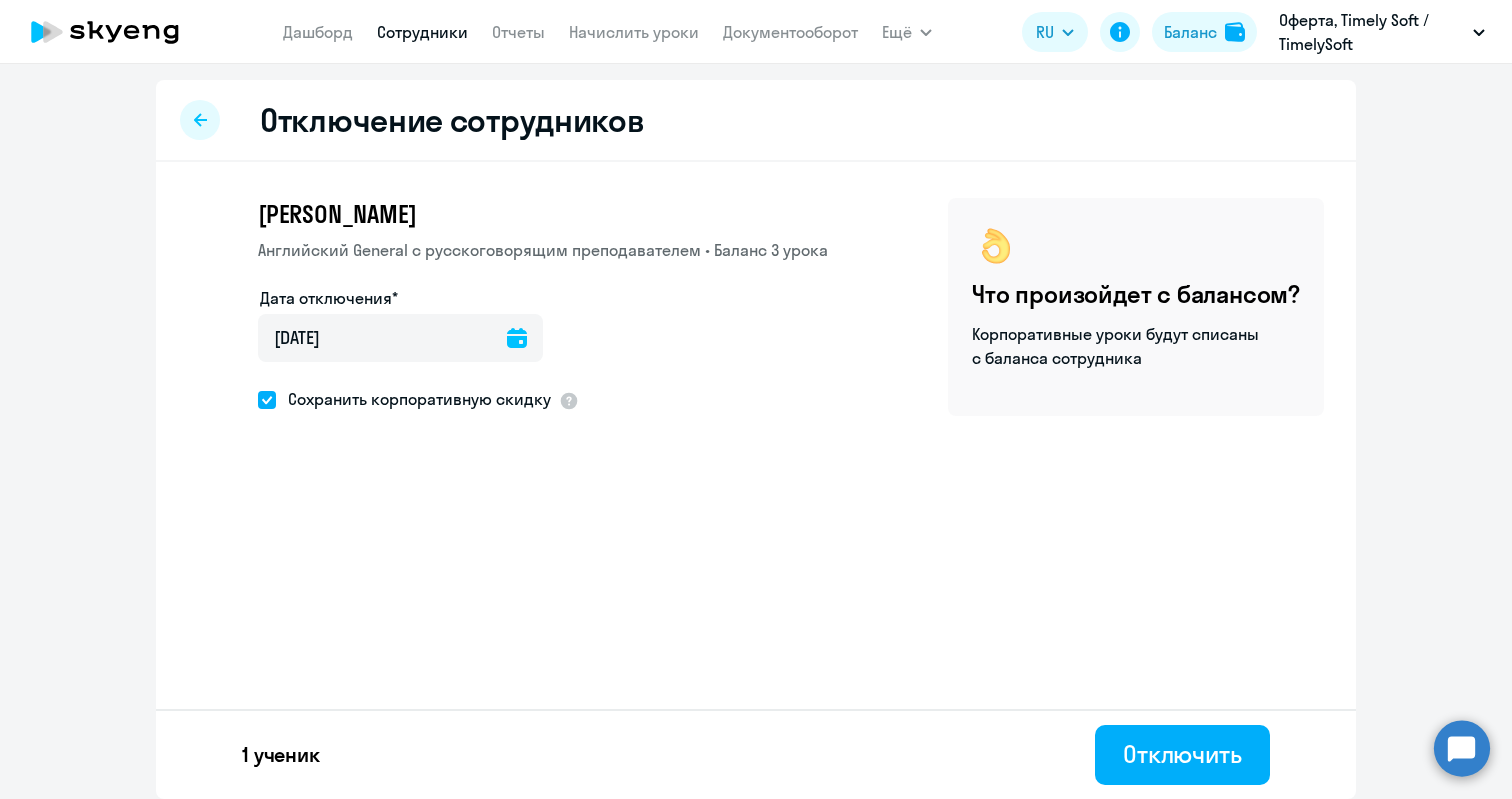 click on "Отключить" 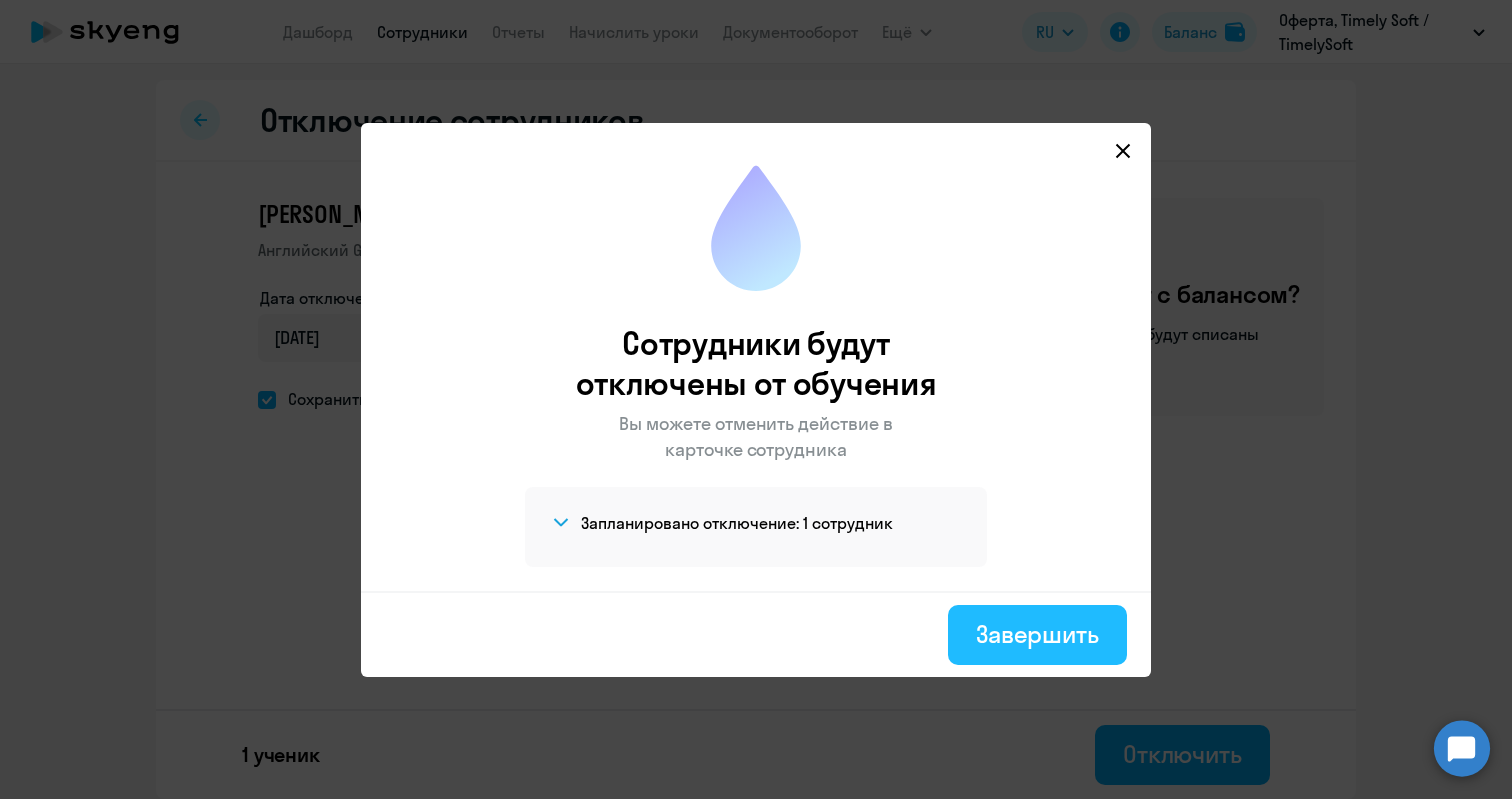 click on "Завершить" at bounding box center (1037, 634) 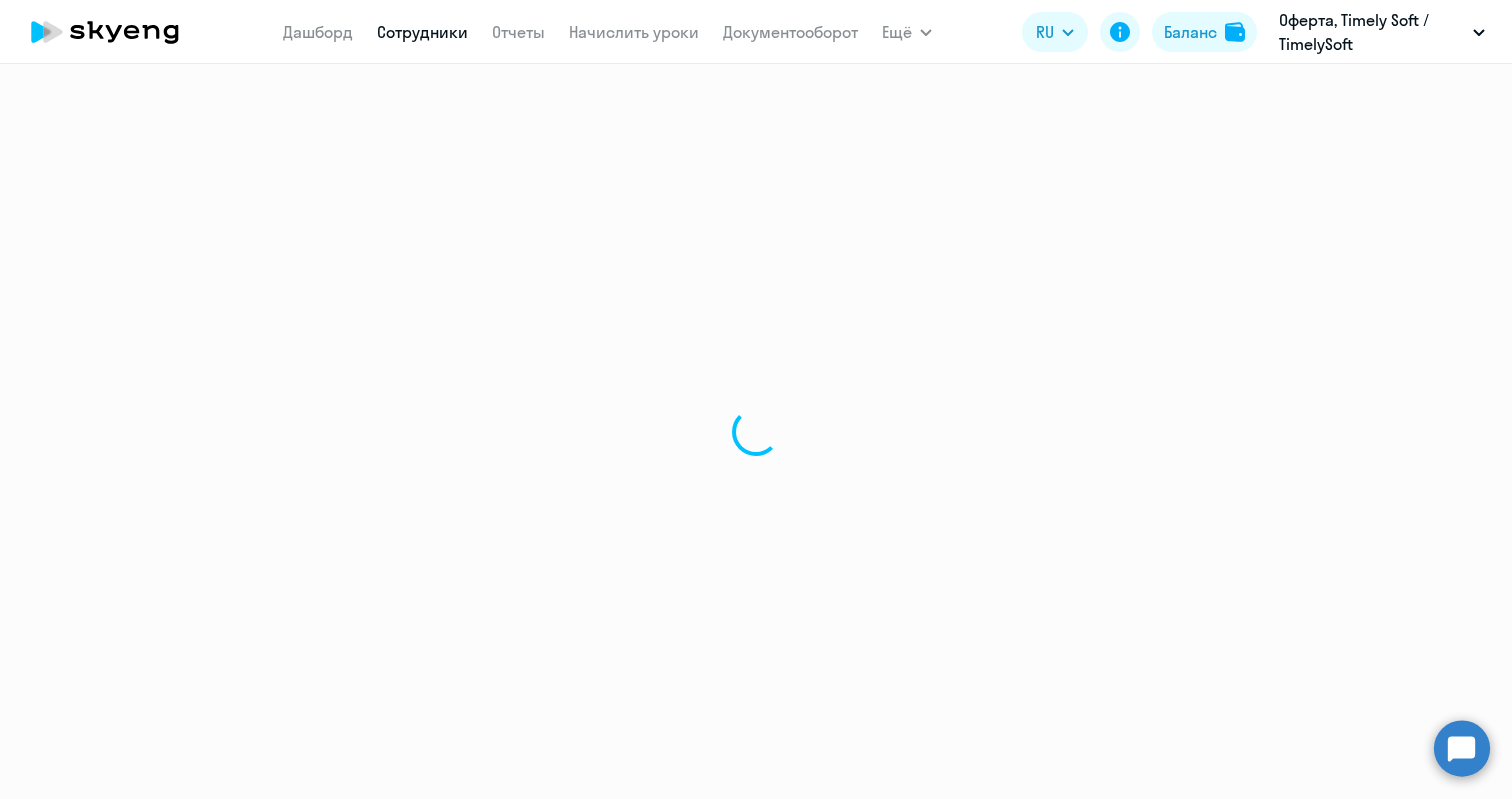 select on "30" 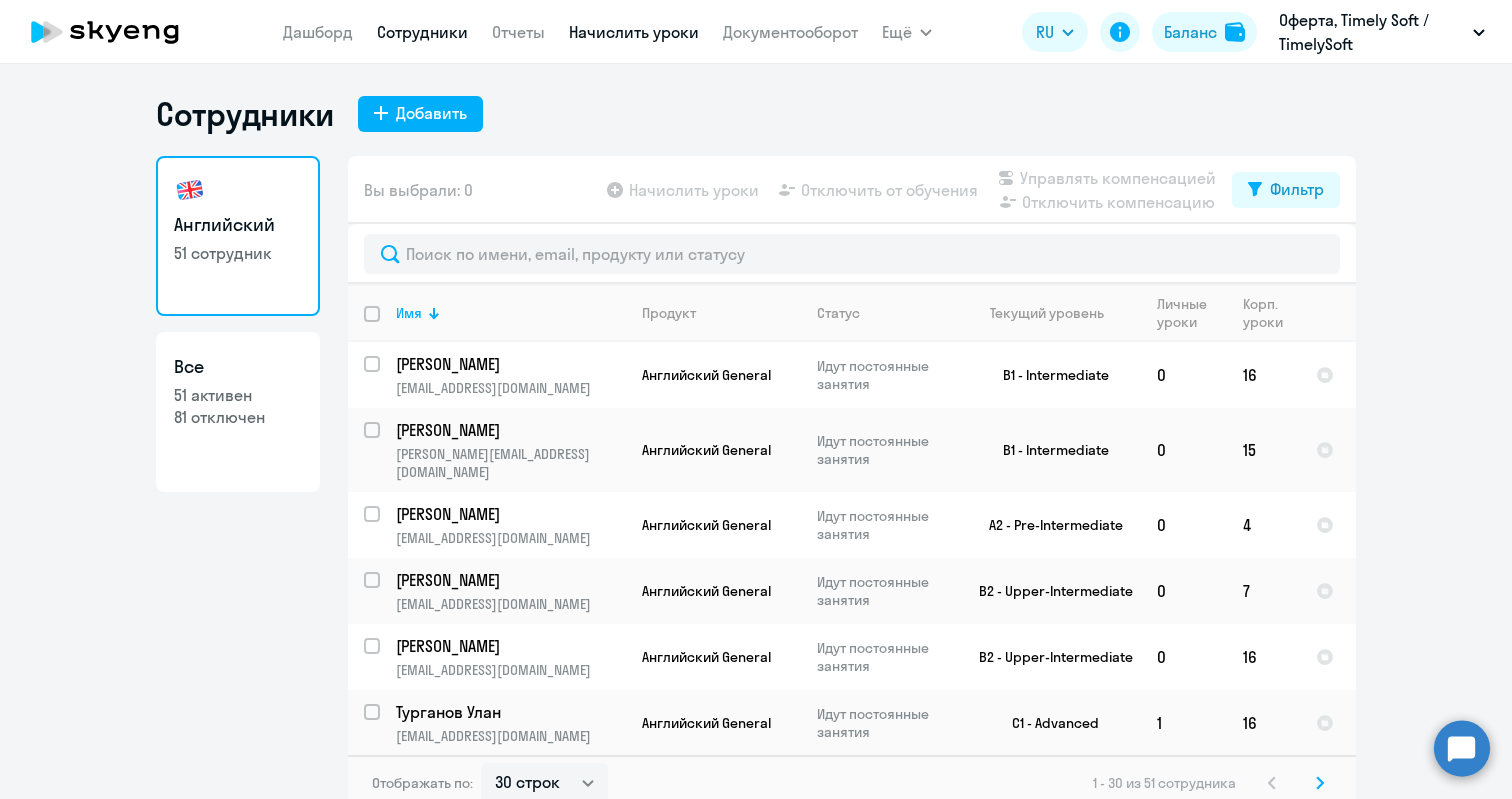 click on "Начислить уроки" at bounding box center (634, 32) 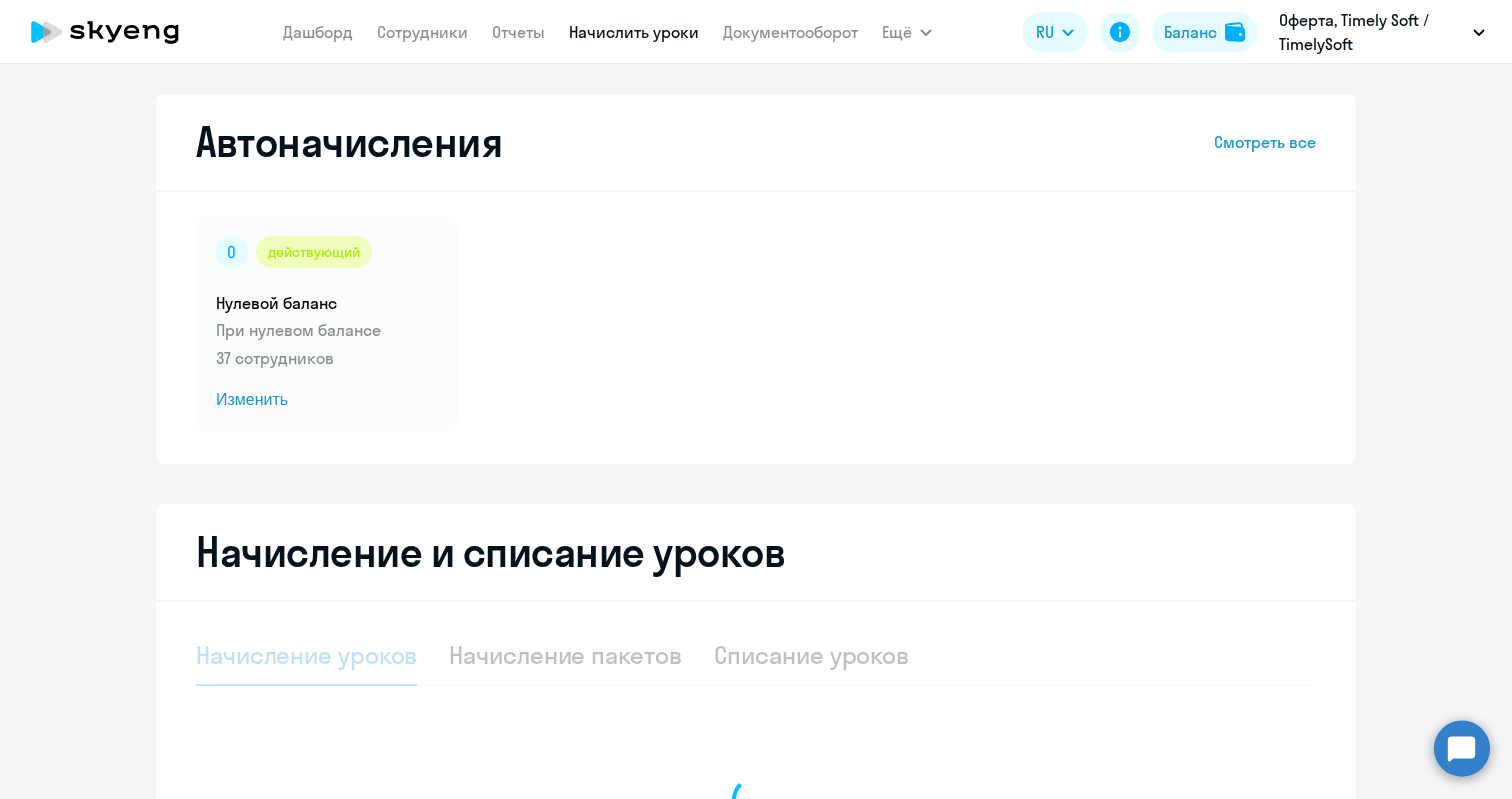 select on "10" 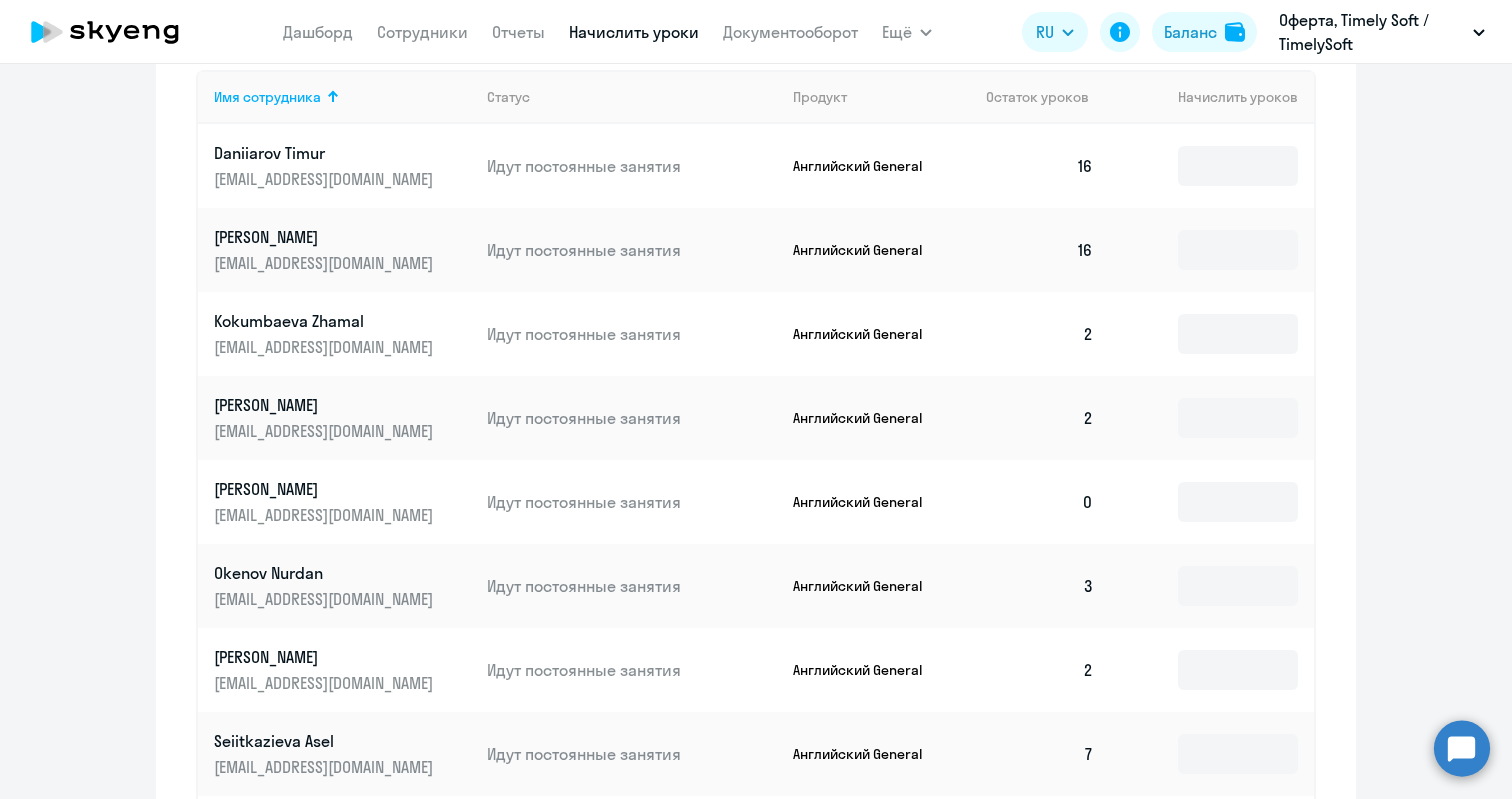 scroll, scrollTop: 864, scrollLeft: 0, axis: vertical 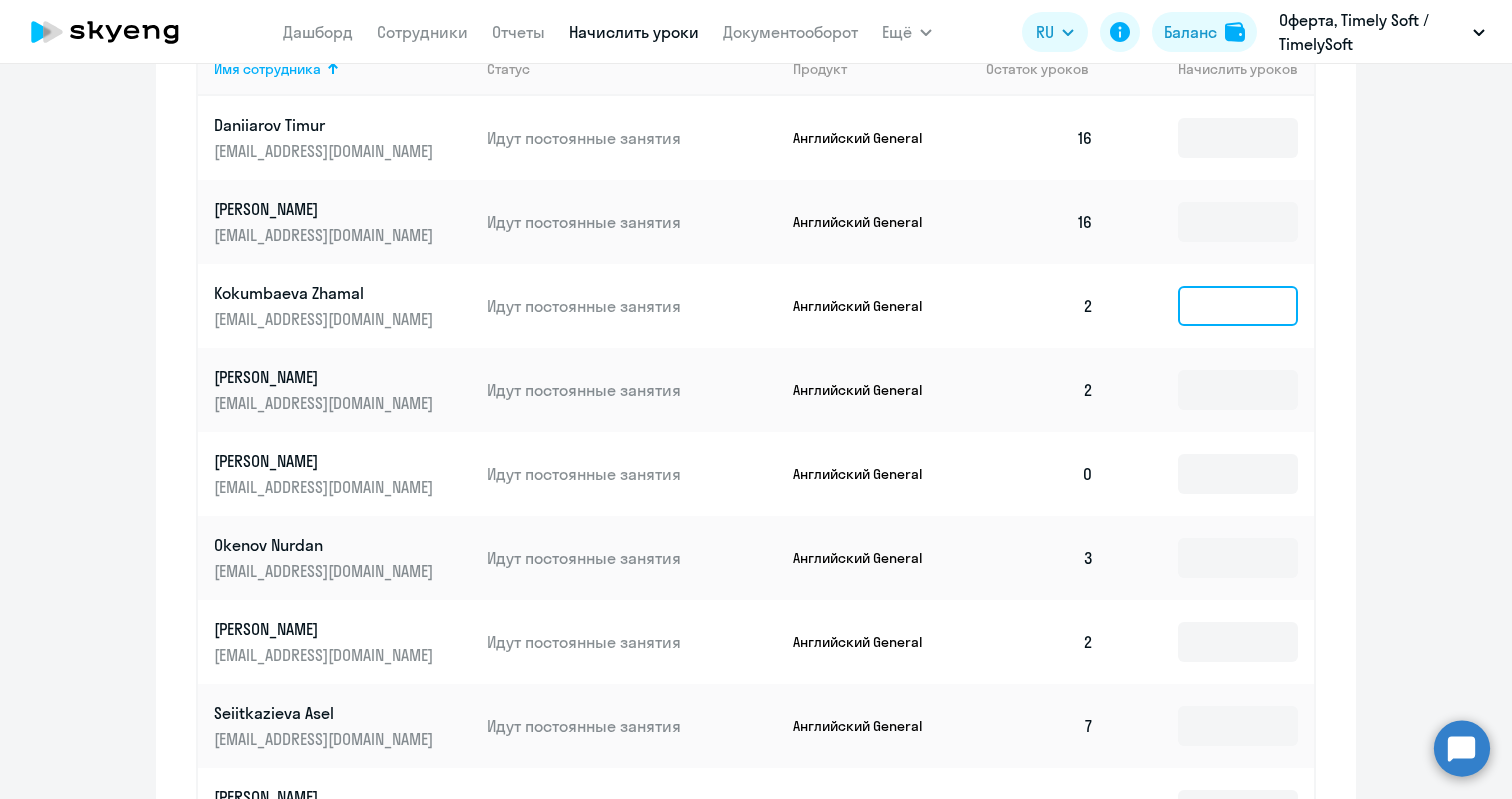 click 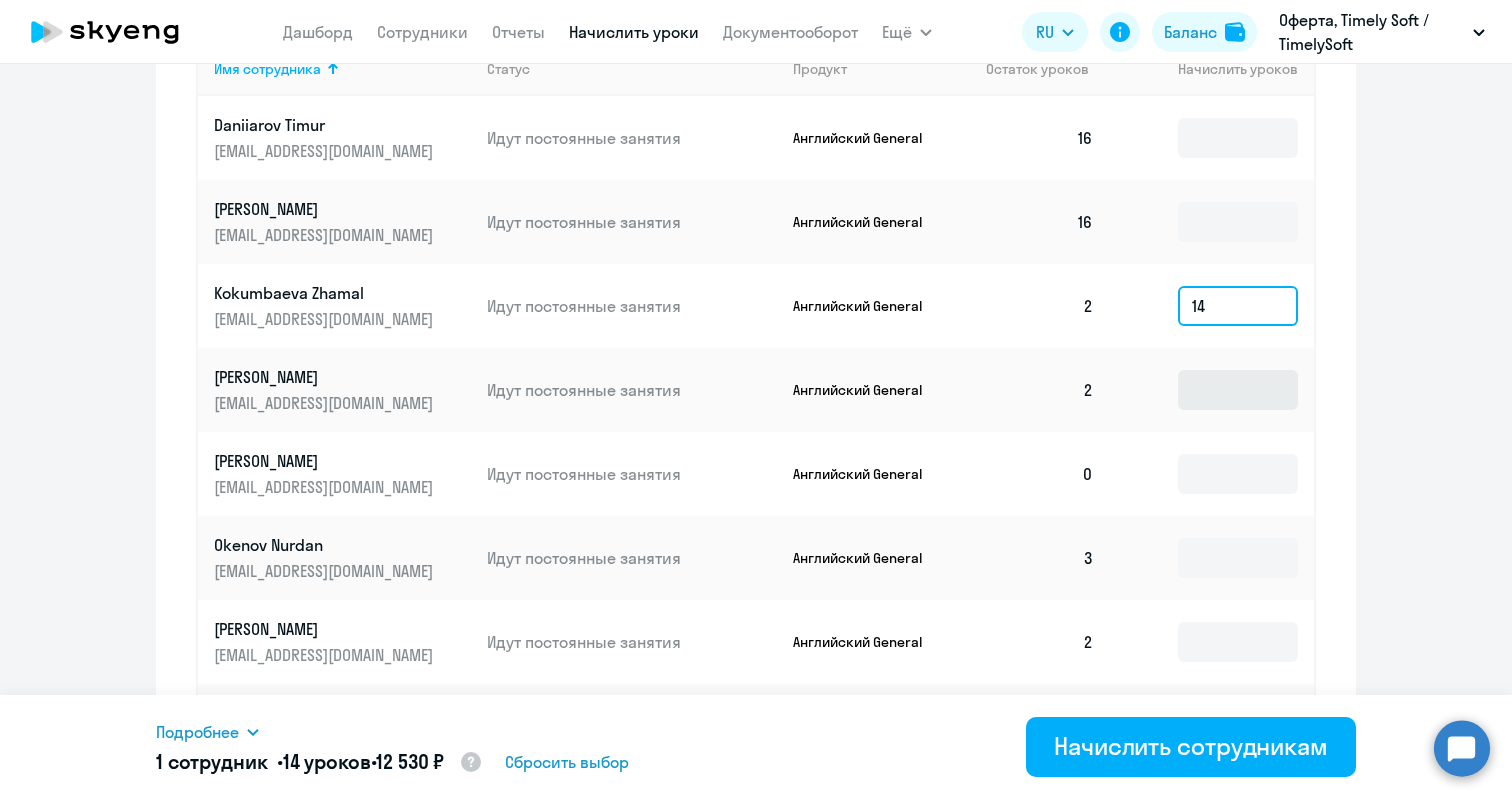 type on "14" 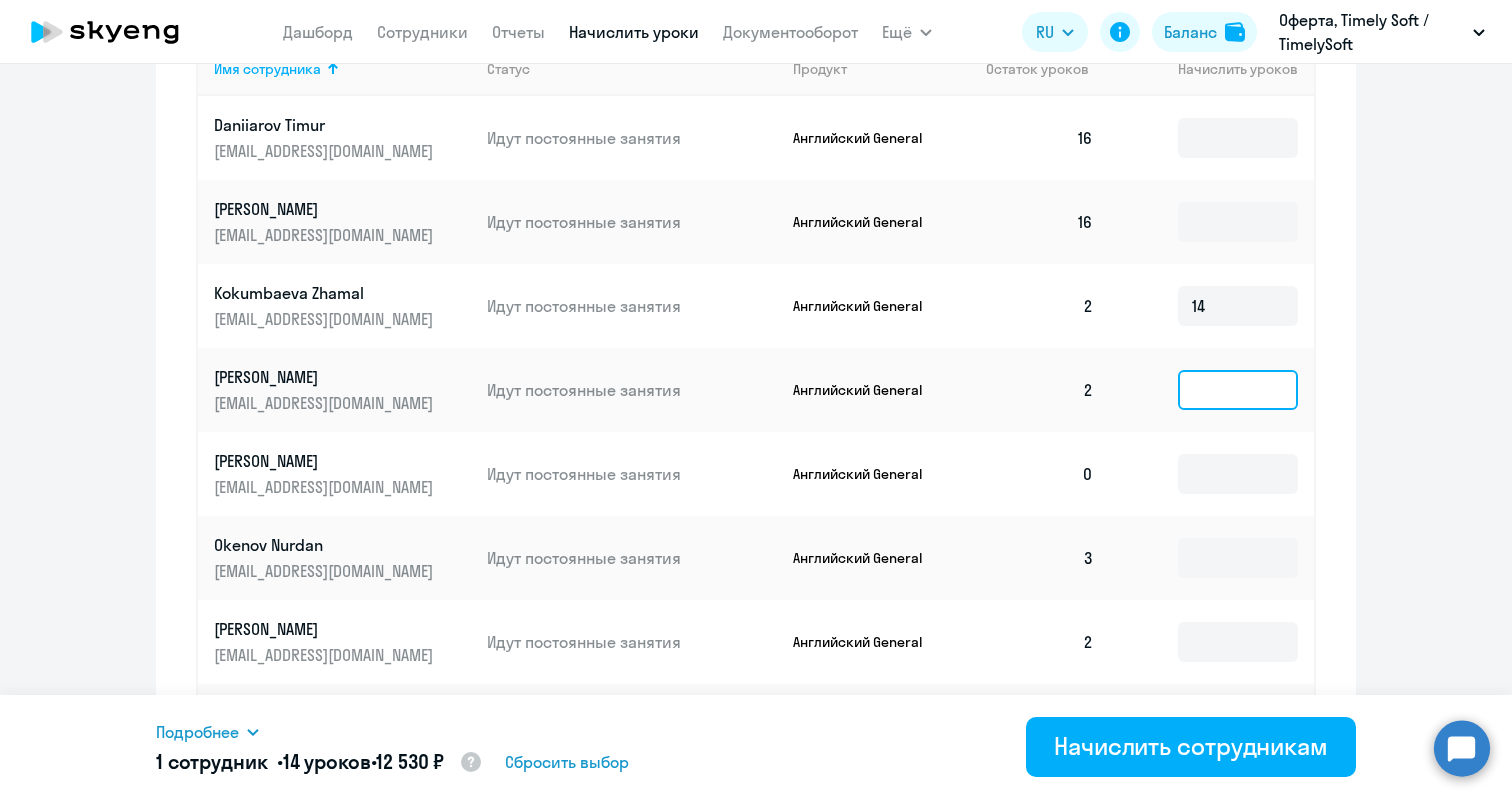 click 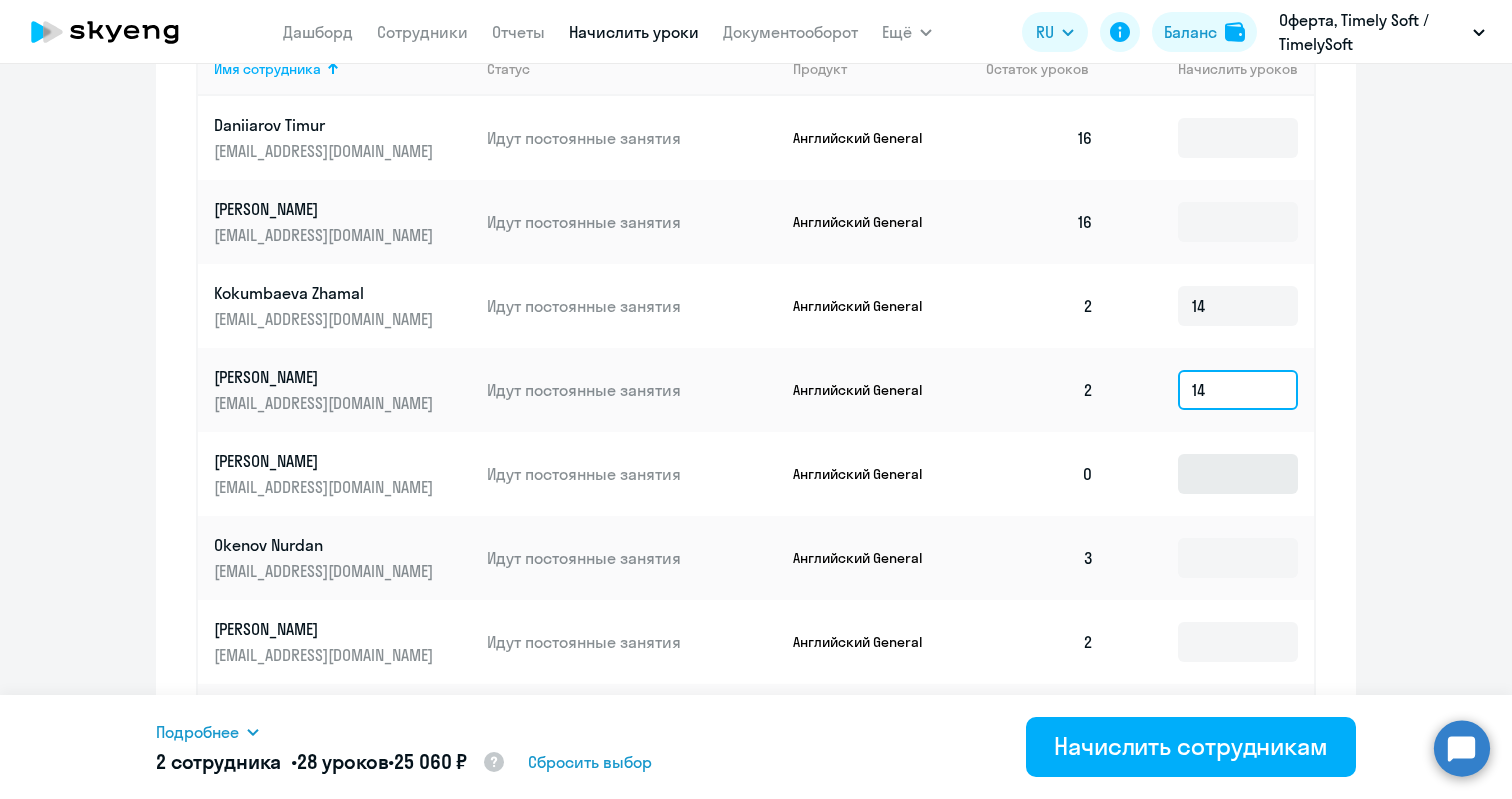 type on "14" 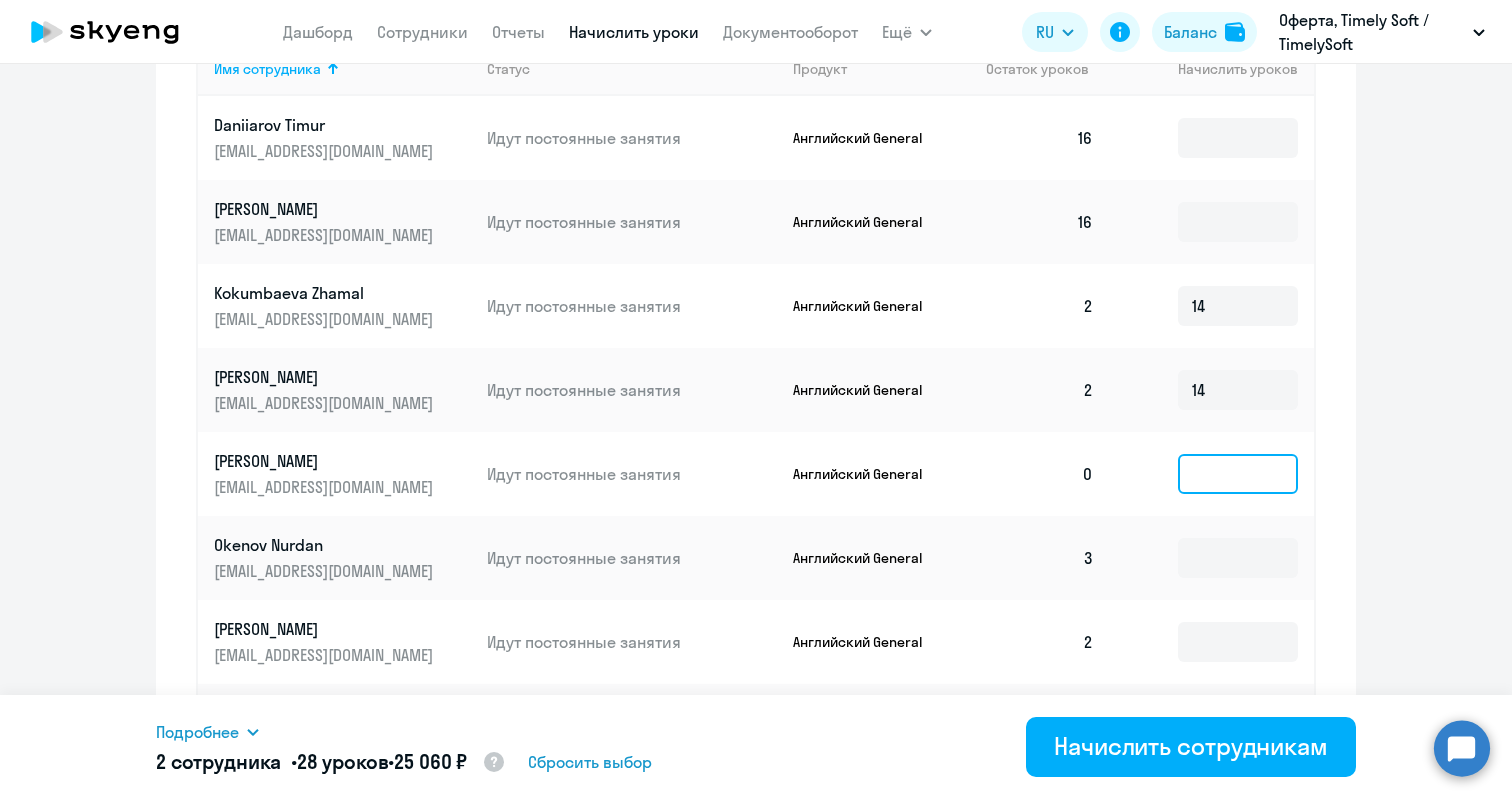 click 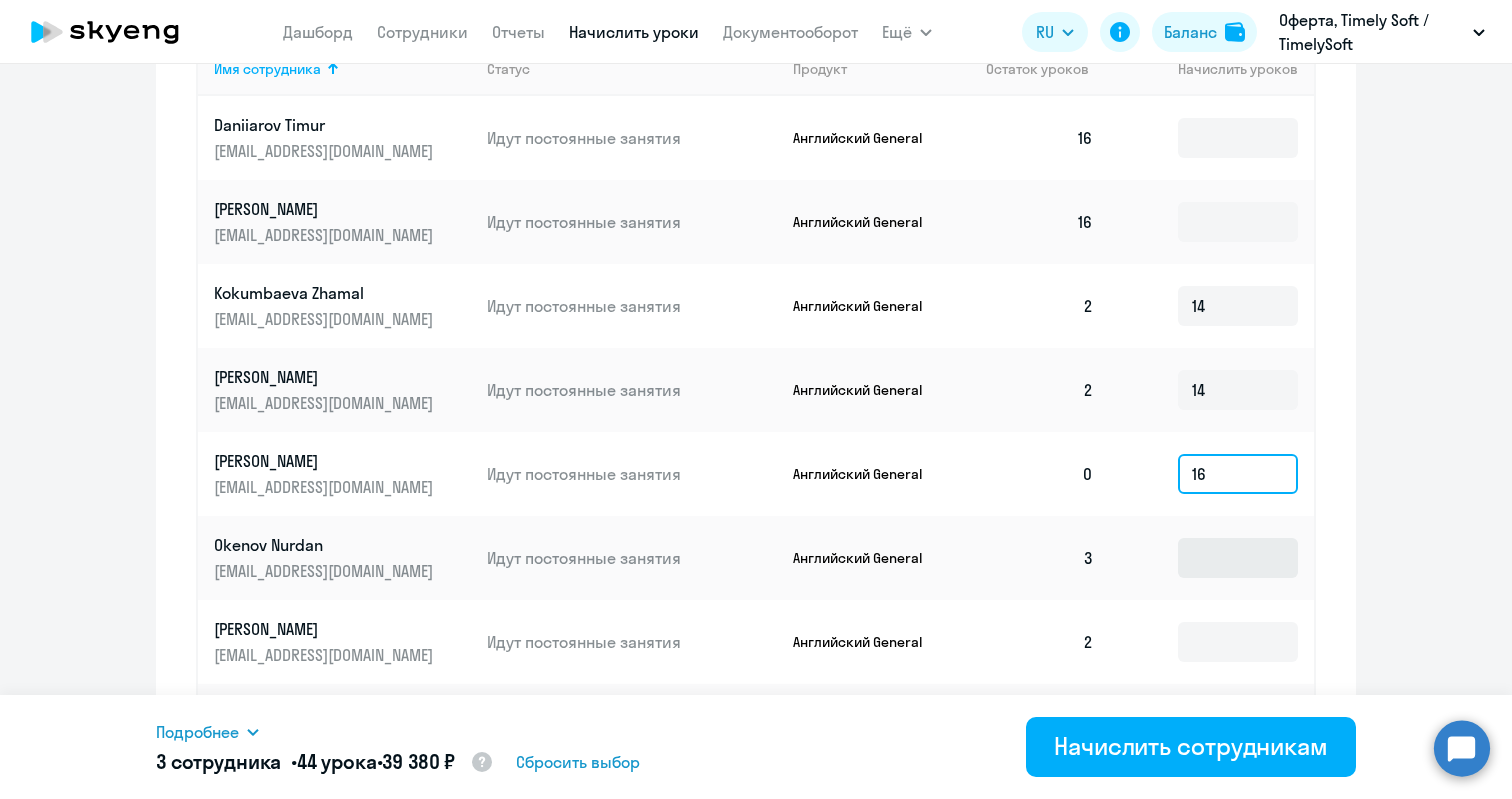 type on "16" 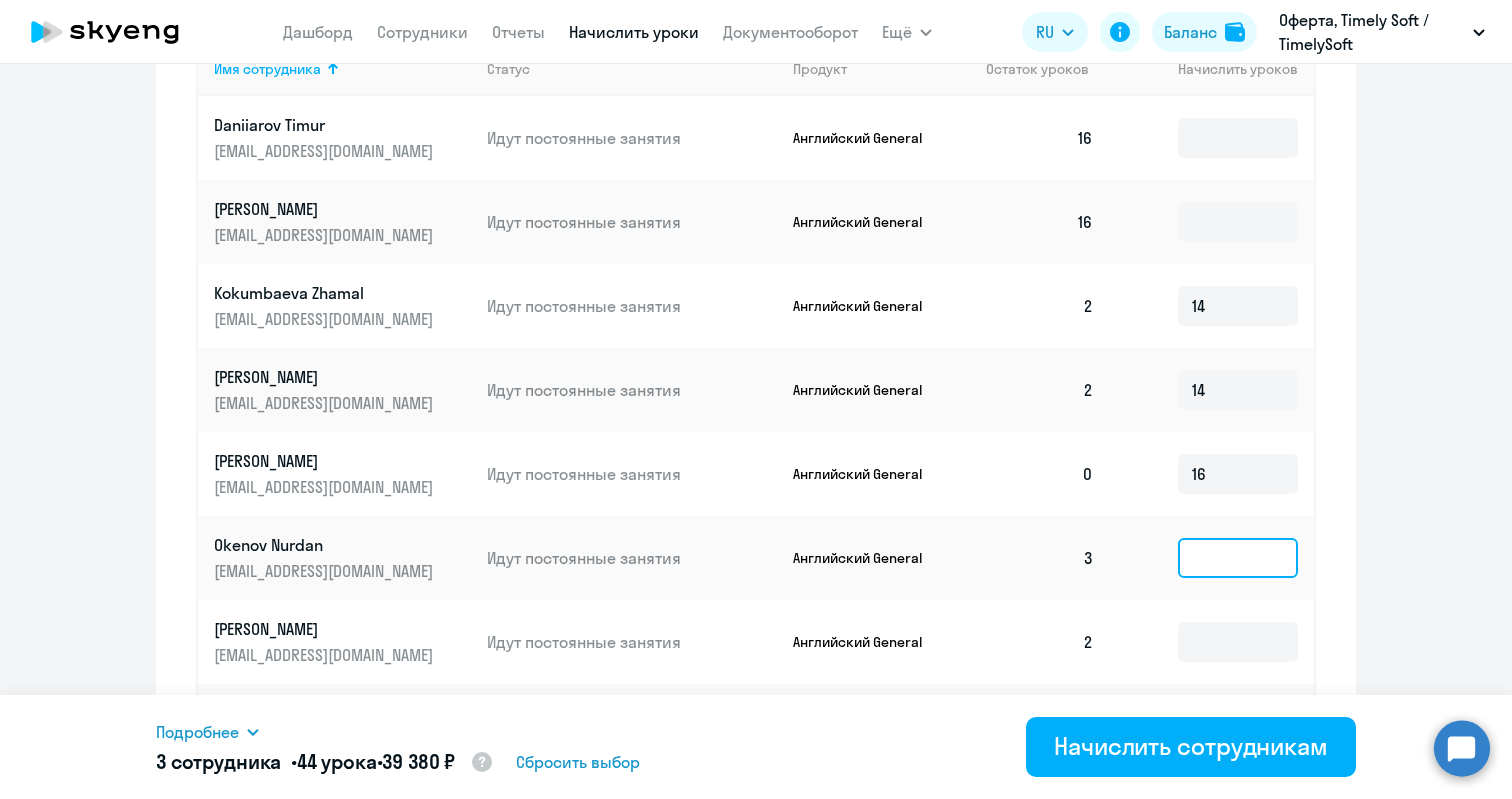 click 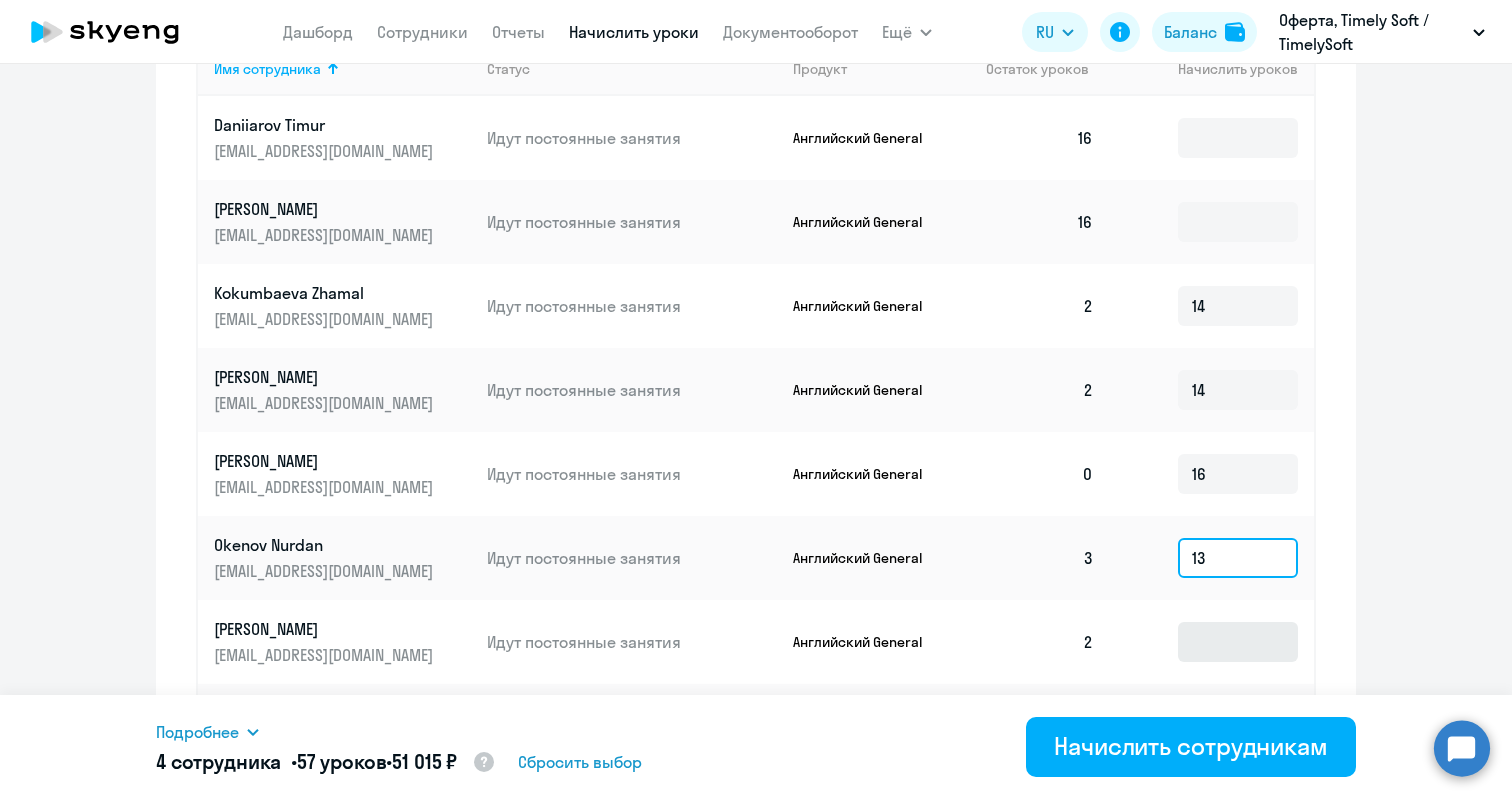type on "13" 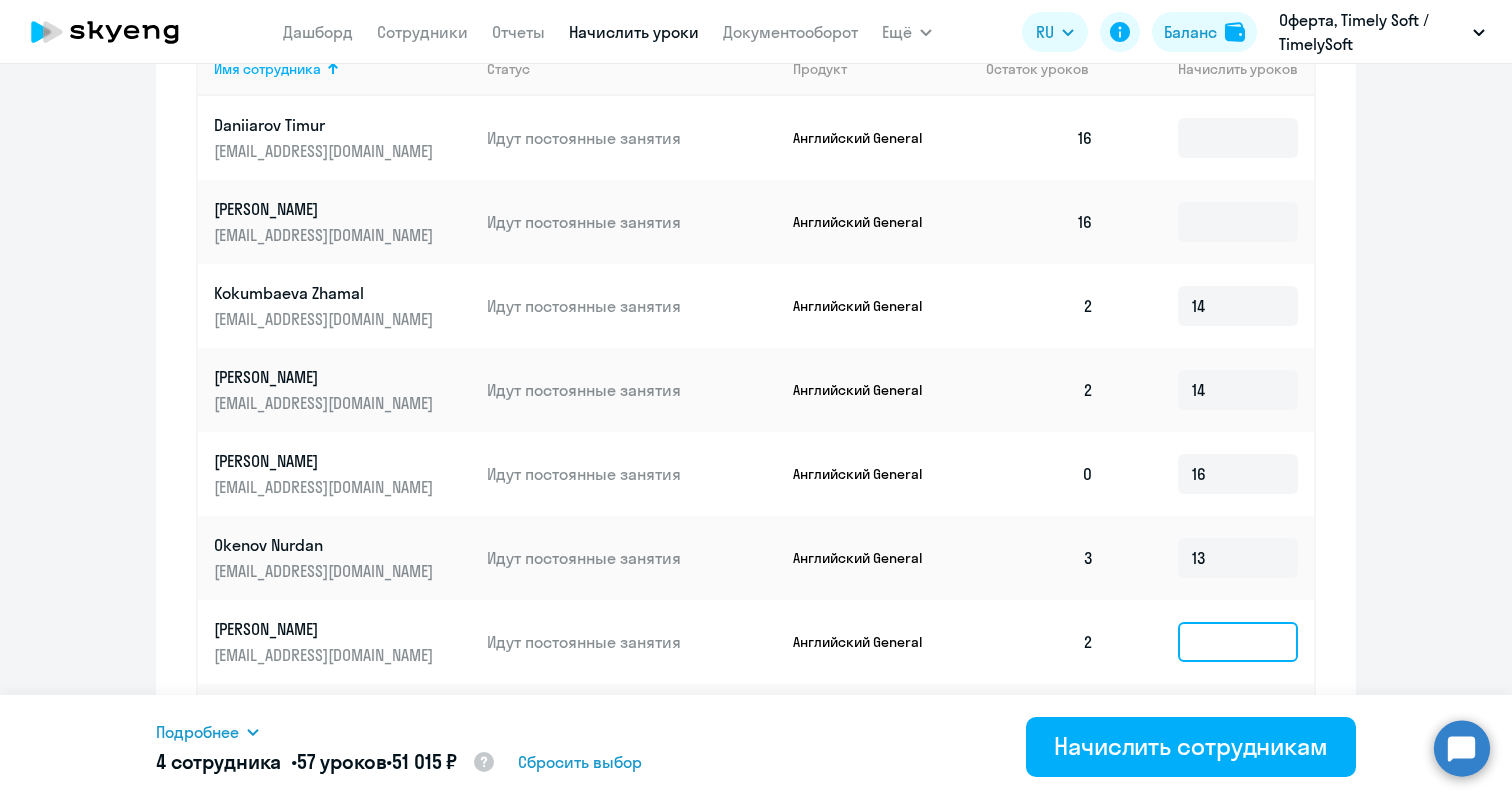 click 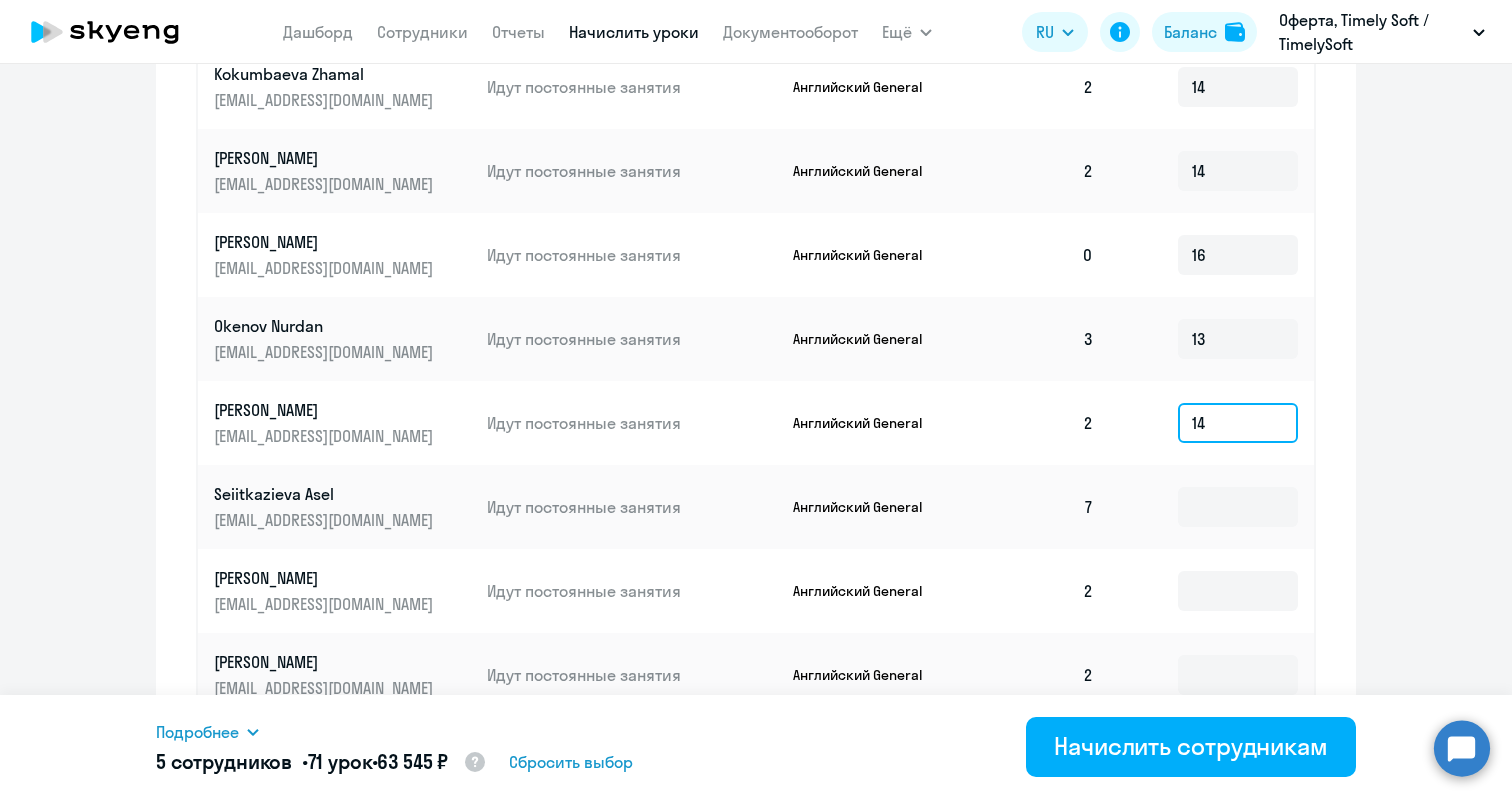 scroll, scrollTop: 1087, scrollLeft: 0, axis: vertical 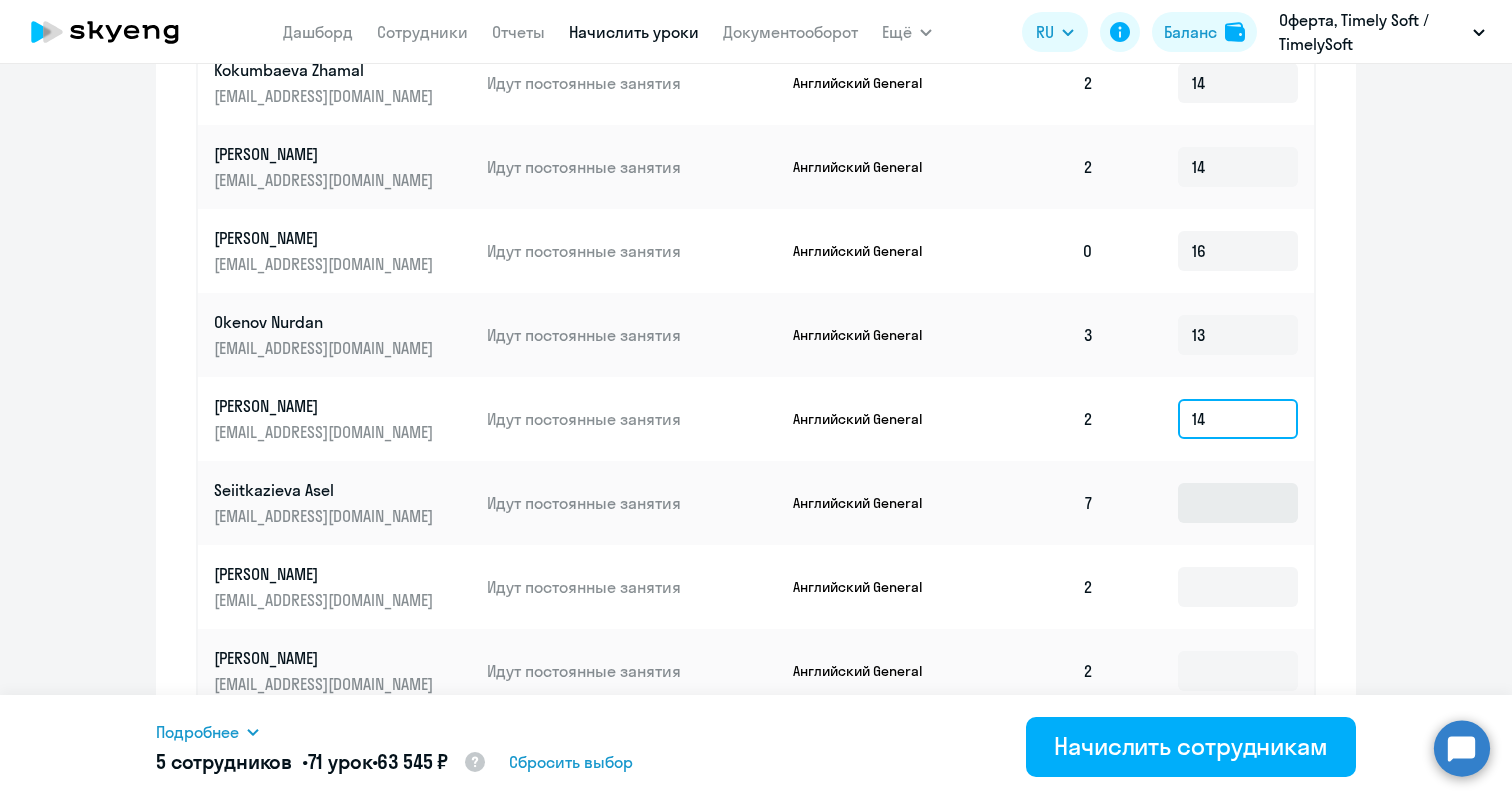 type on "14" 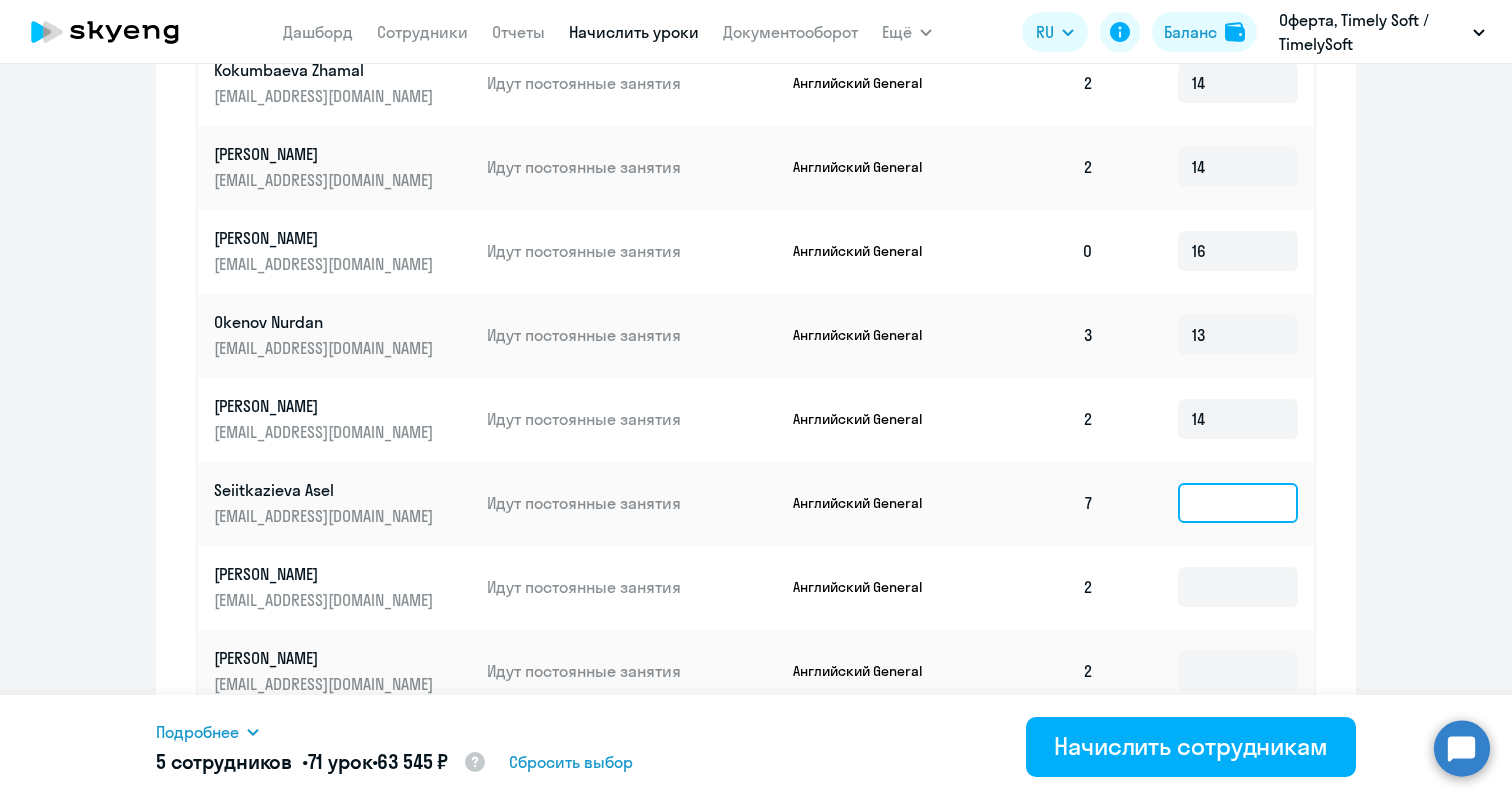 click 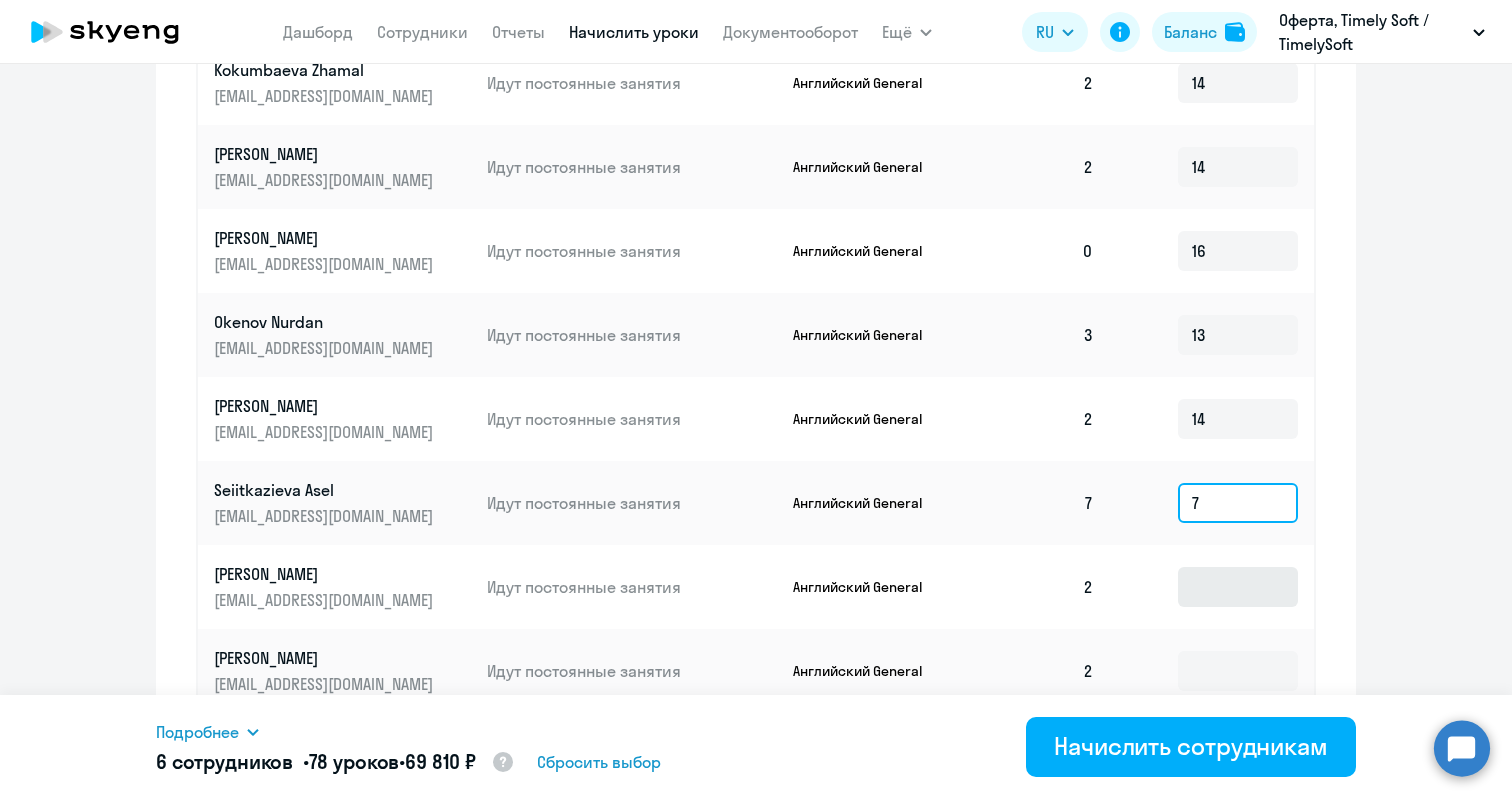 type on "7" 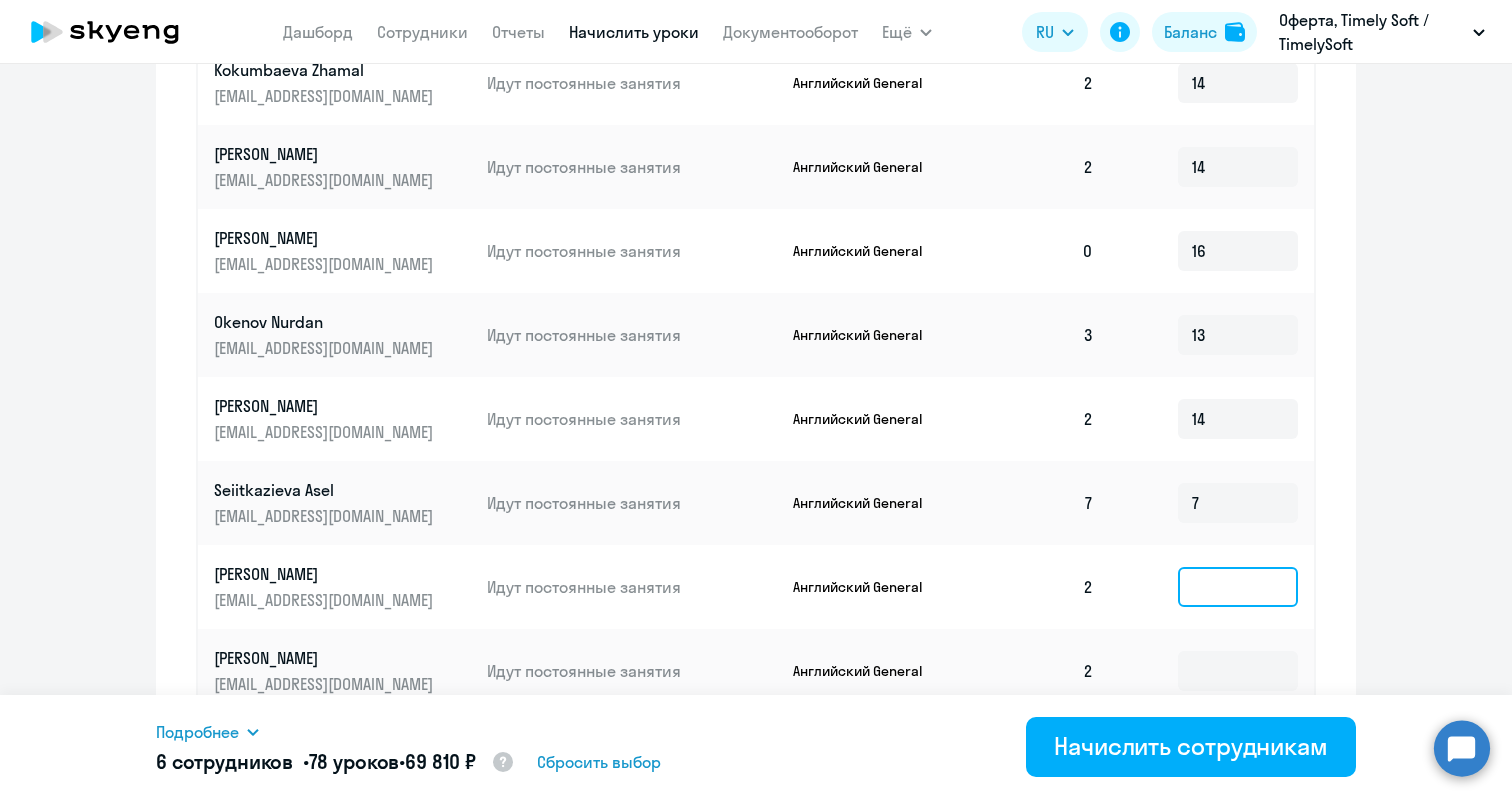 click 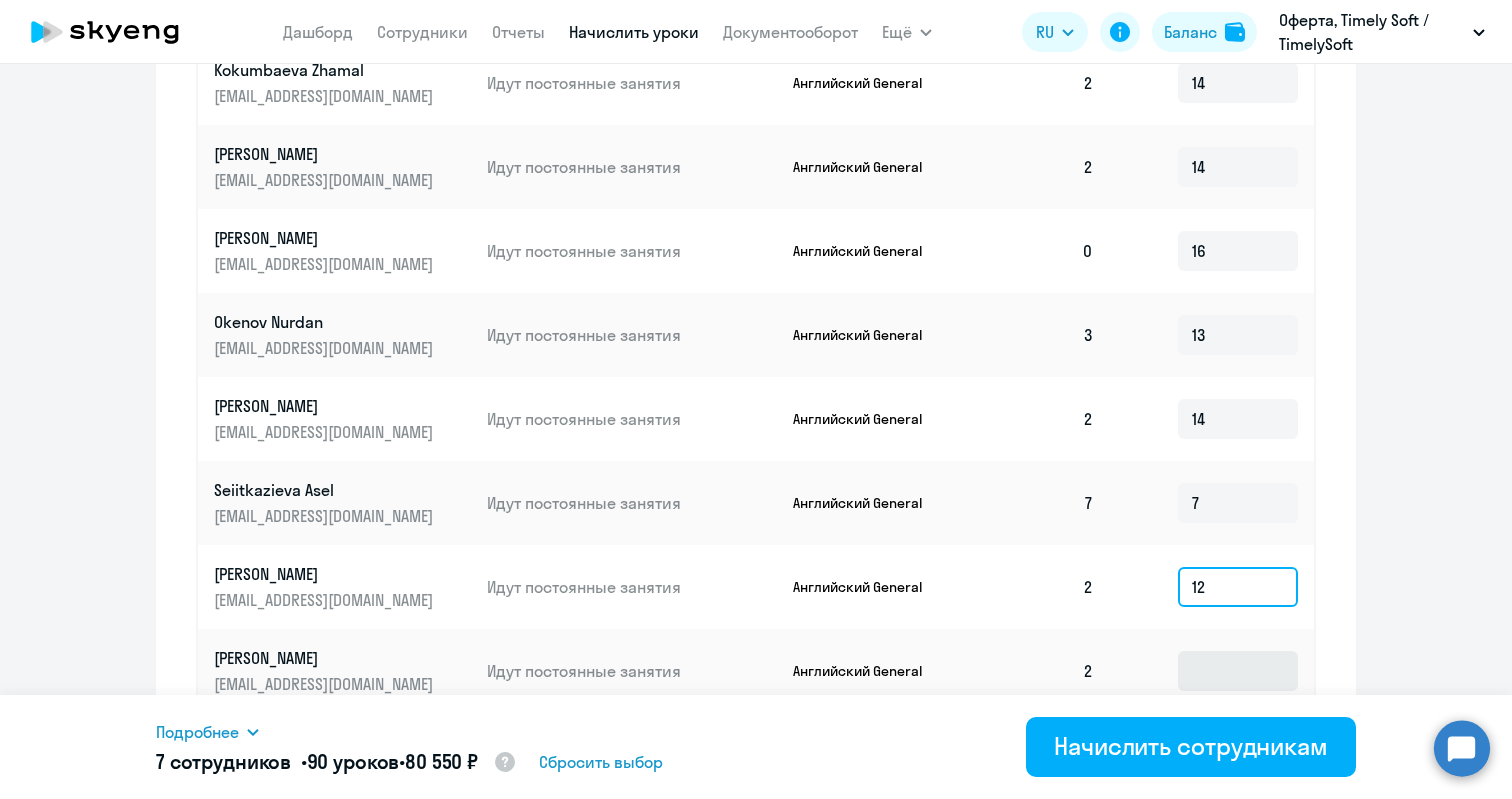 type on "12" 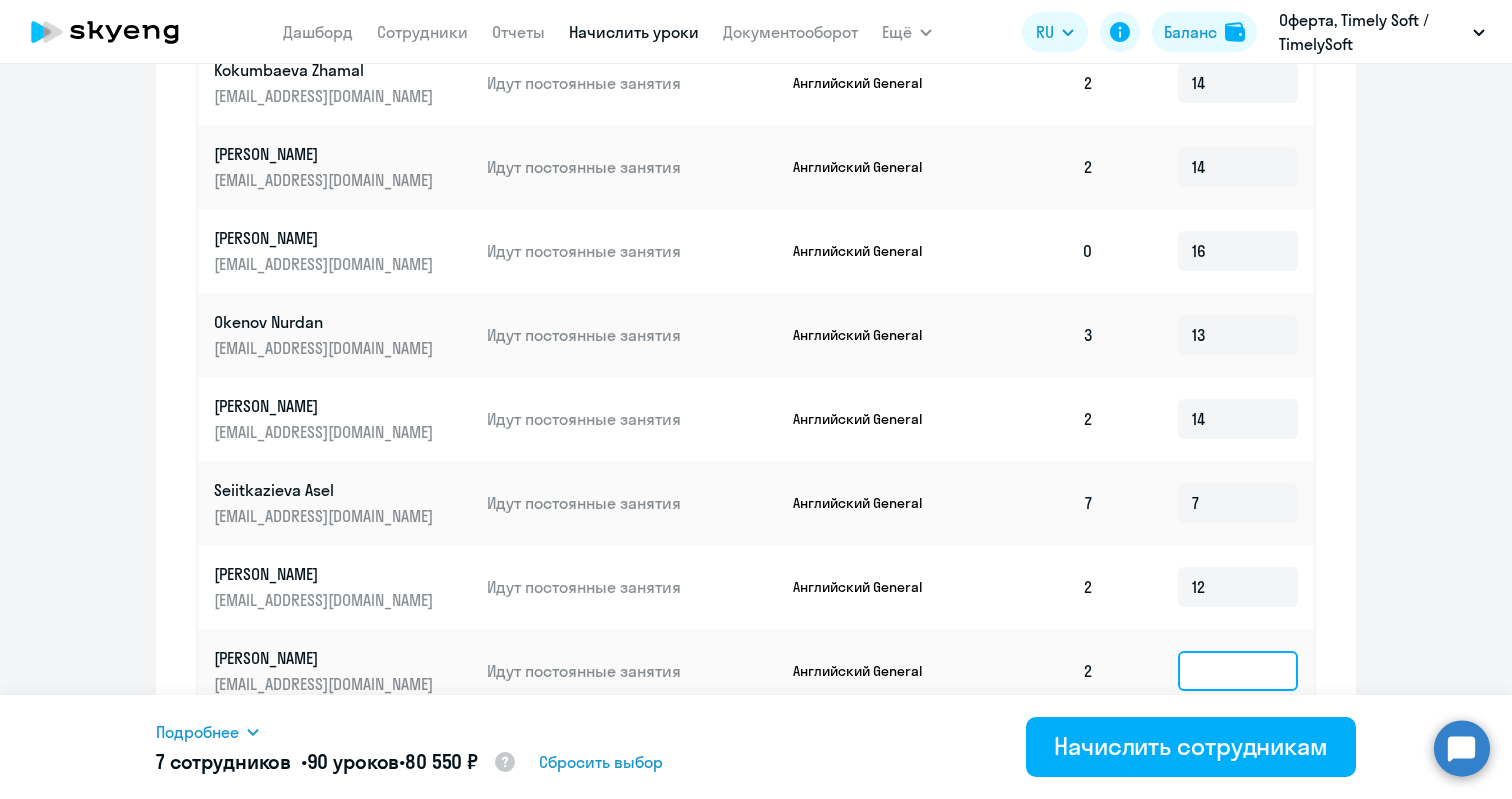 click 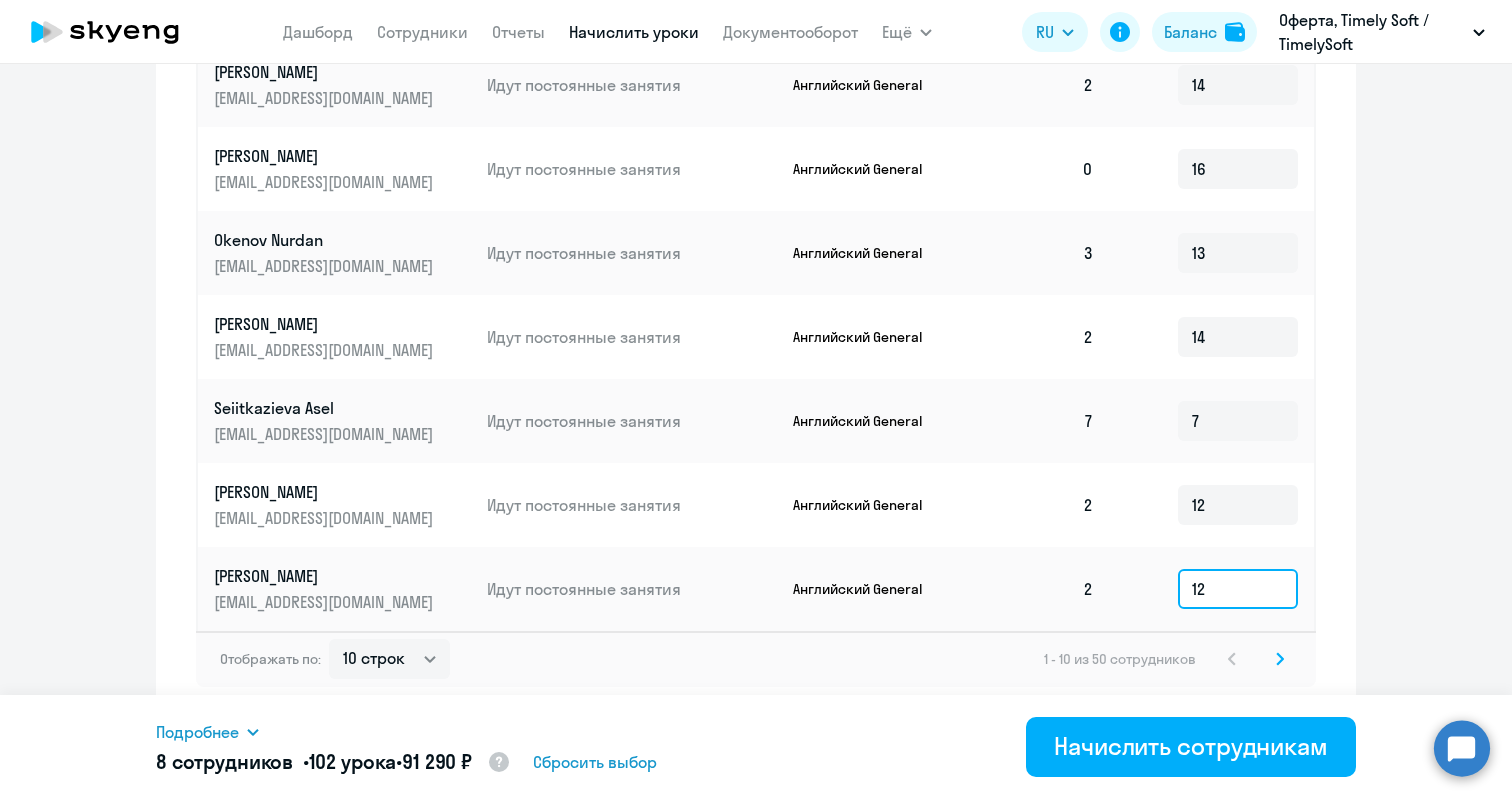 scroll, scrollTop: 1169, scrollLeft: 0, axis: vertical 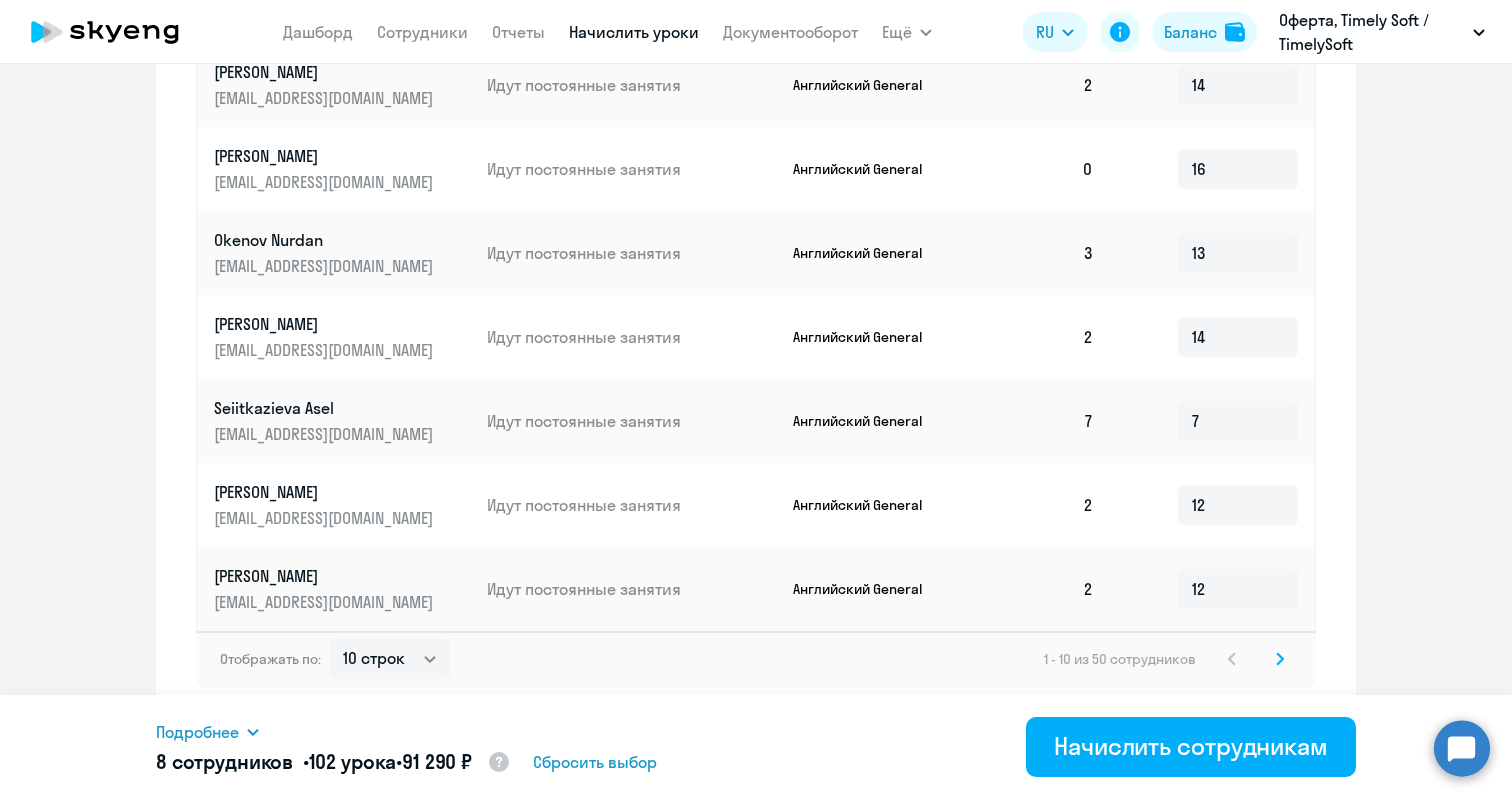 click 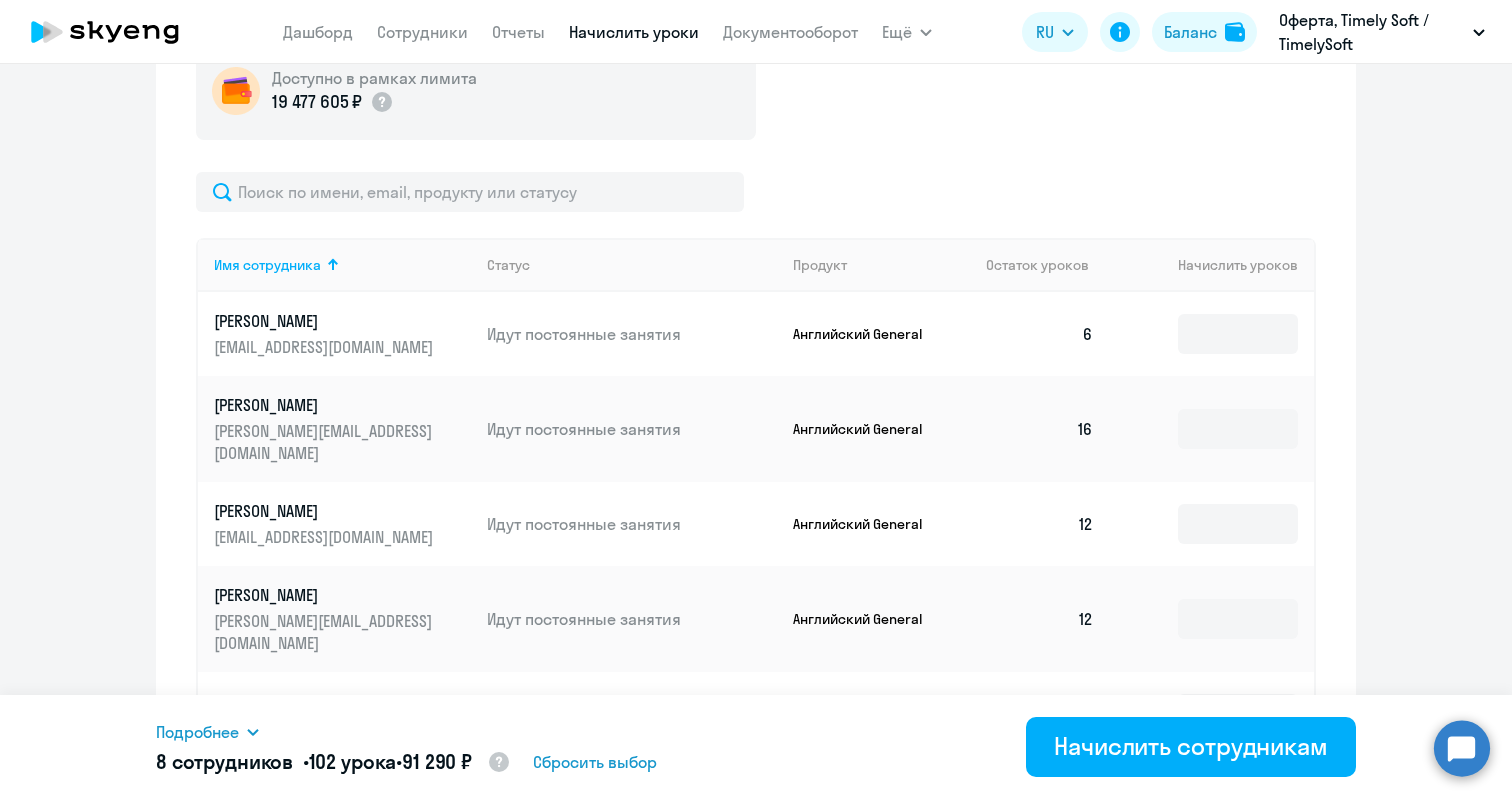 scroll, scrollTop: 674, scrollLeft: 0, axis: vertical 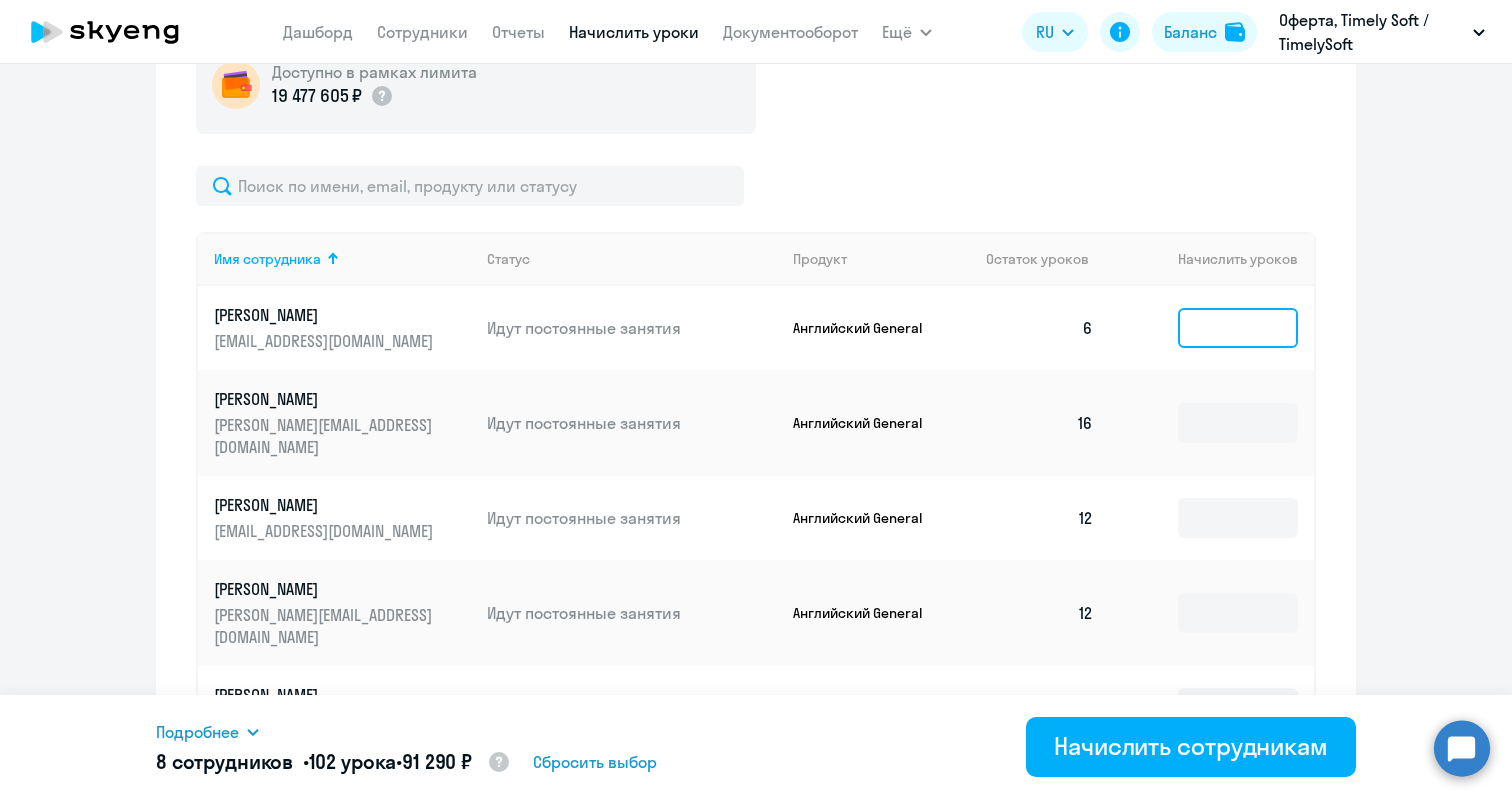 click 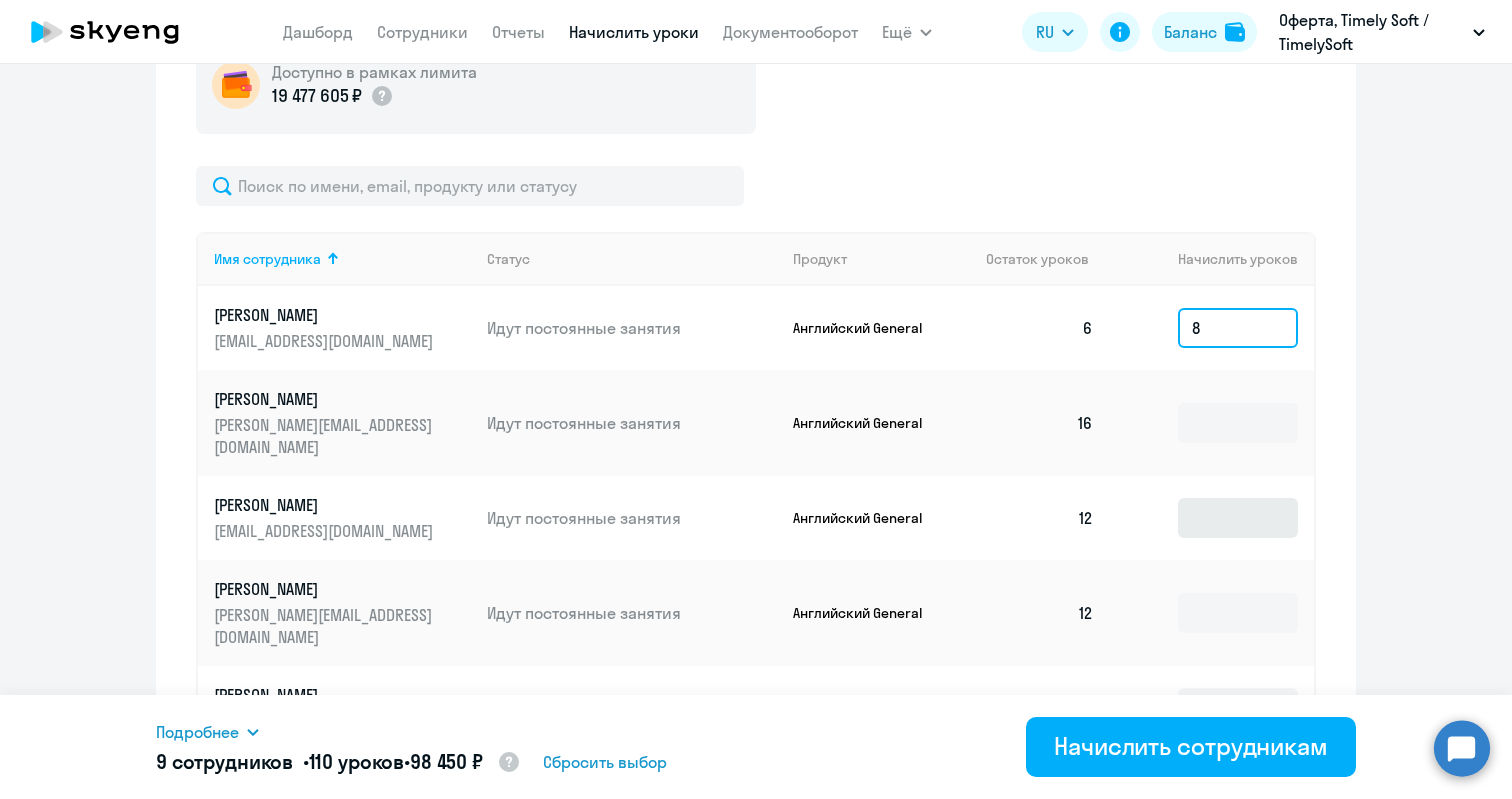 type on "8" 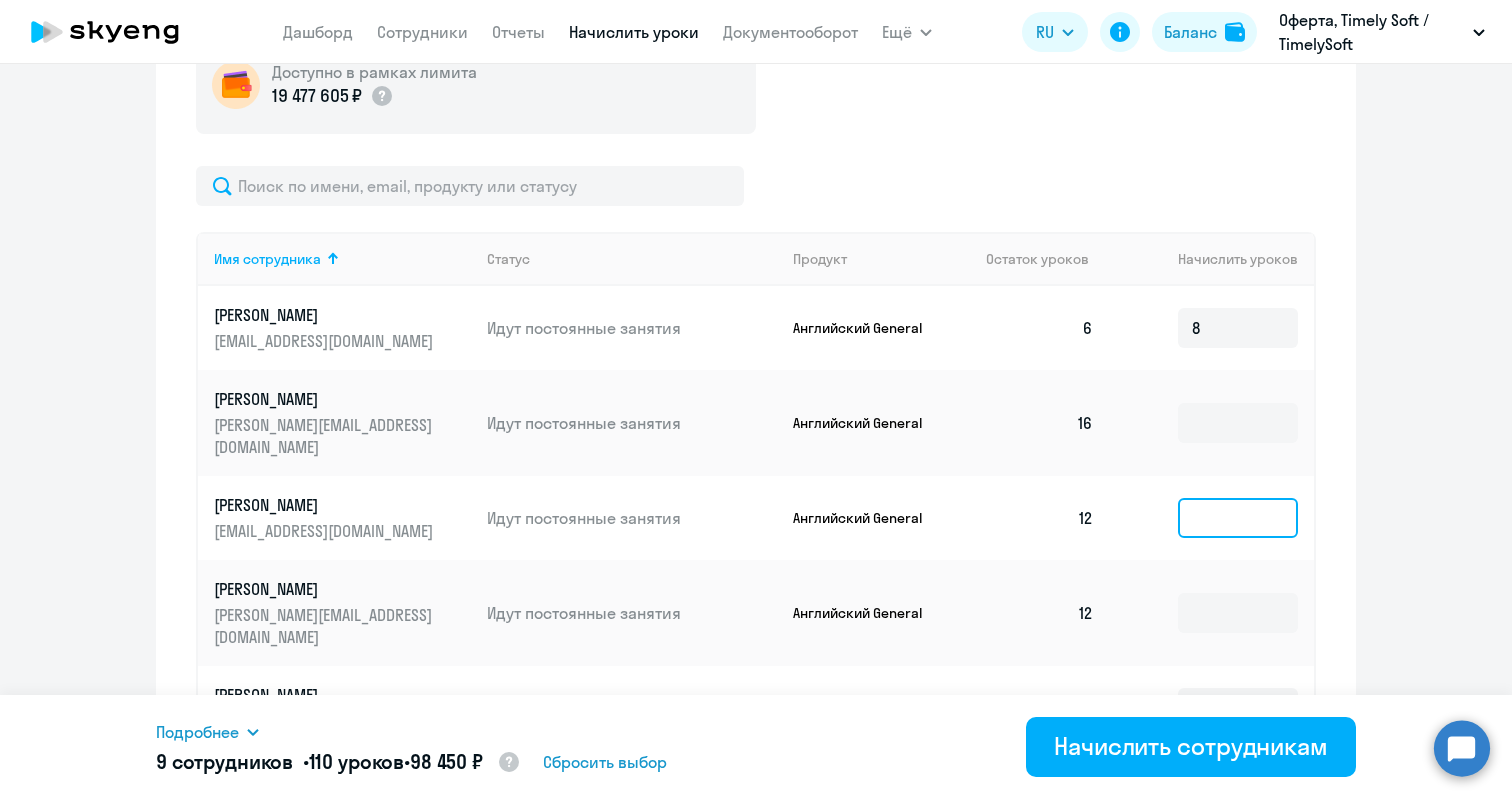 click 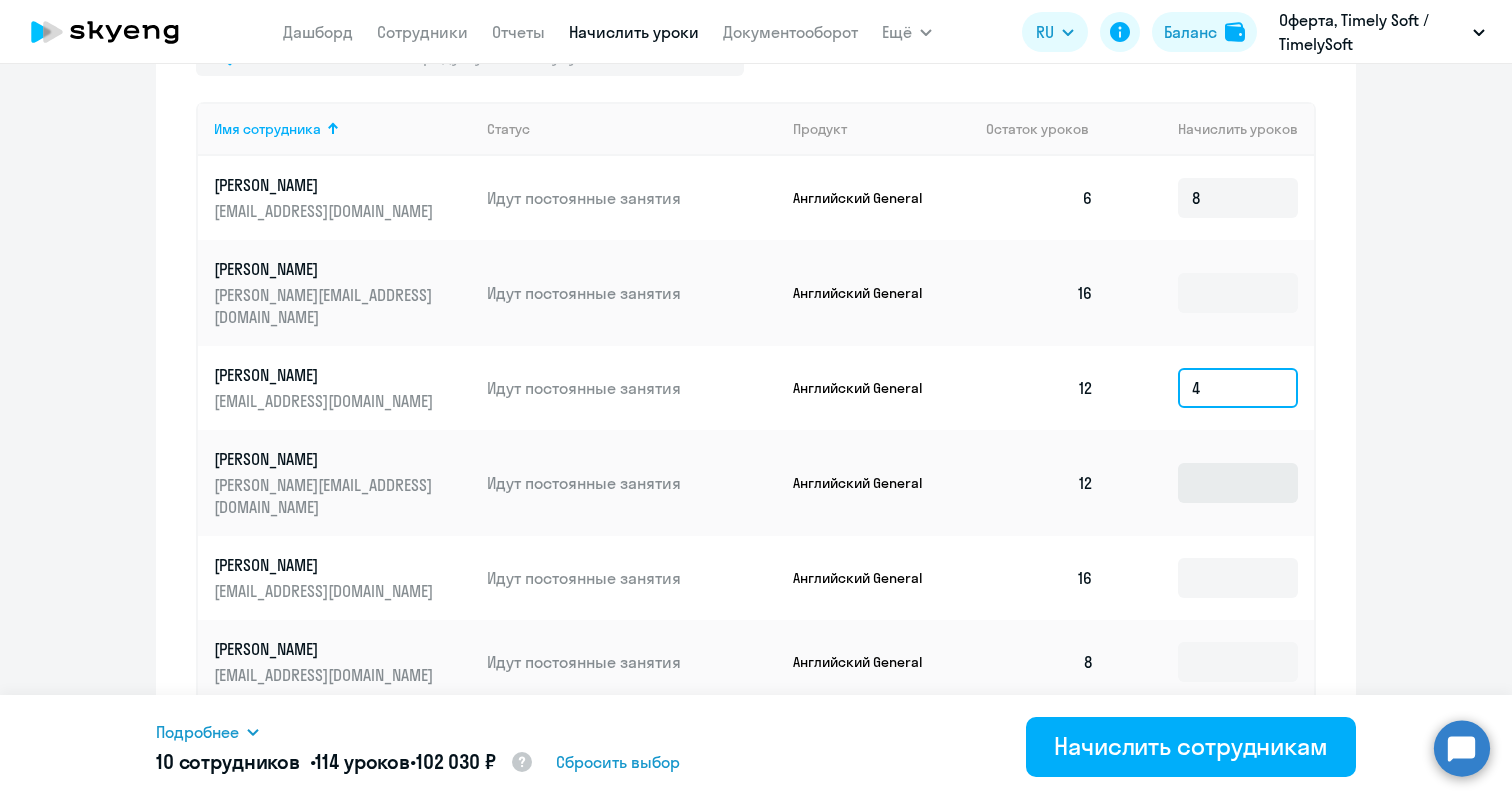 scroll, scrollTop: 834, scrollLeft: 0, axis: vertical 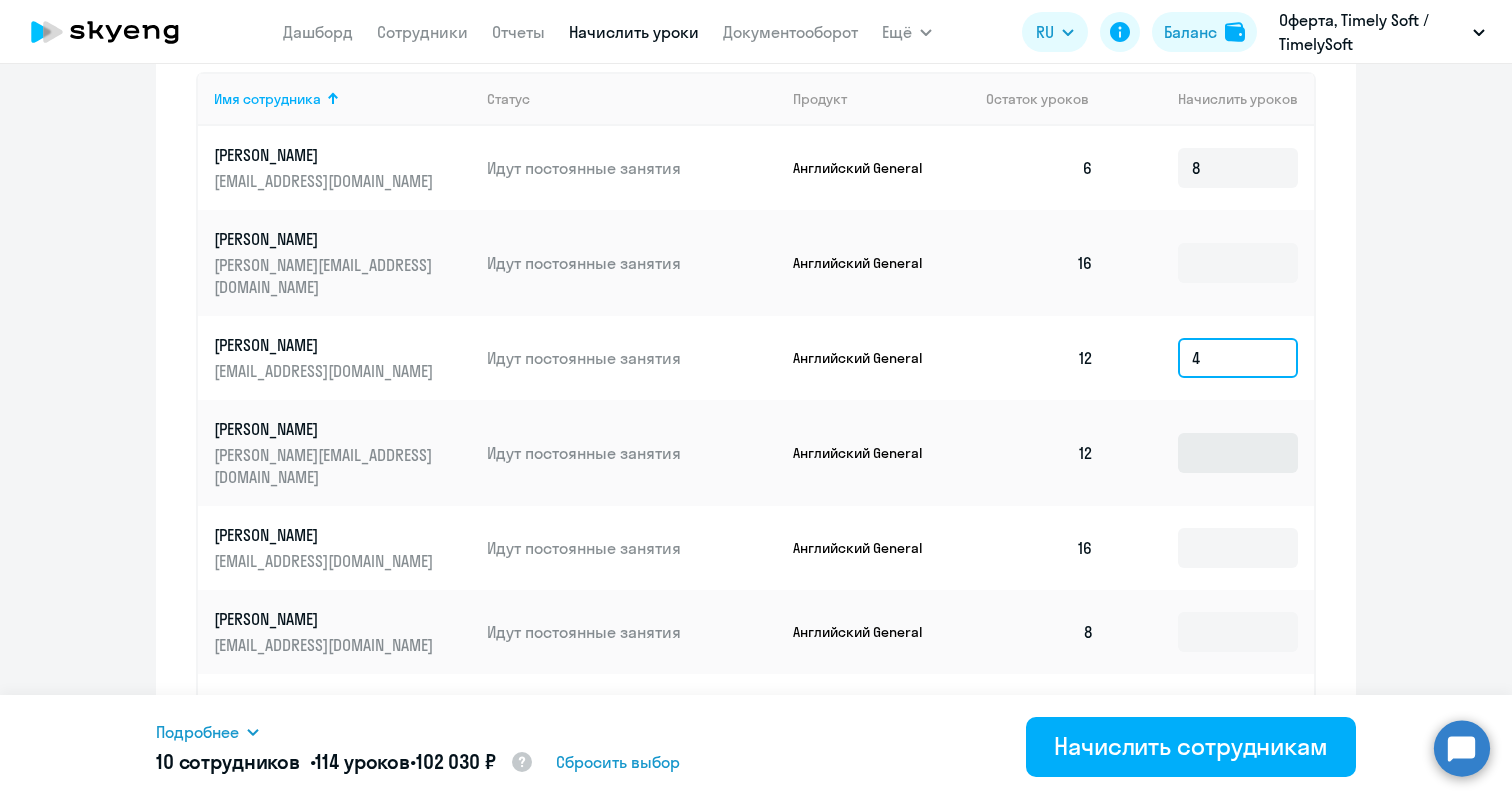 type on "4" 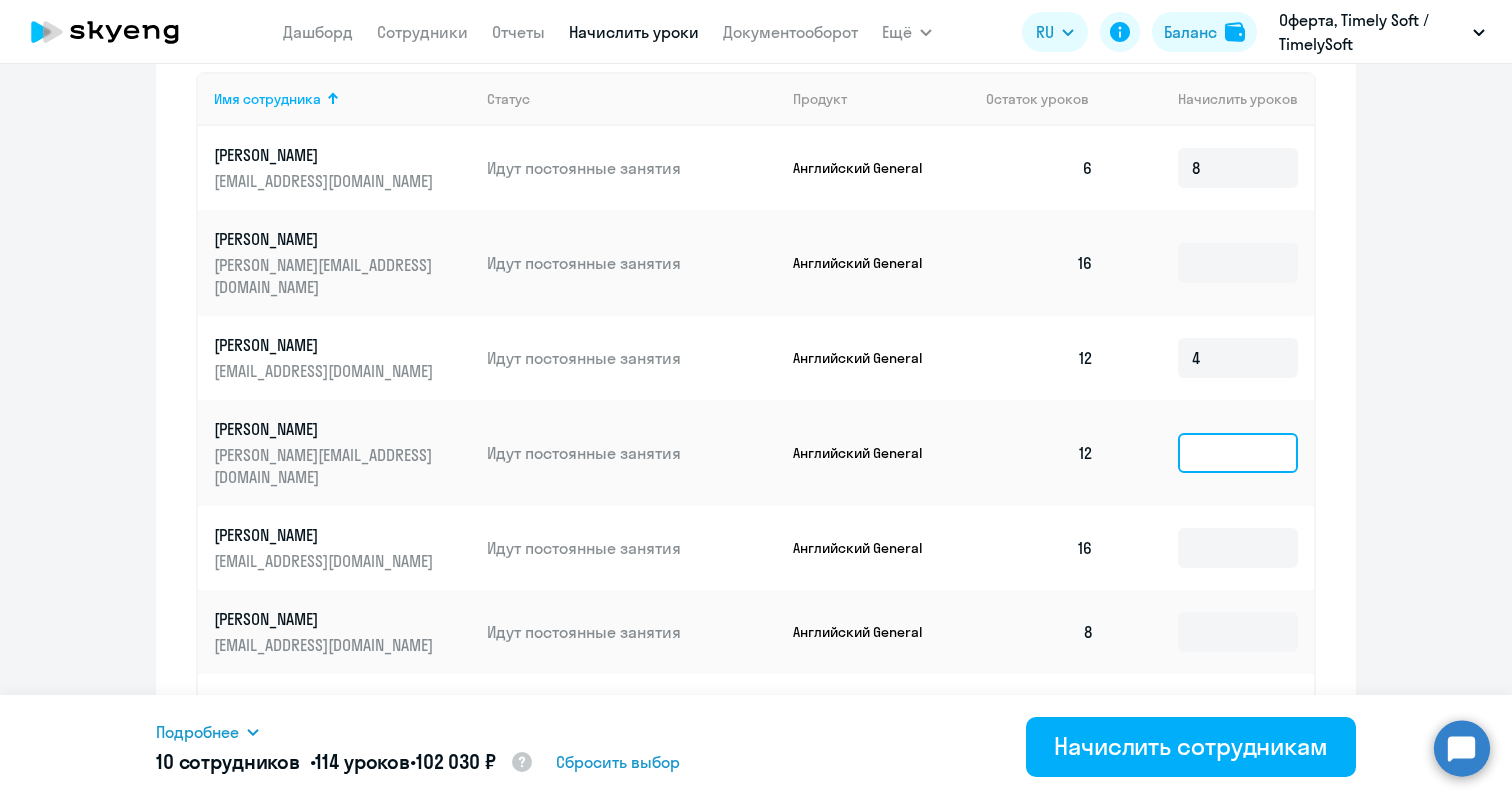 click 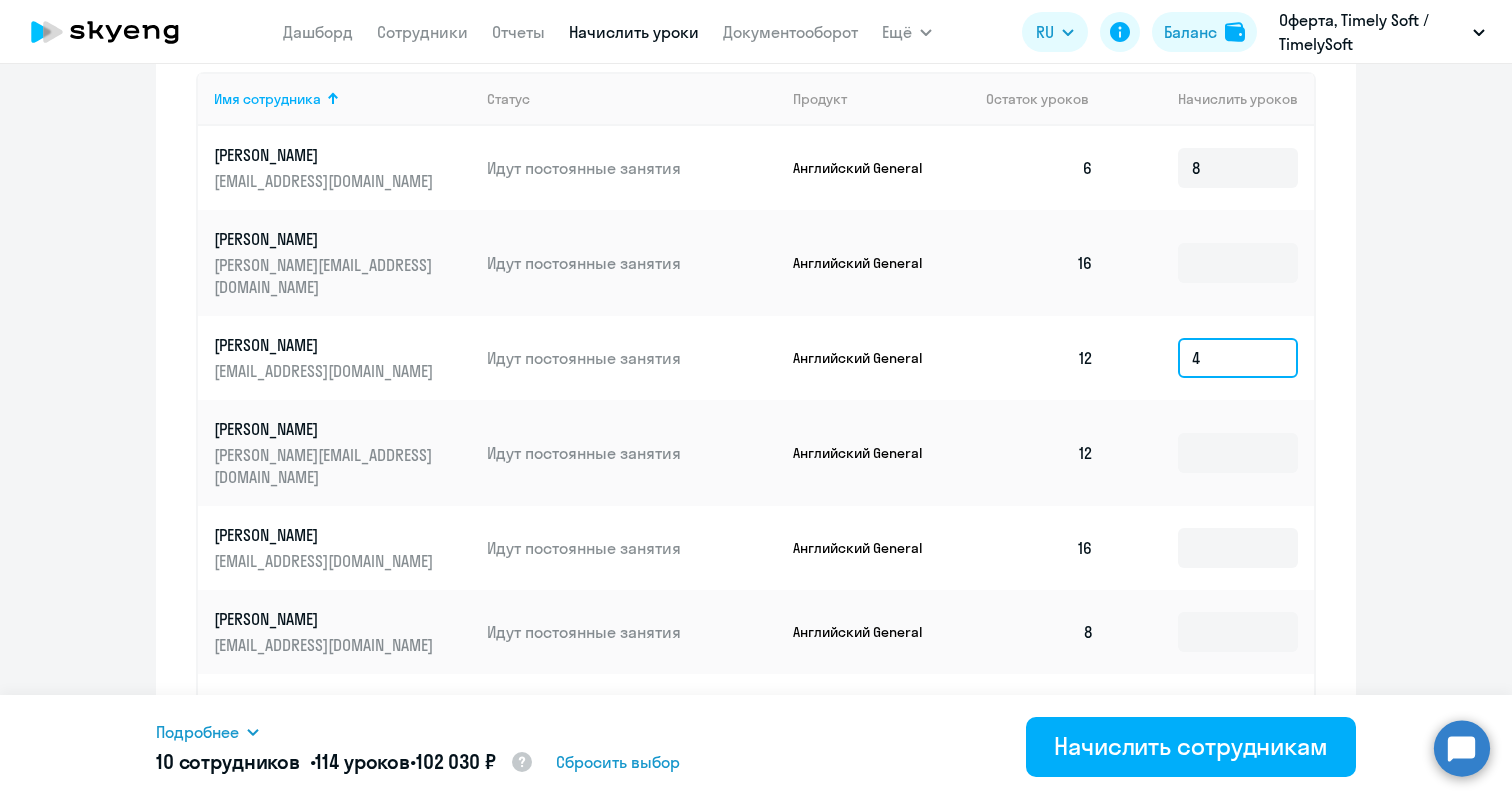 click on "4" 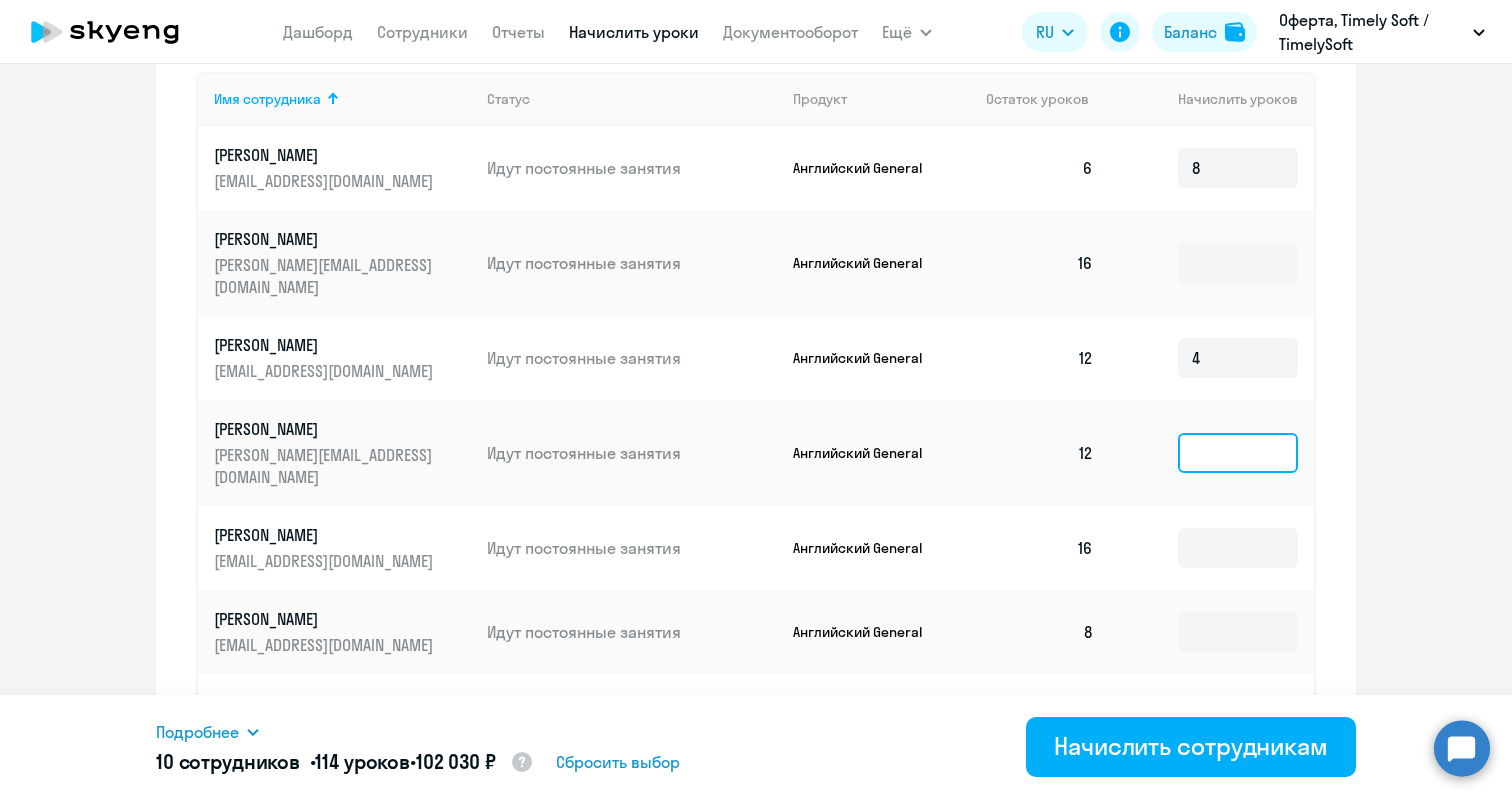 click 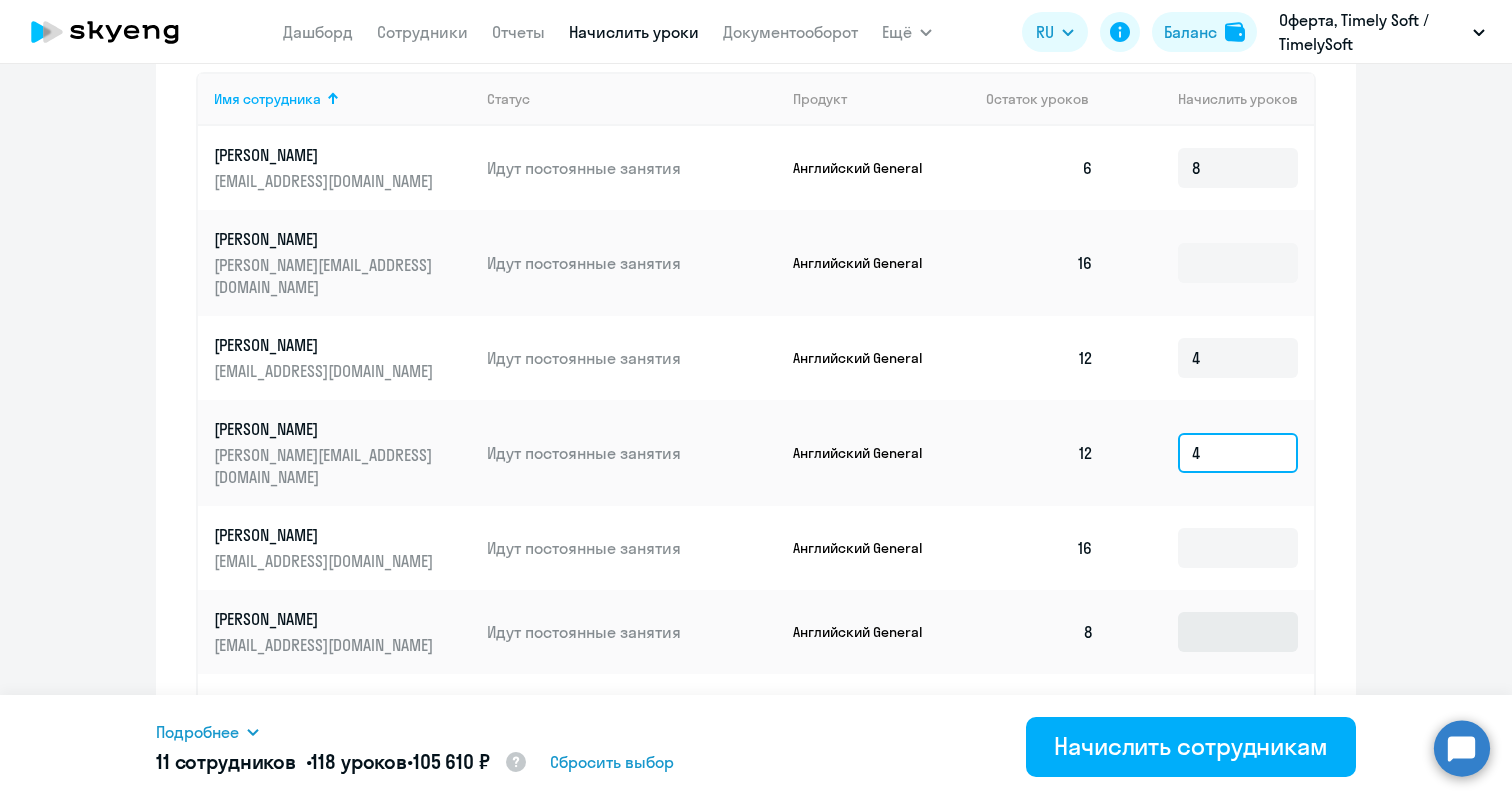 type on "4" 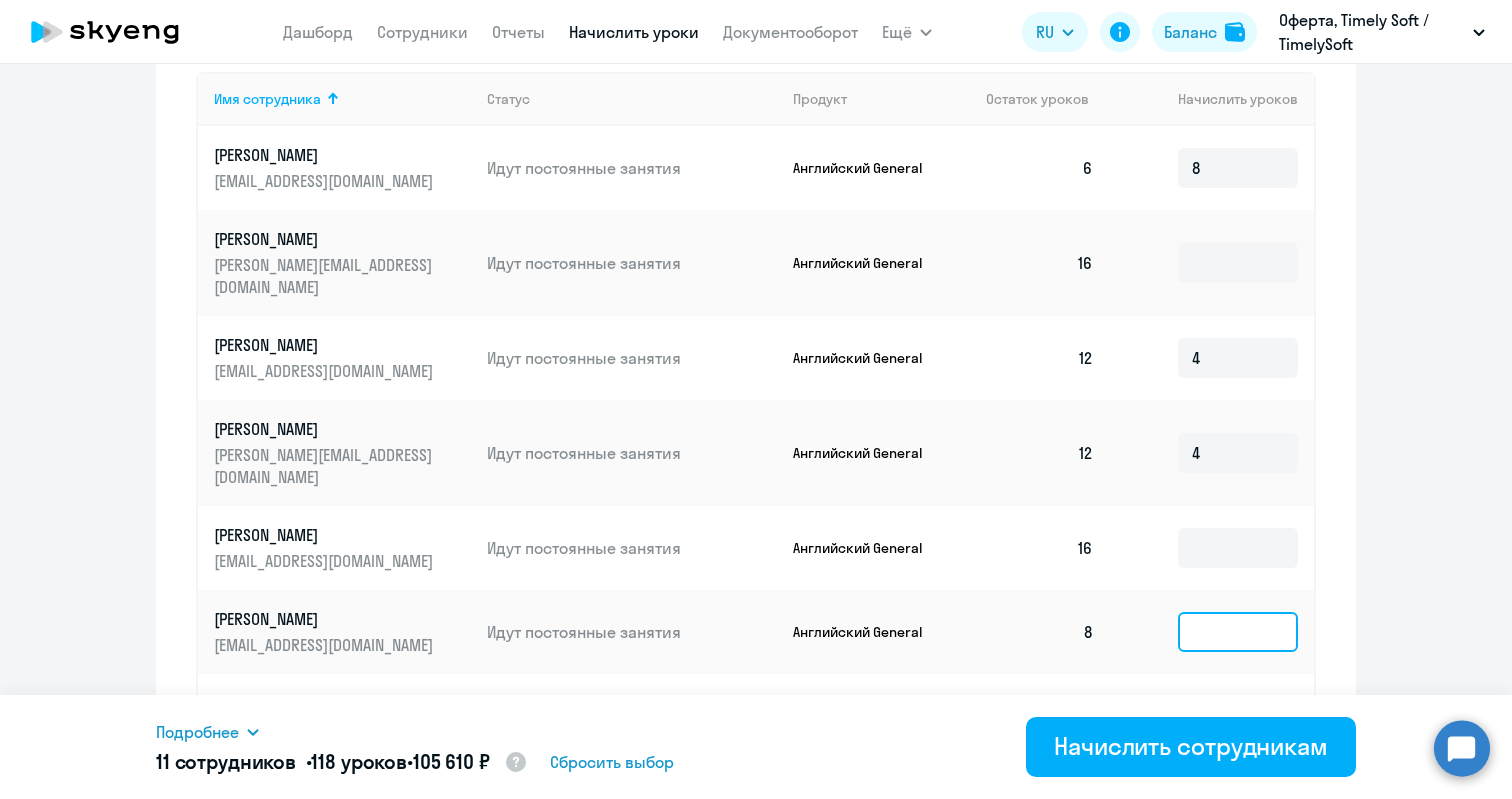 click 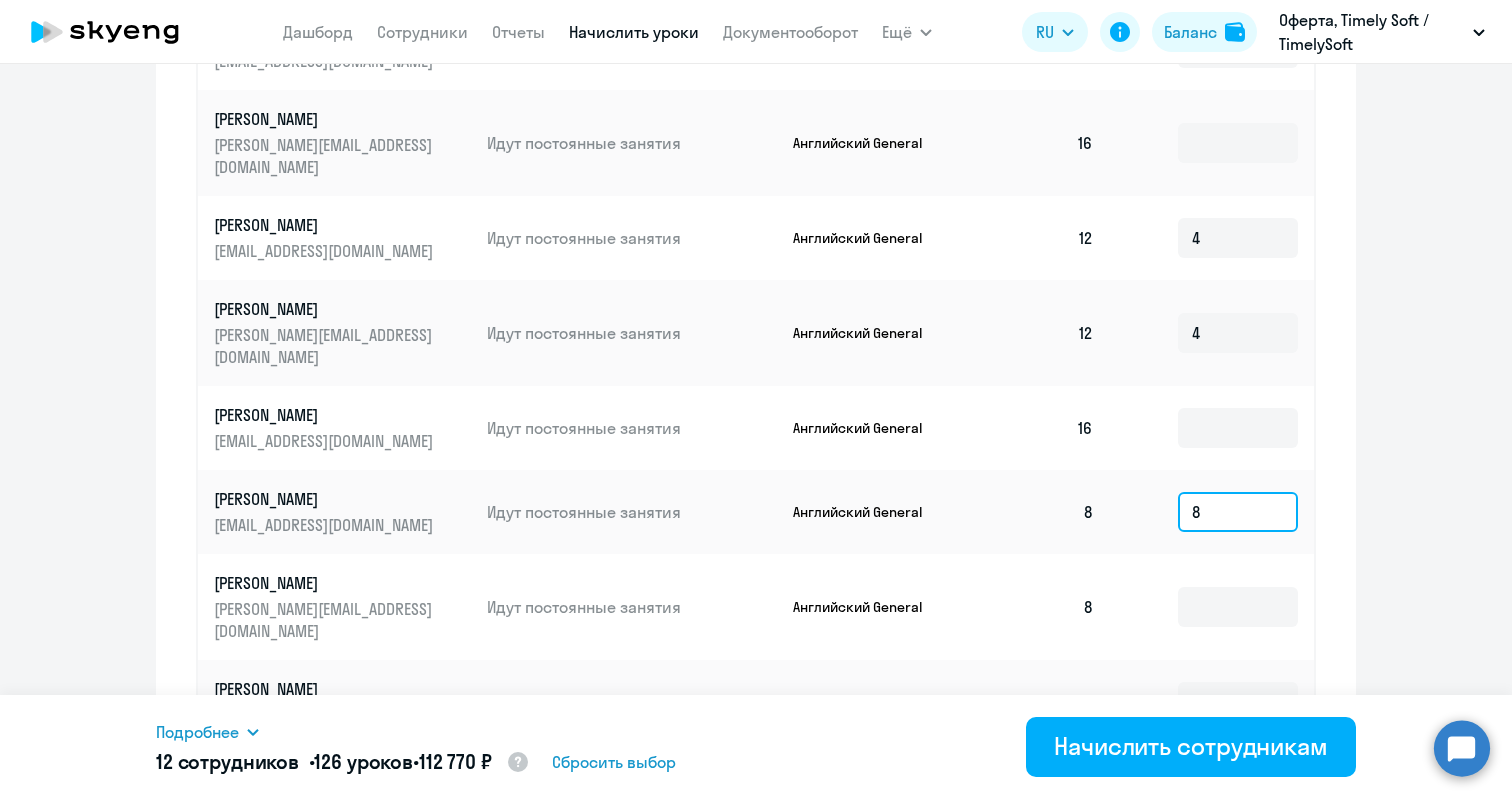 scroll, scrollTop: 967, scrollLeft: 0, axis: vertical 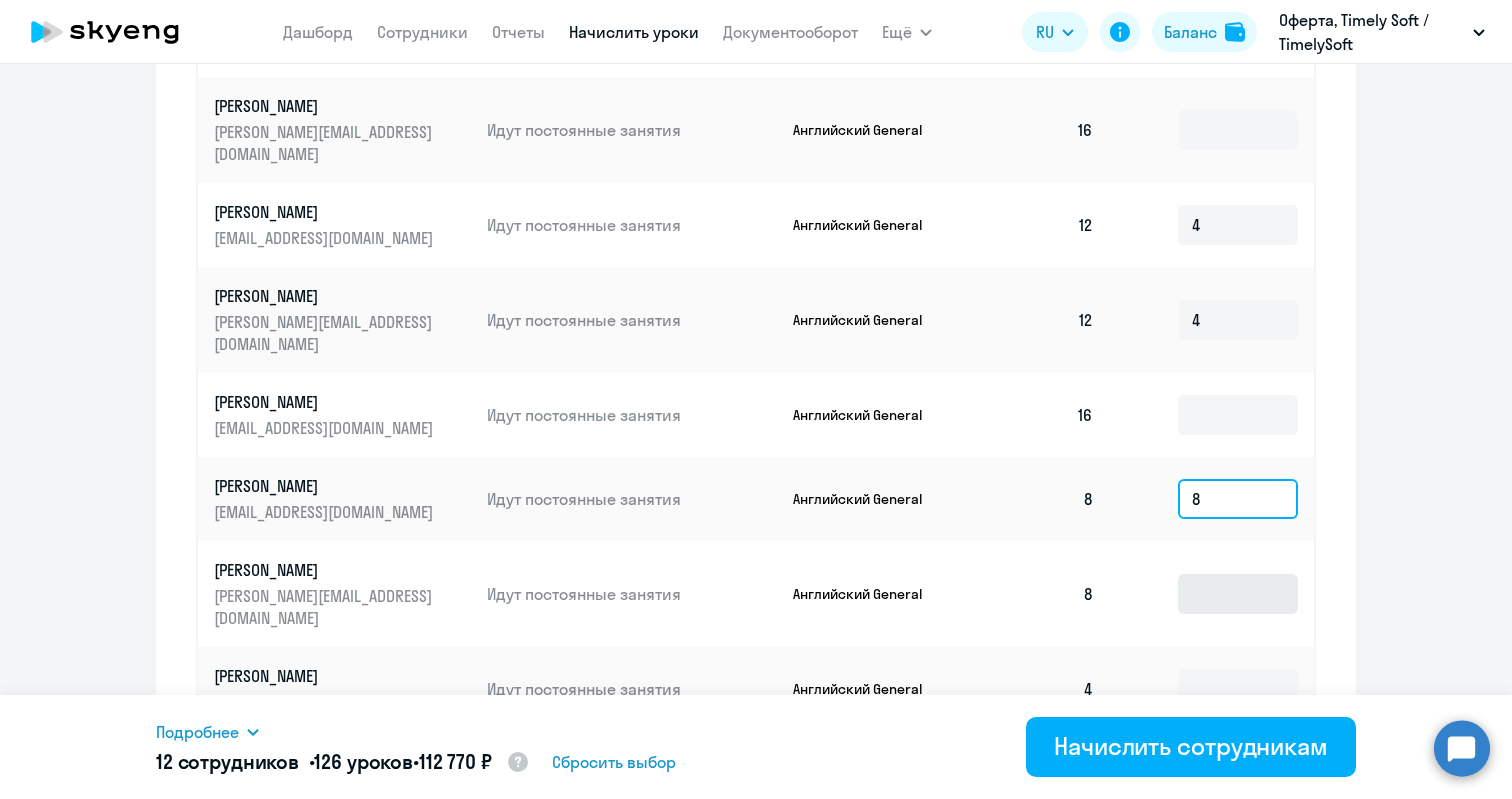 type on "8" 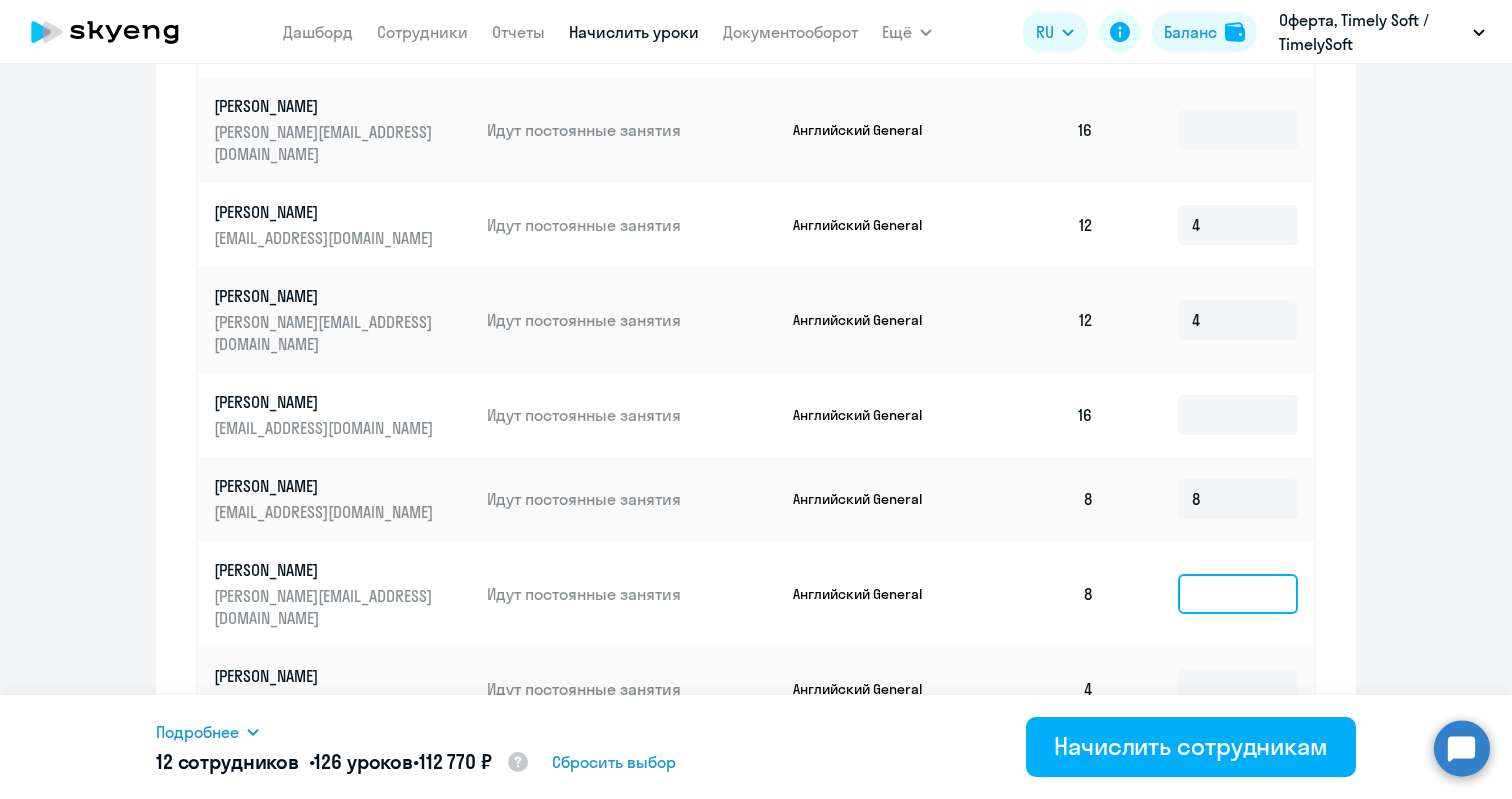 click 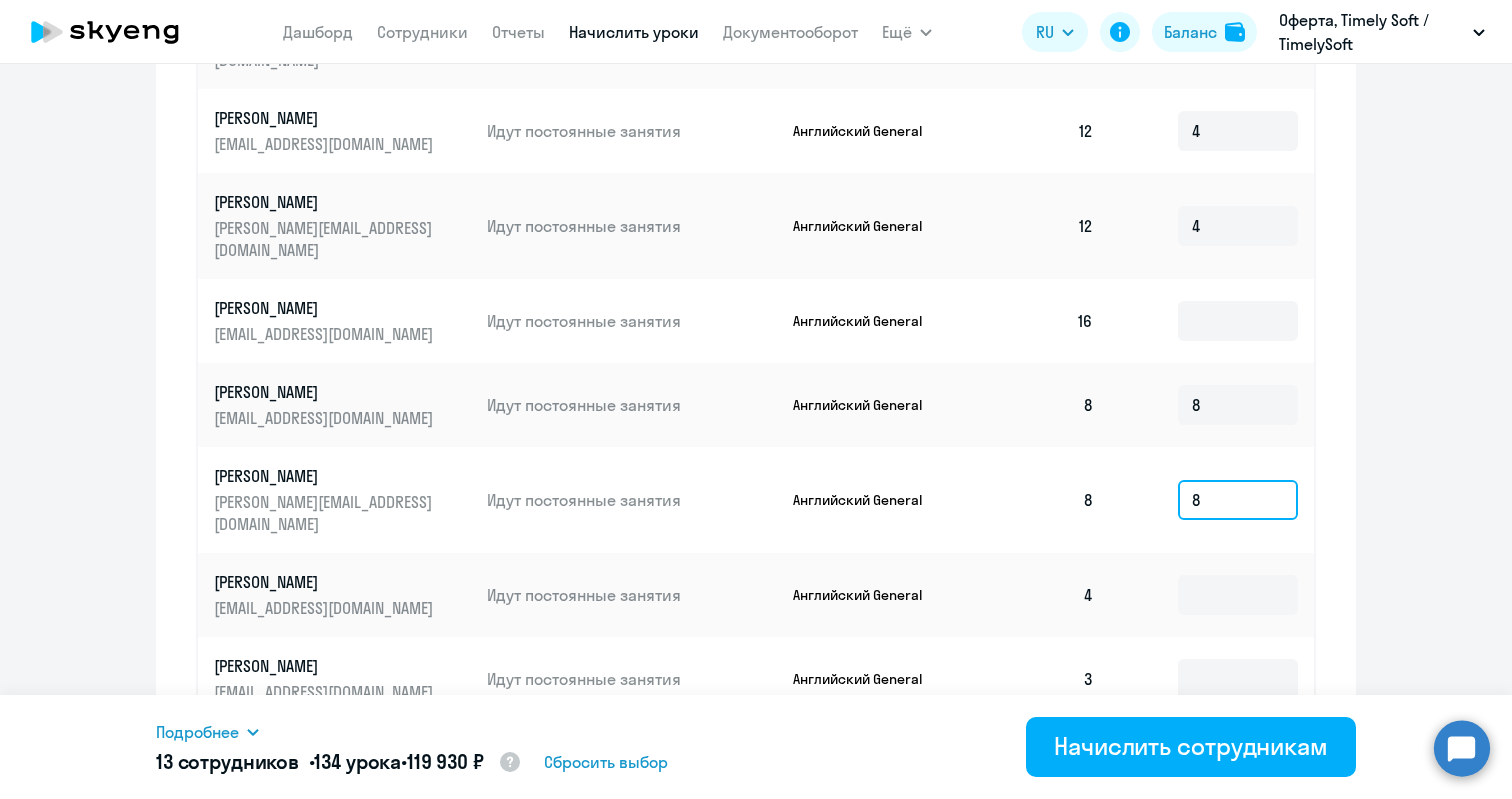 scroll, scrollTop: 1081, scrollLeft: 0, axis: vertical 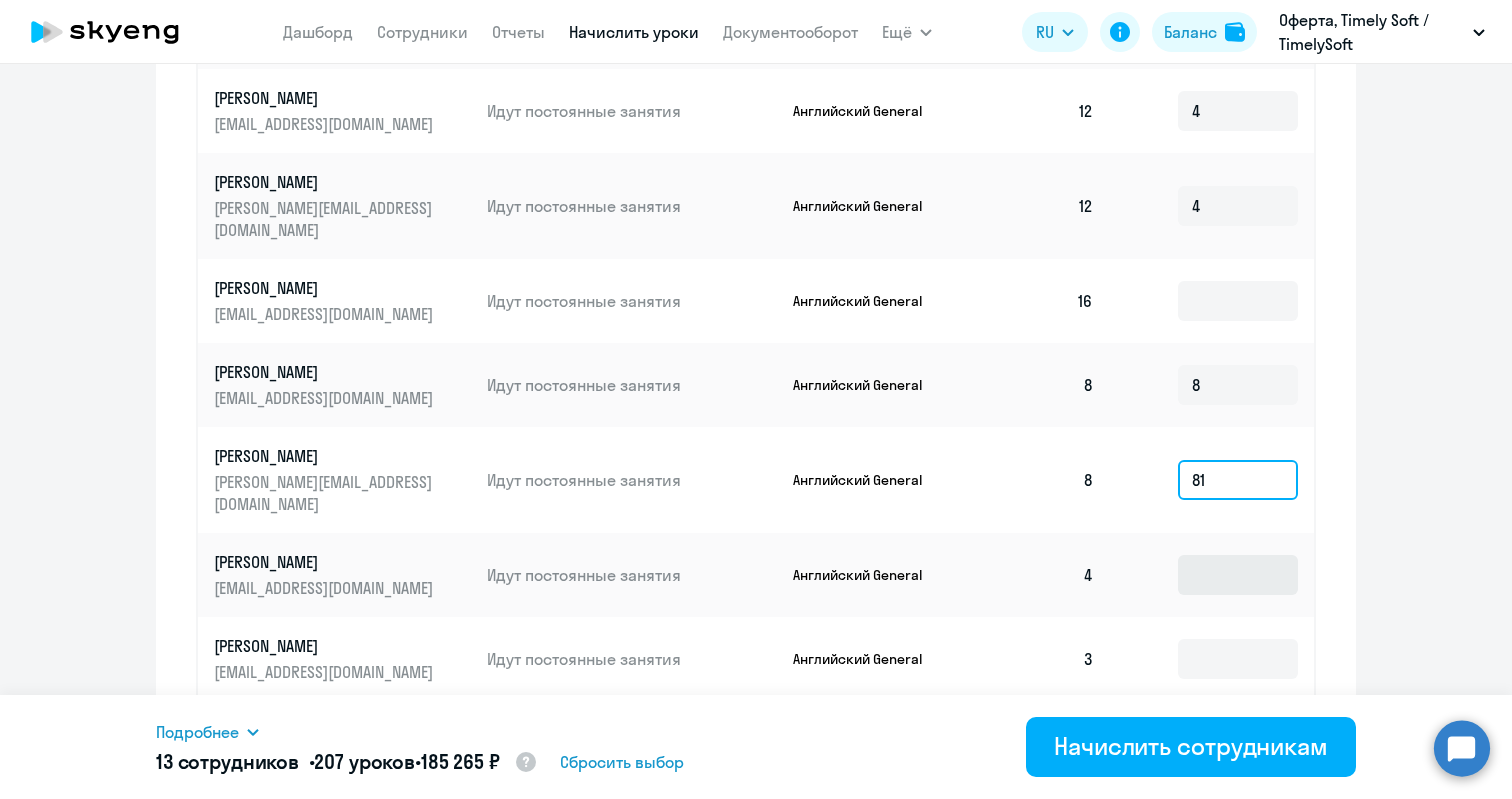 type on "81" 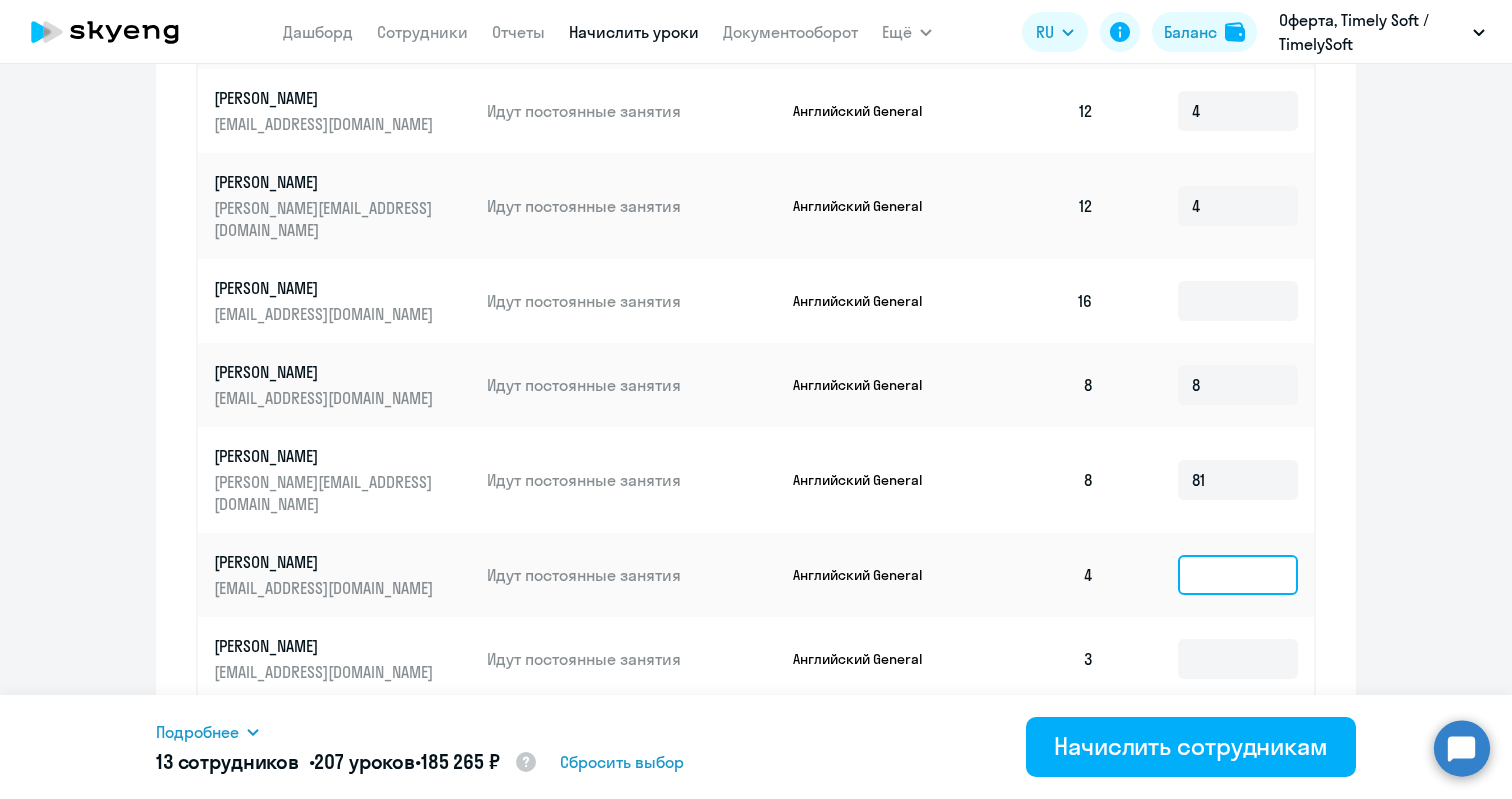 click 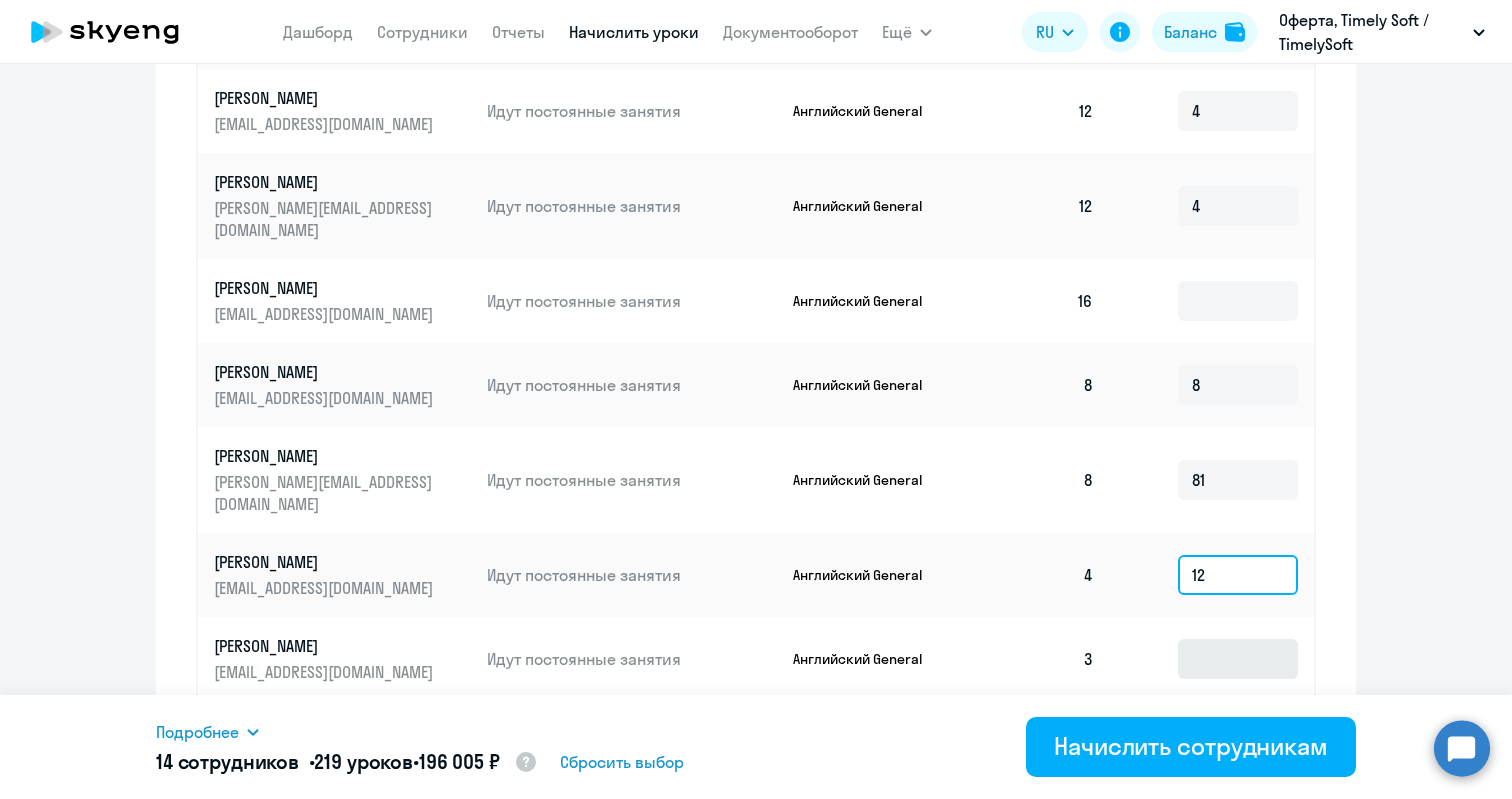 type on "12" 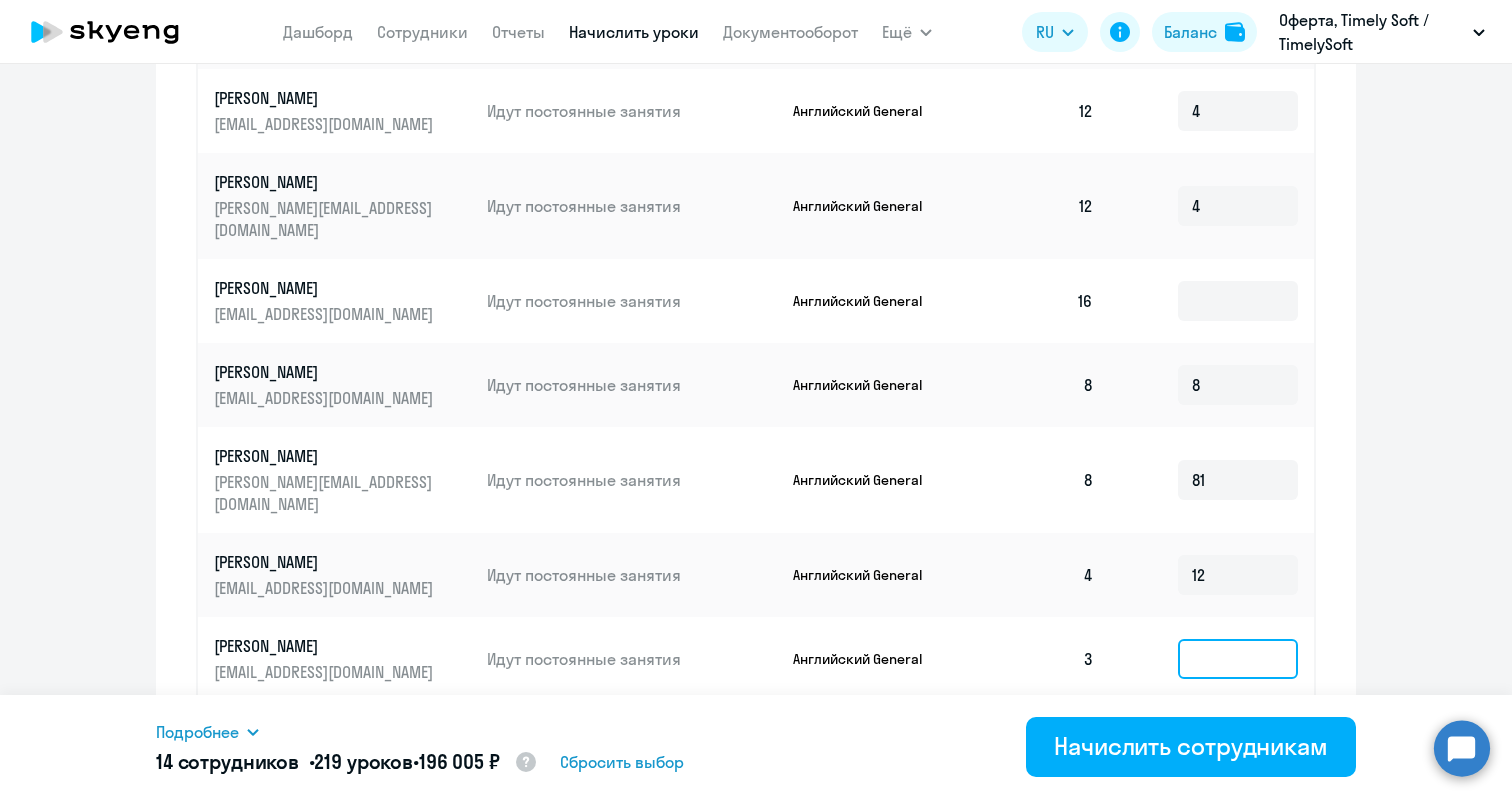 click 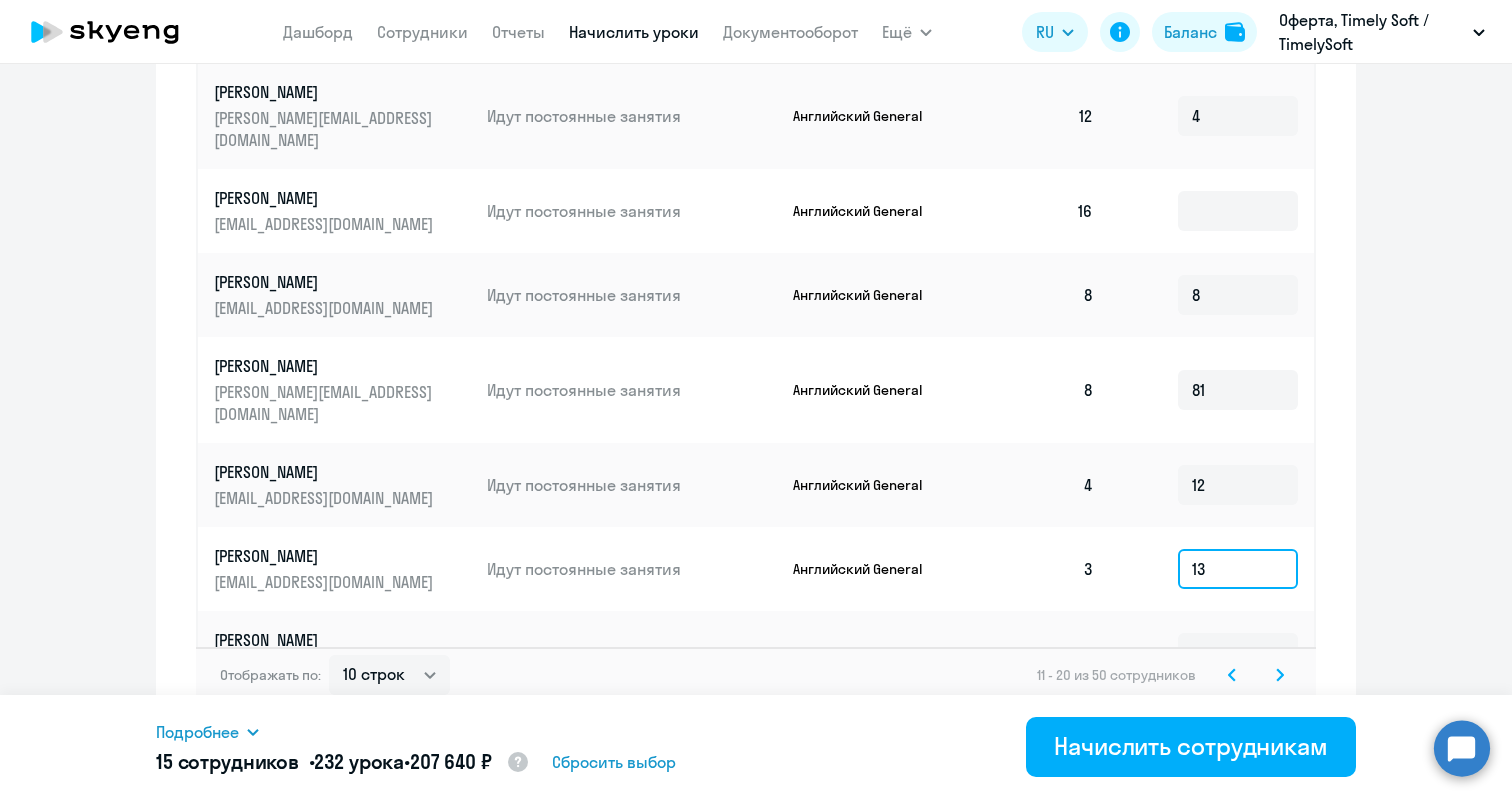 scroll, scrollTop: 1169, scrollLeft: 0, axis: vertical 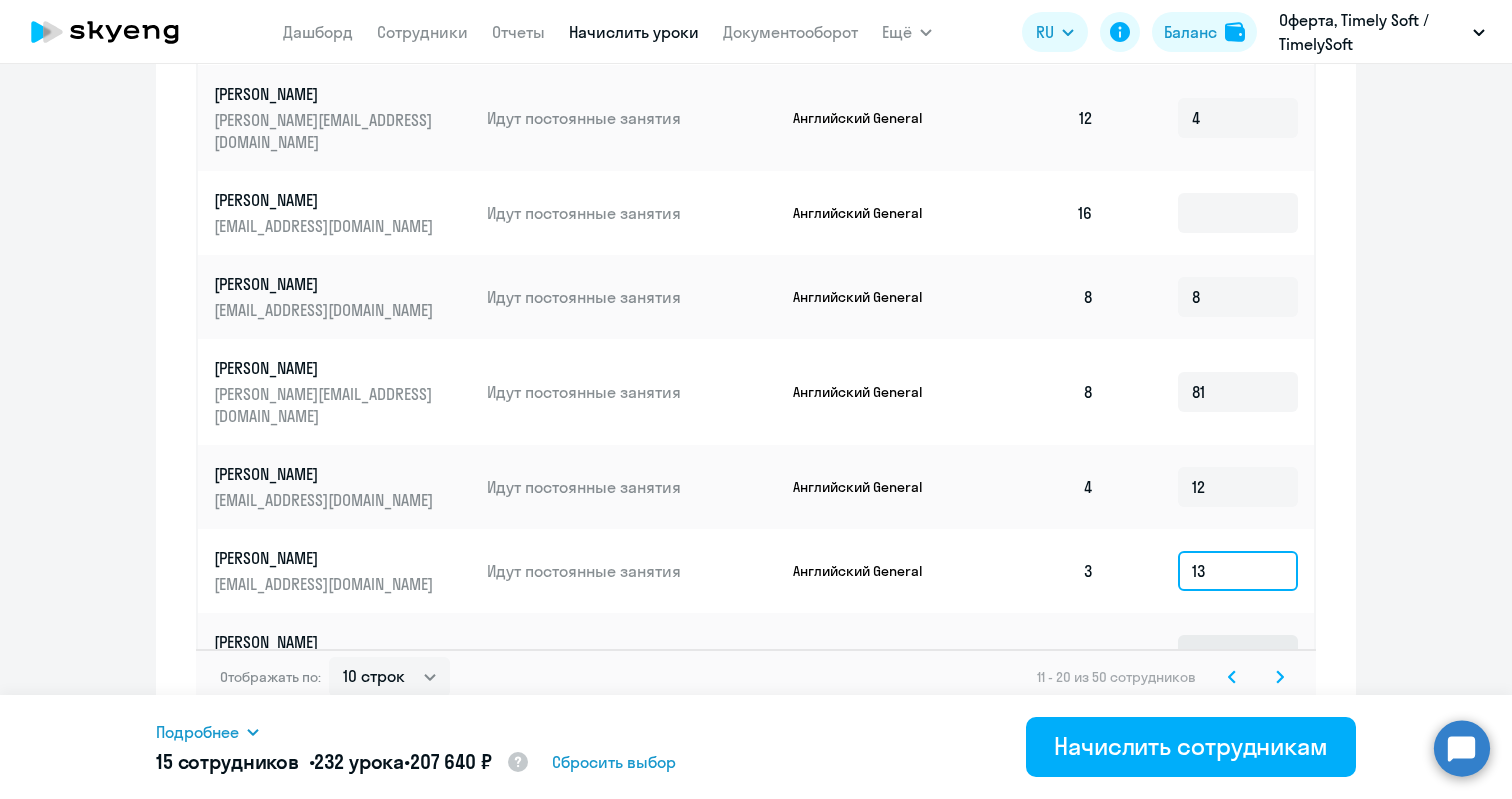 type on "13" 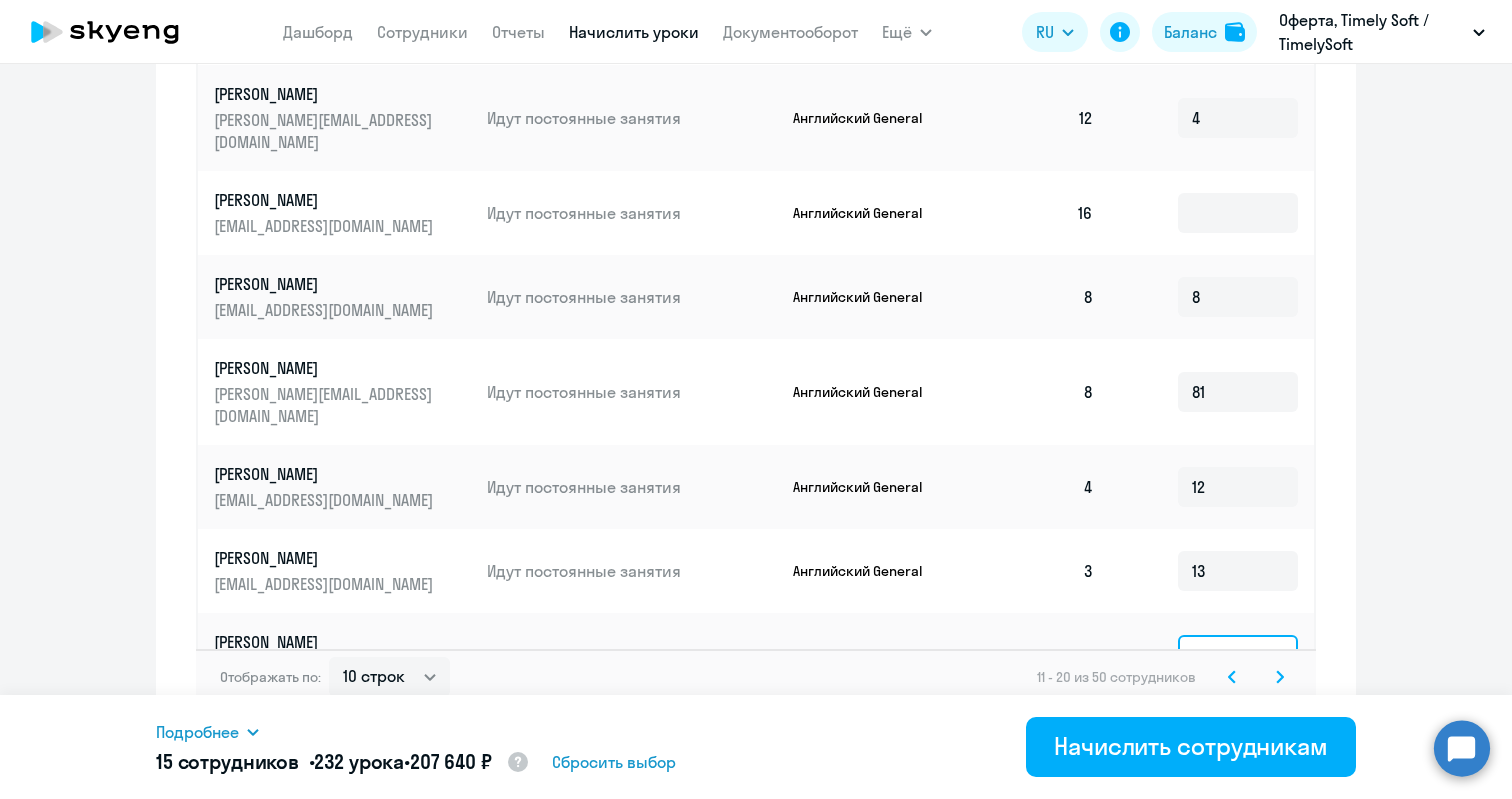 click 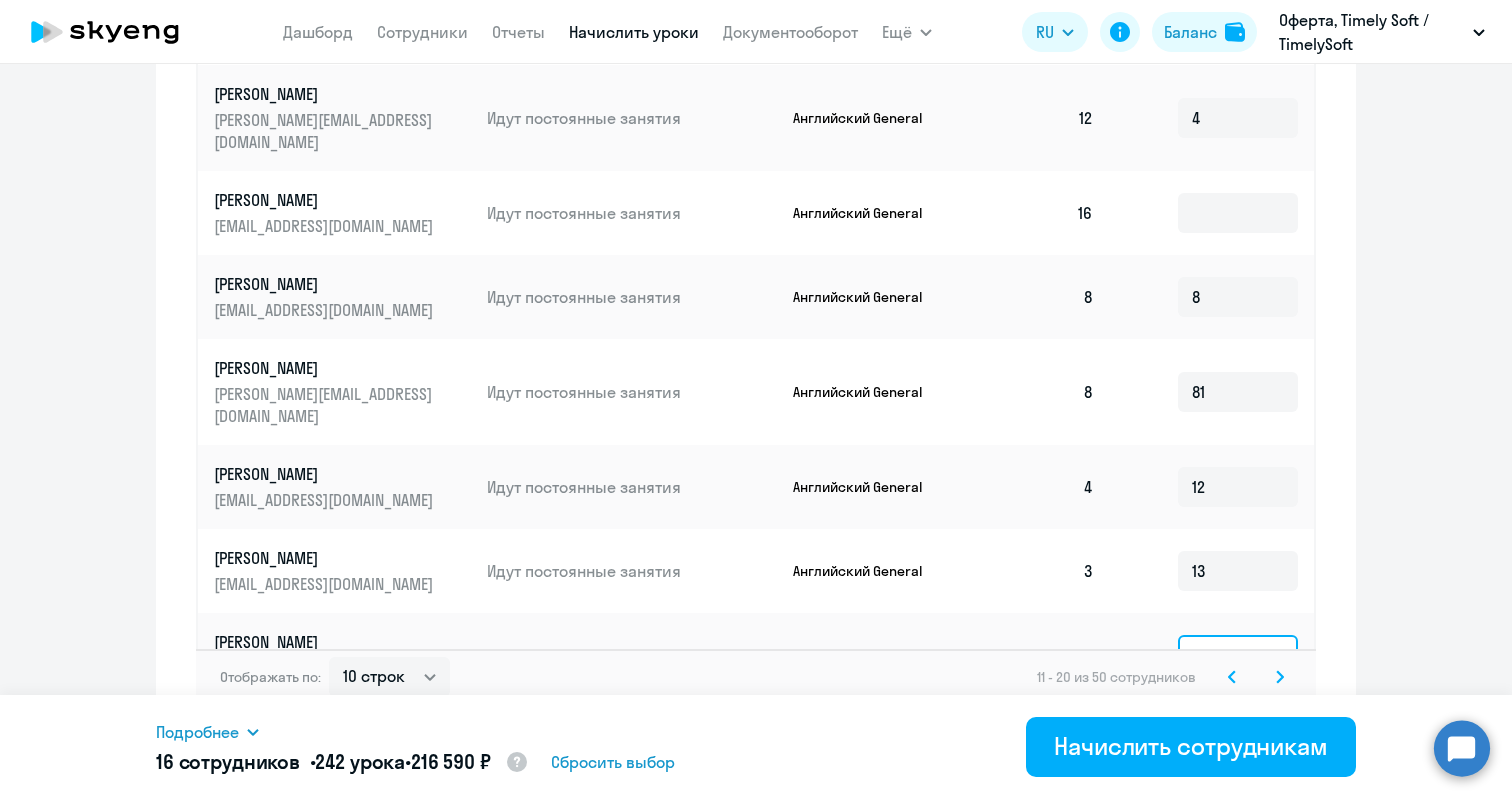 type on "10" 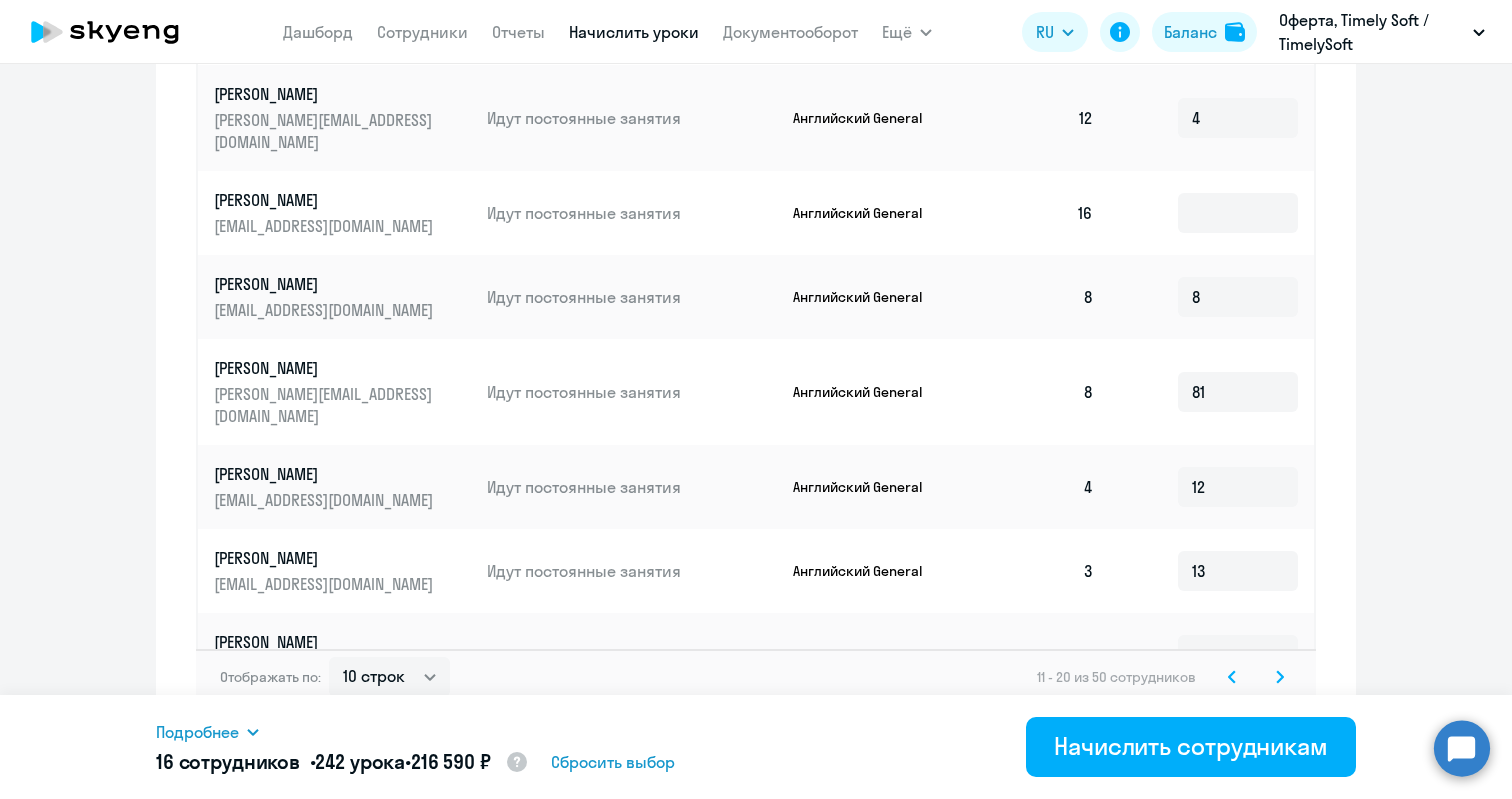 click 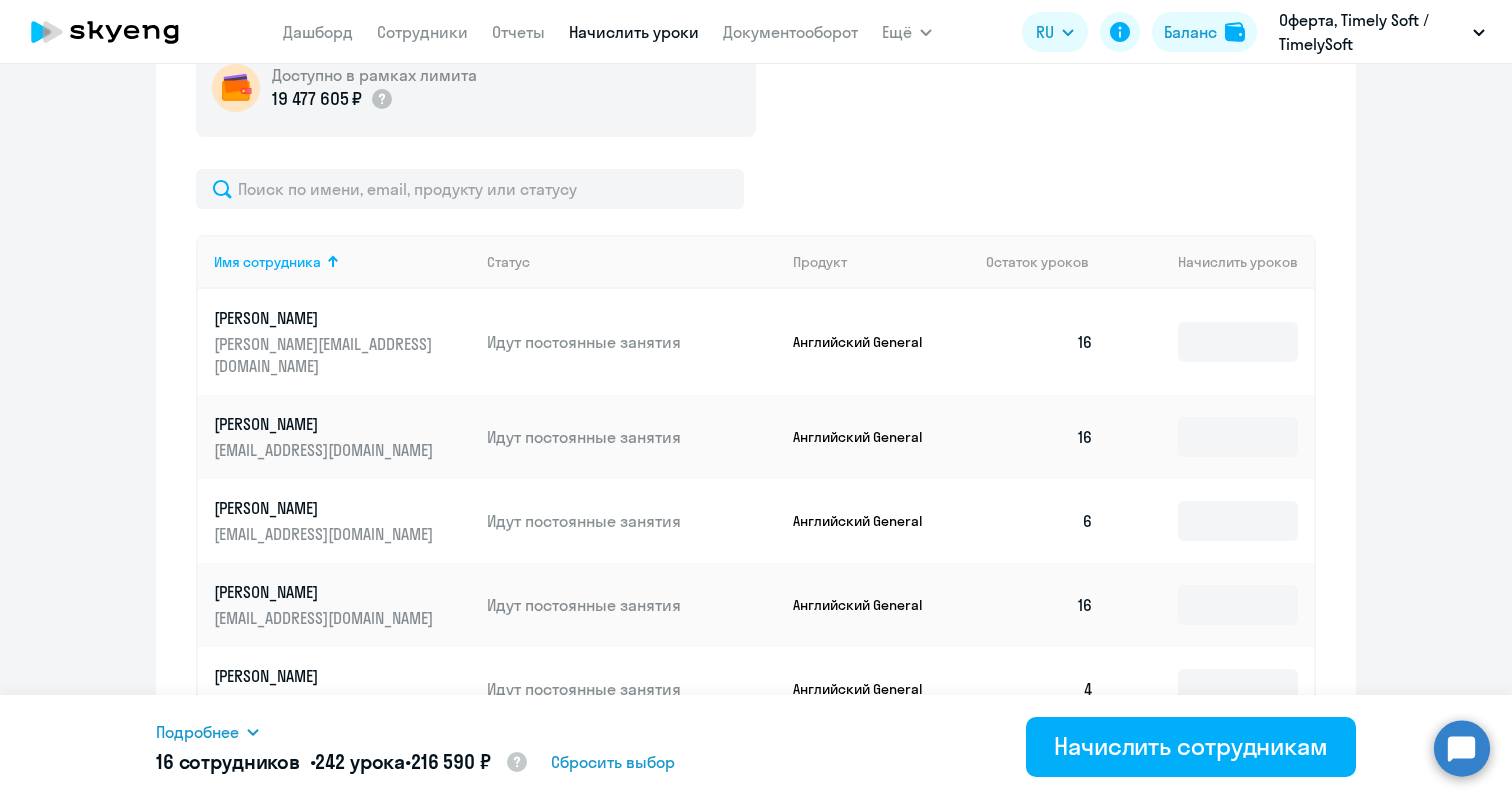 scroll, scrollTop: 669, scrollLeft: 0, axis: vertical 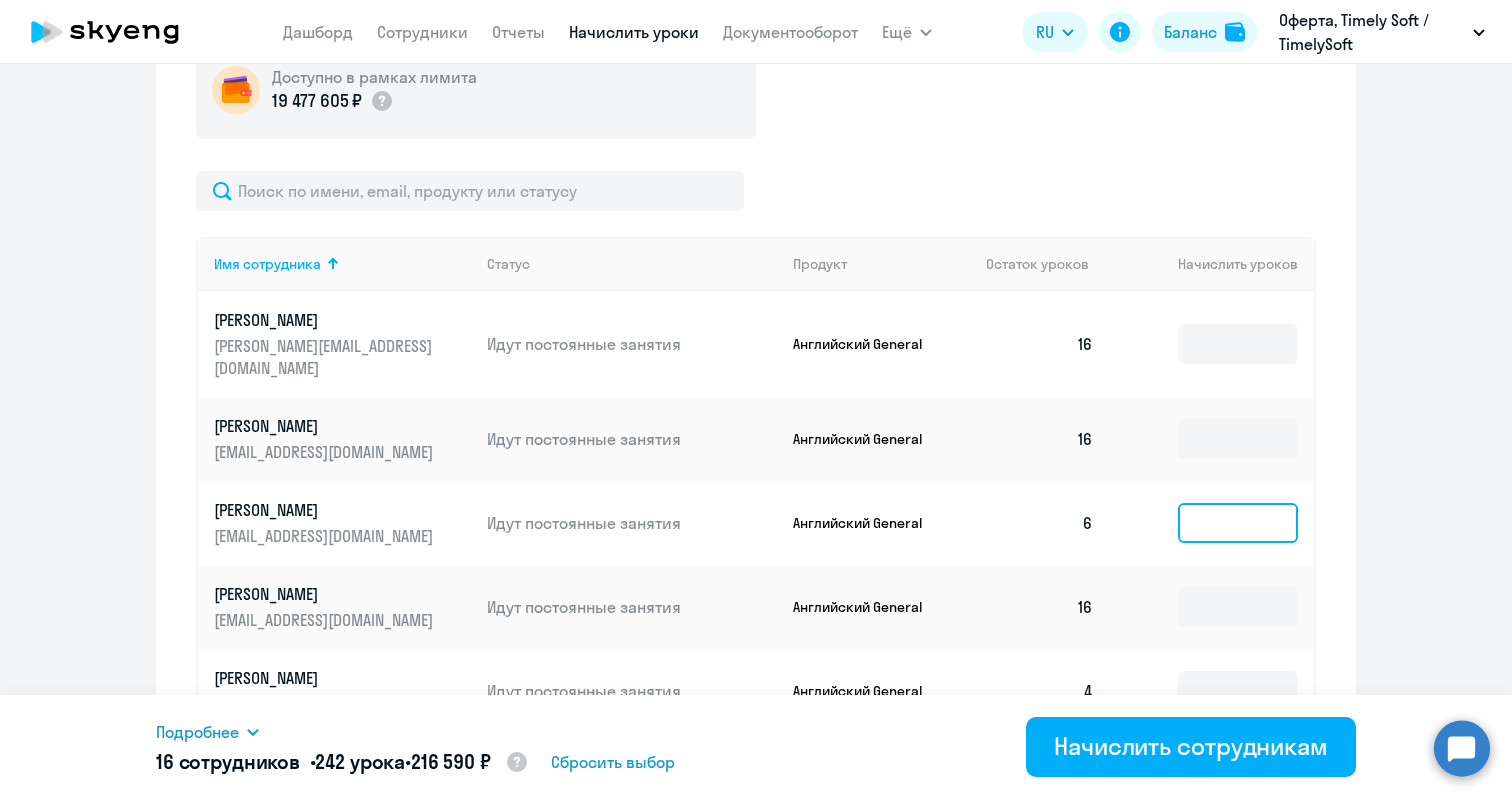 click 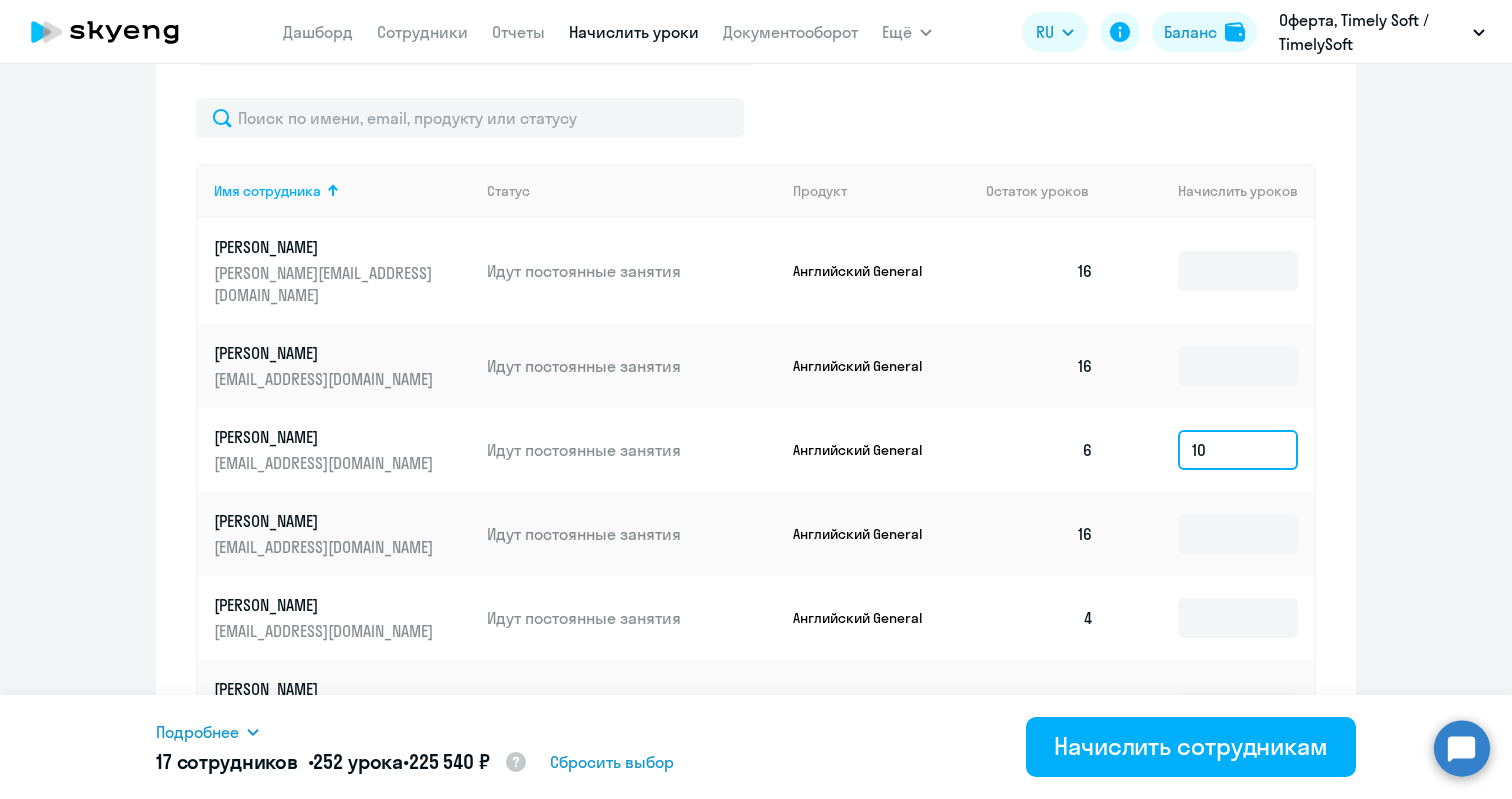 scroll, scrollTop: 749, scrollLeft: 0, axis: vertical 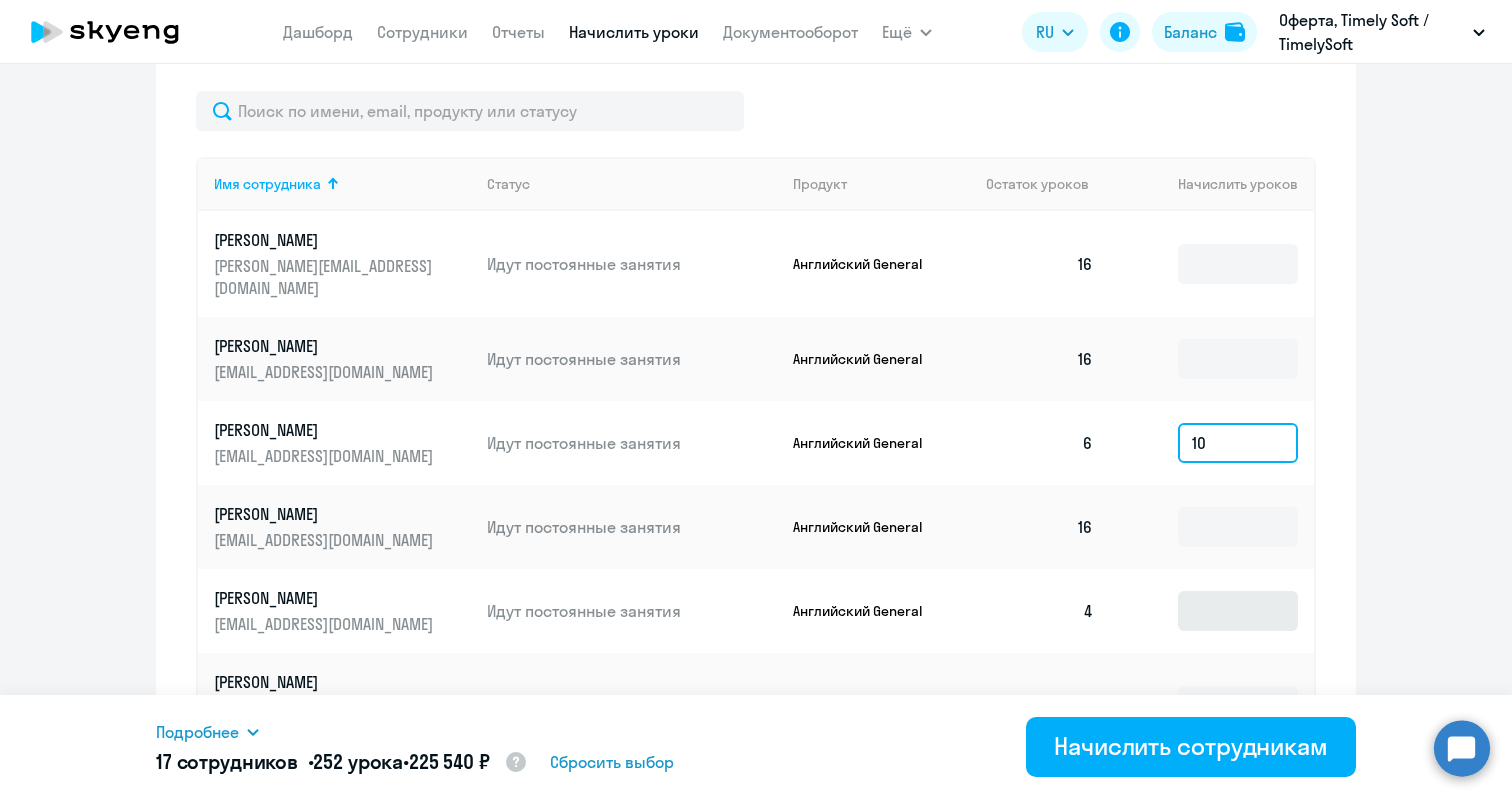 type on "10" 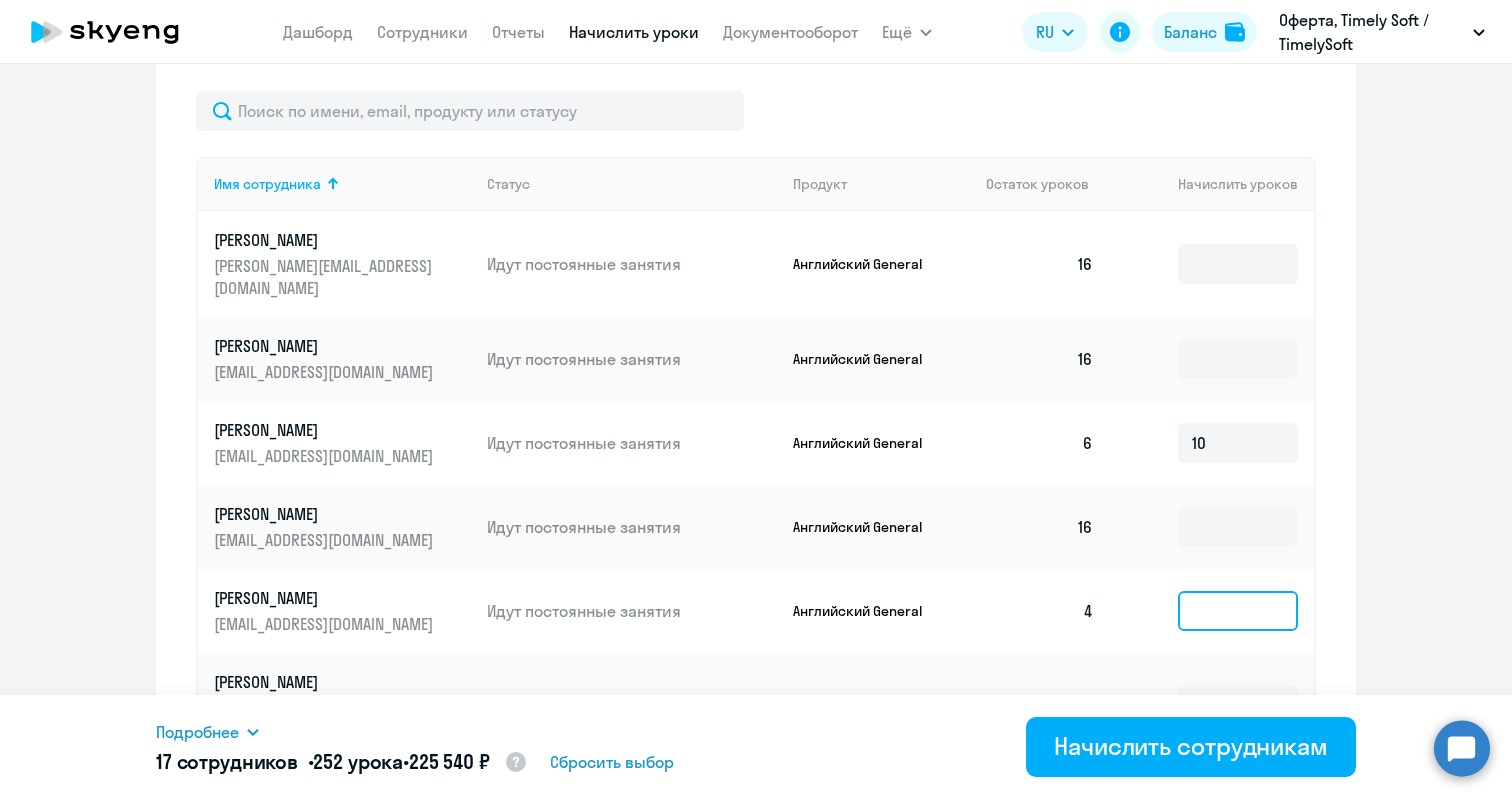 click 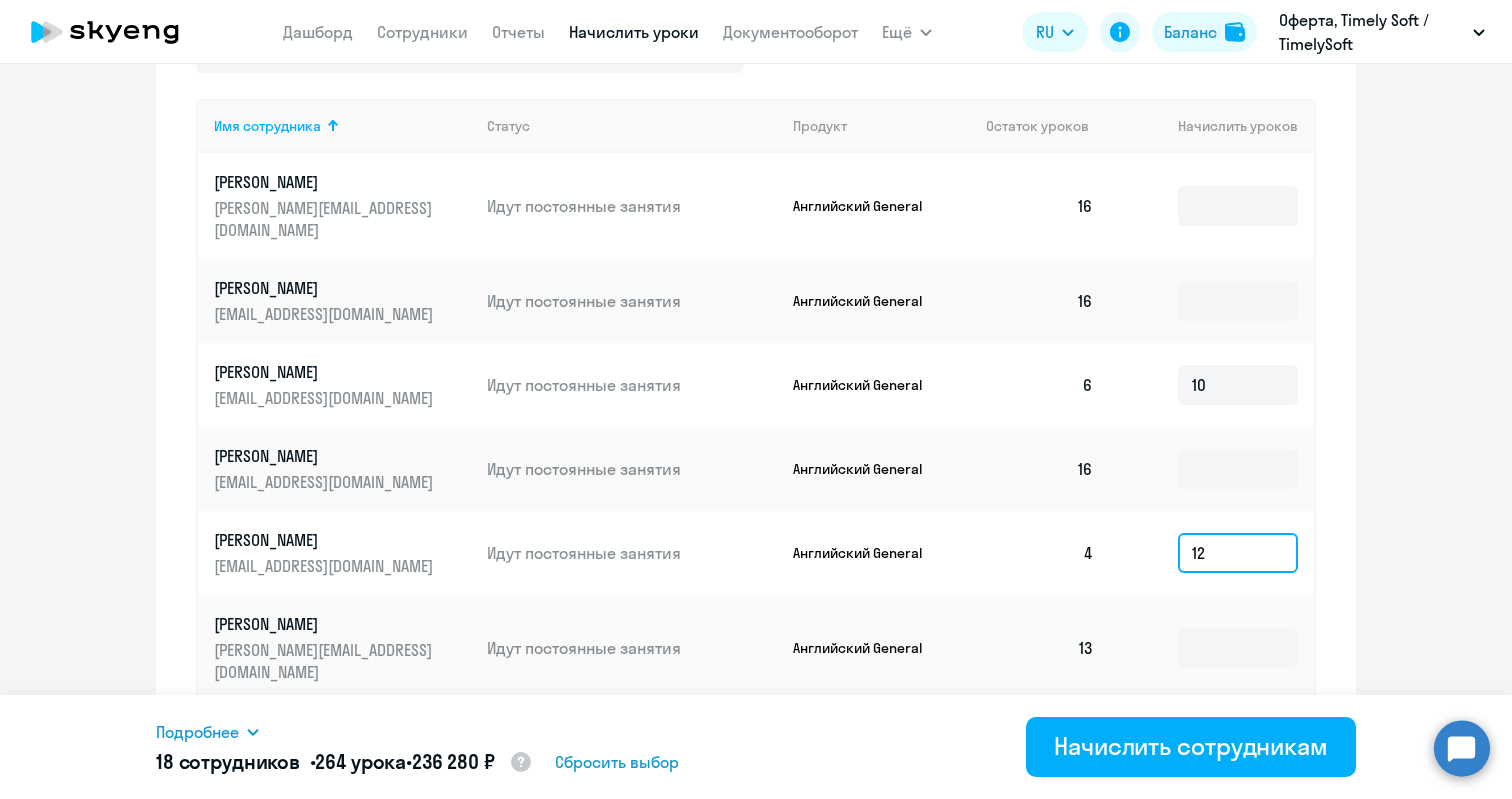 scroll, scrollTop: 835, scrollLeft: 0, axis: vertical 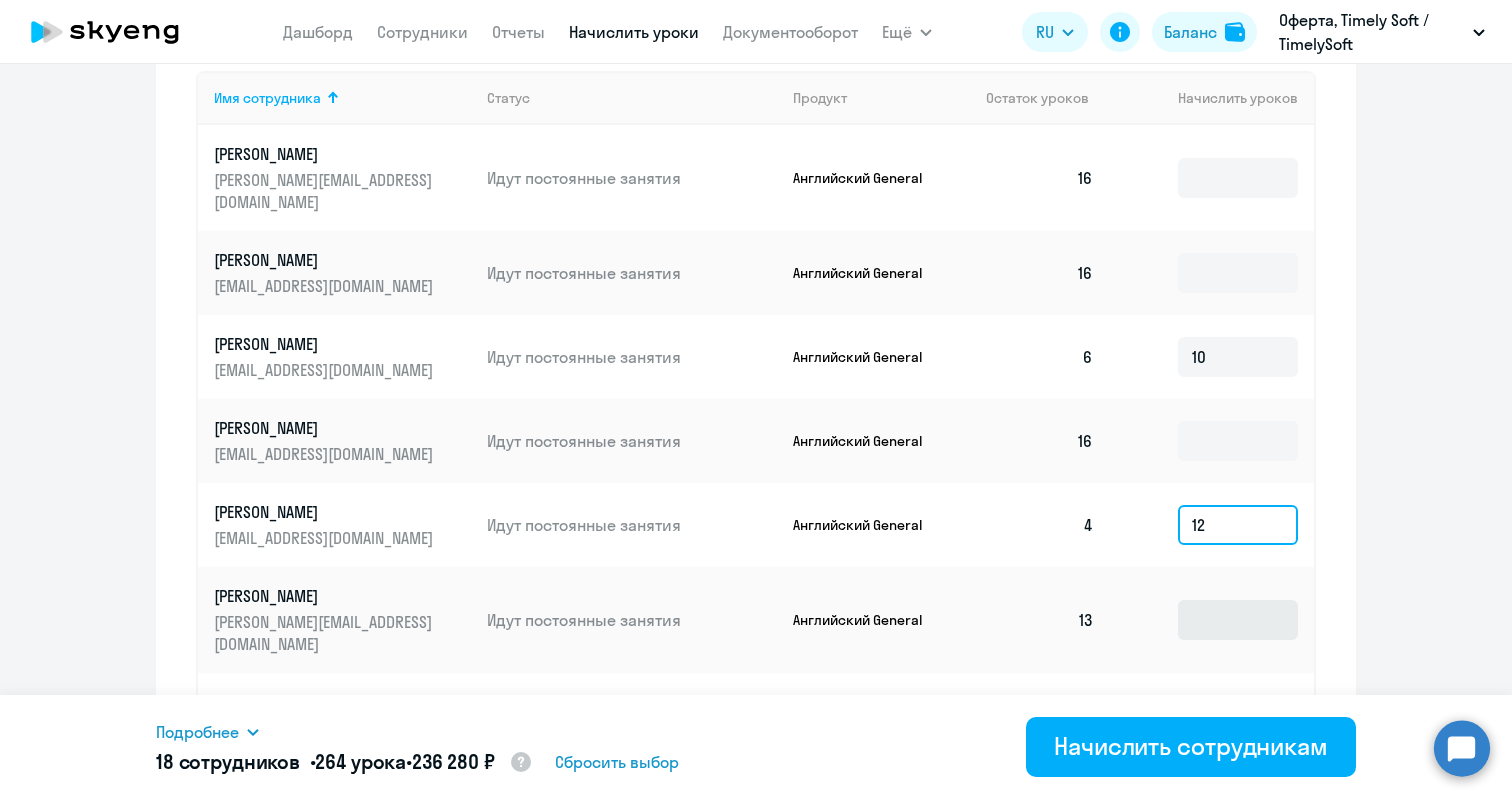 type on "12" 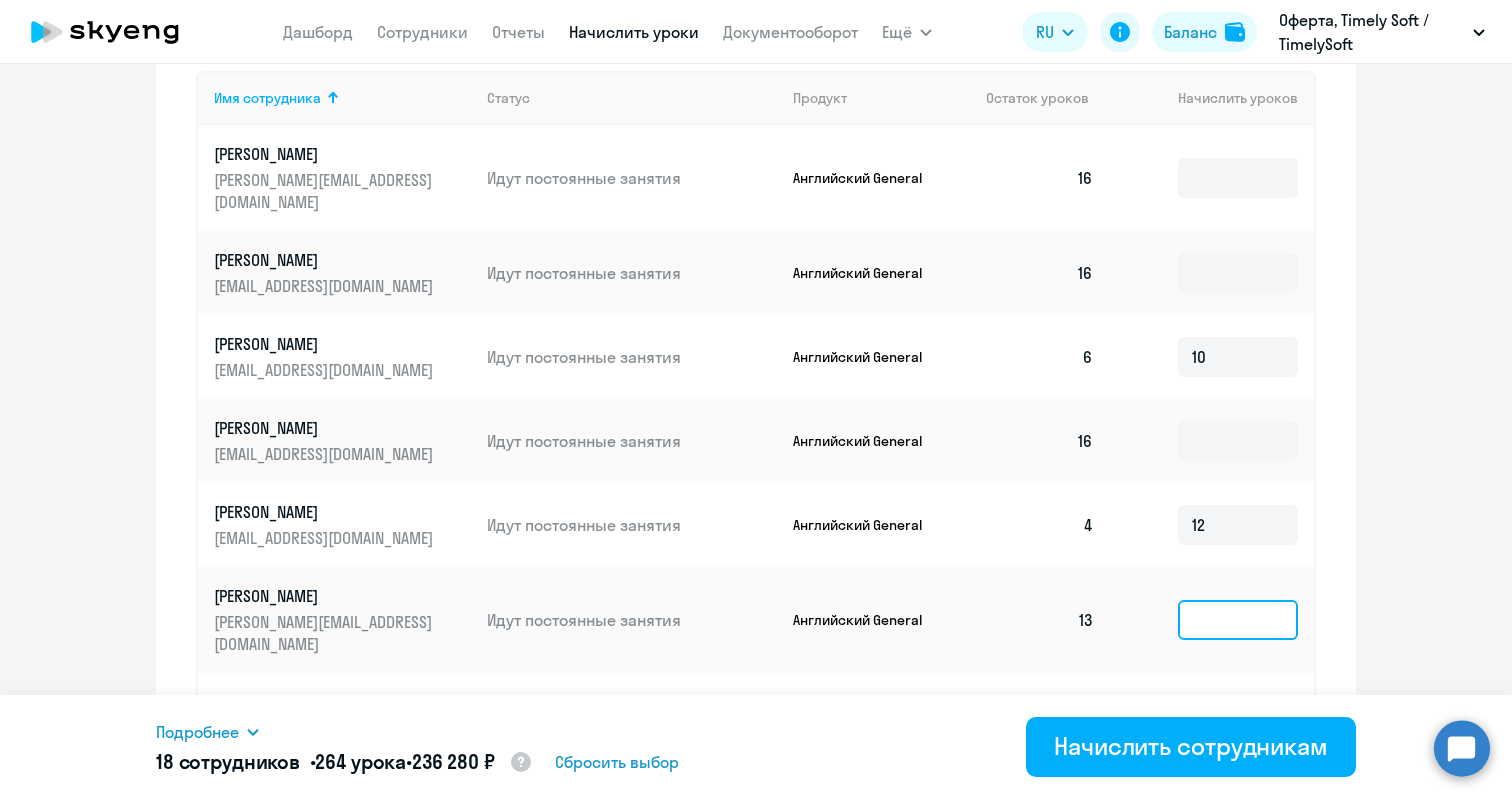 click 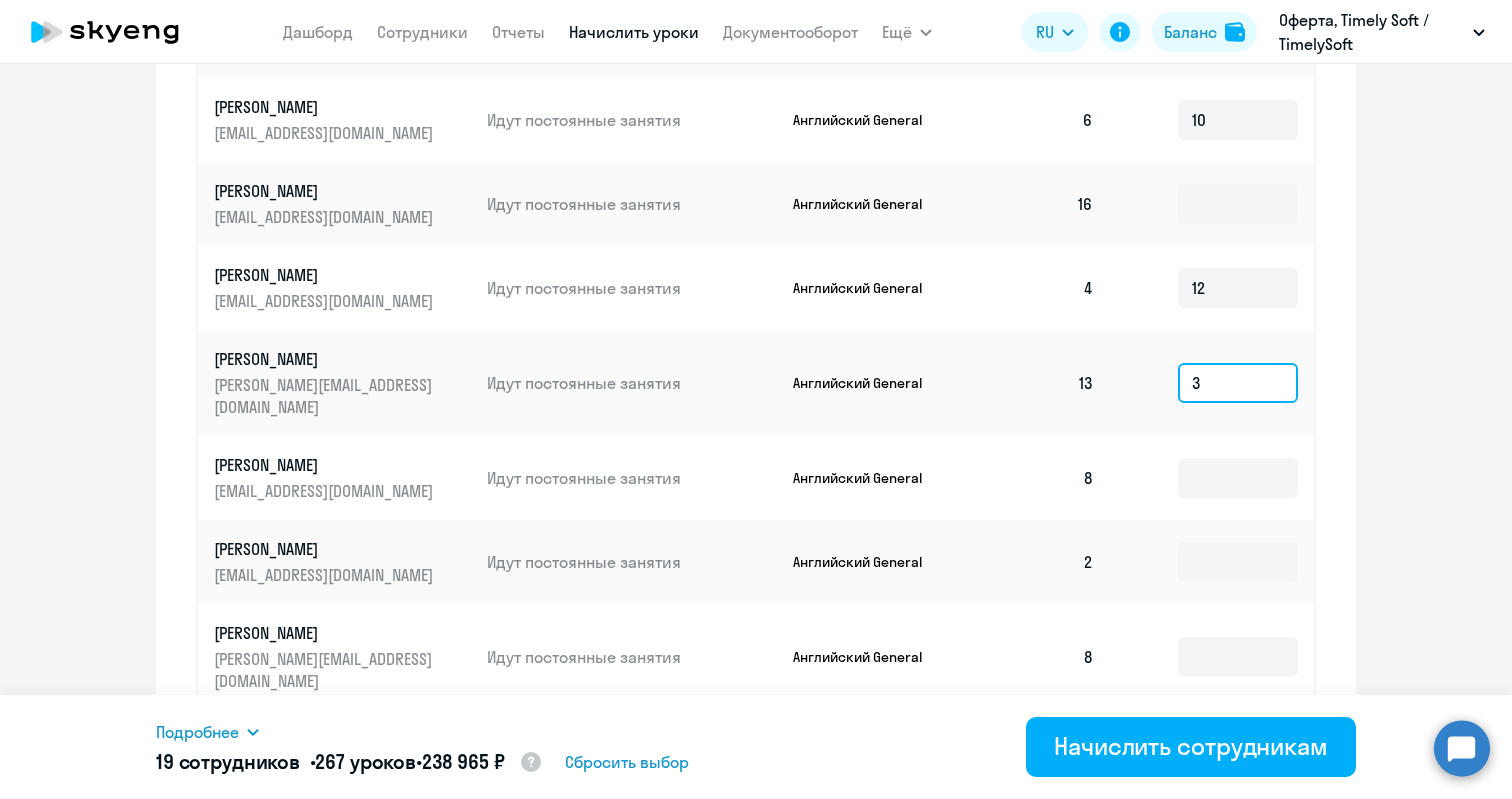 scroll, scrollTop: 1081, scrollLeft: 0, axis: vertical 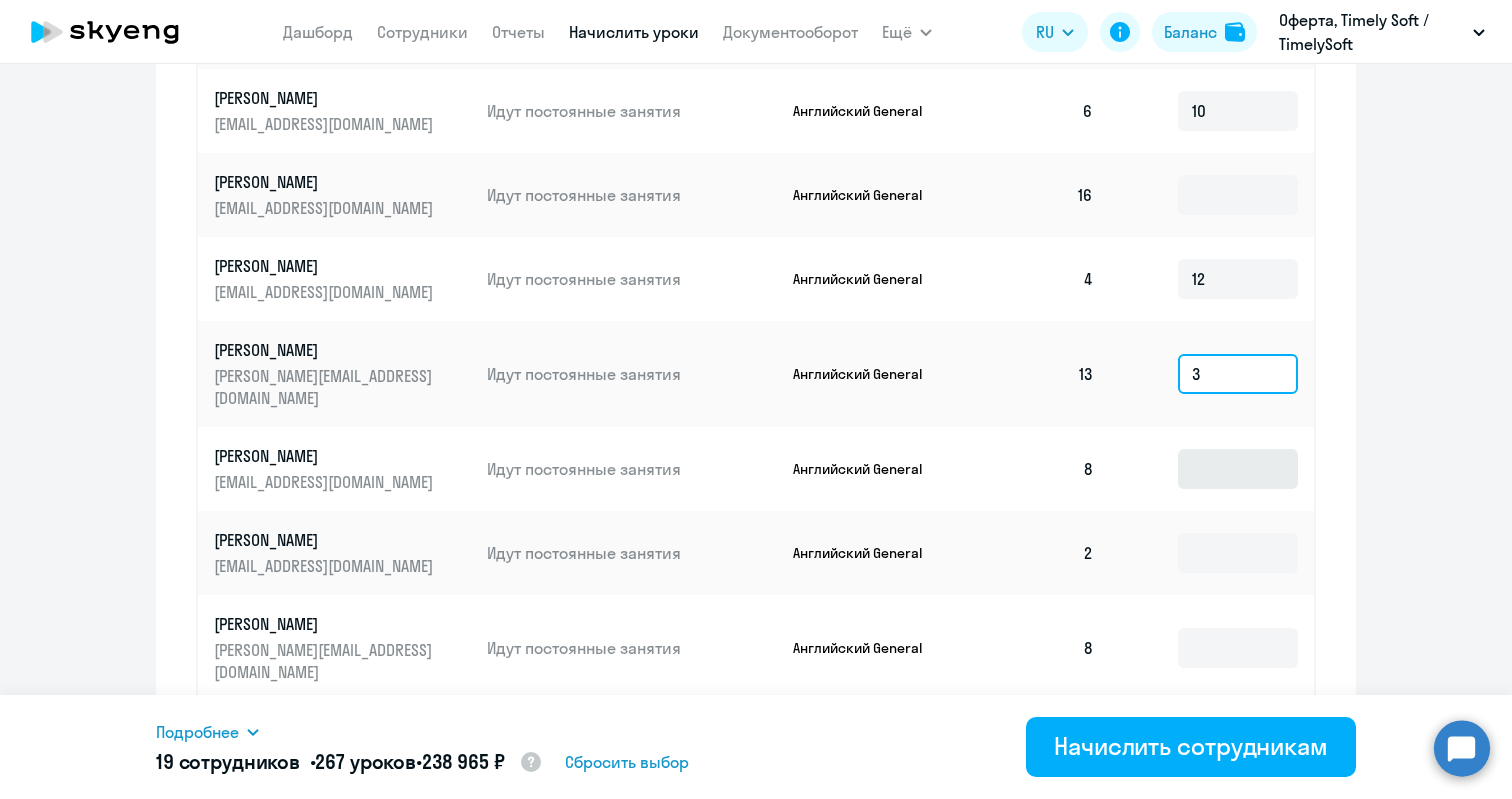 type on "3" 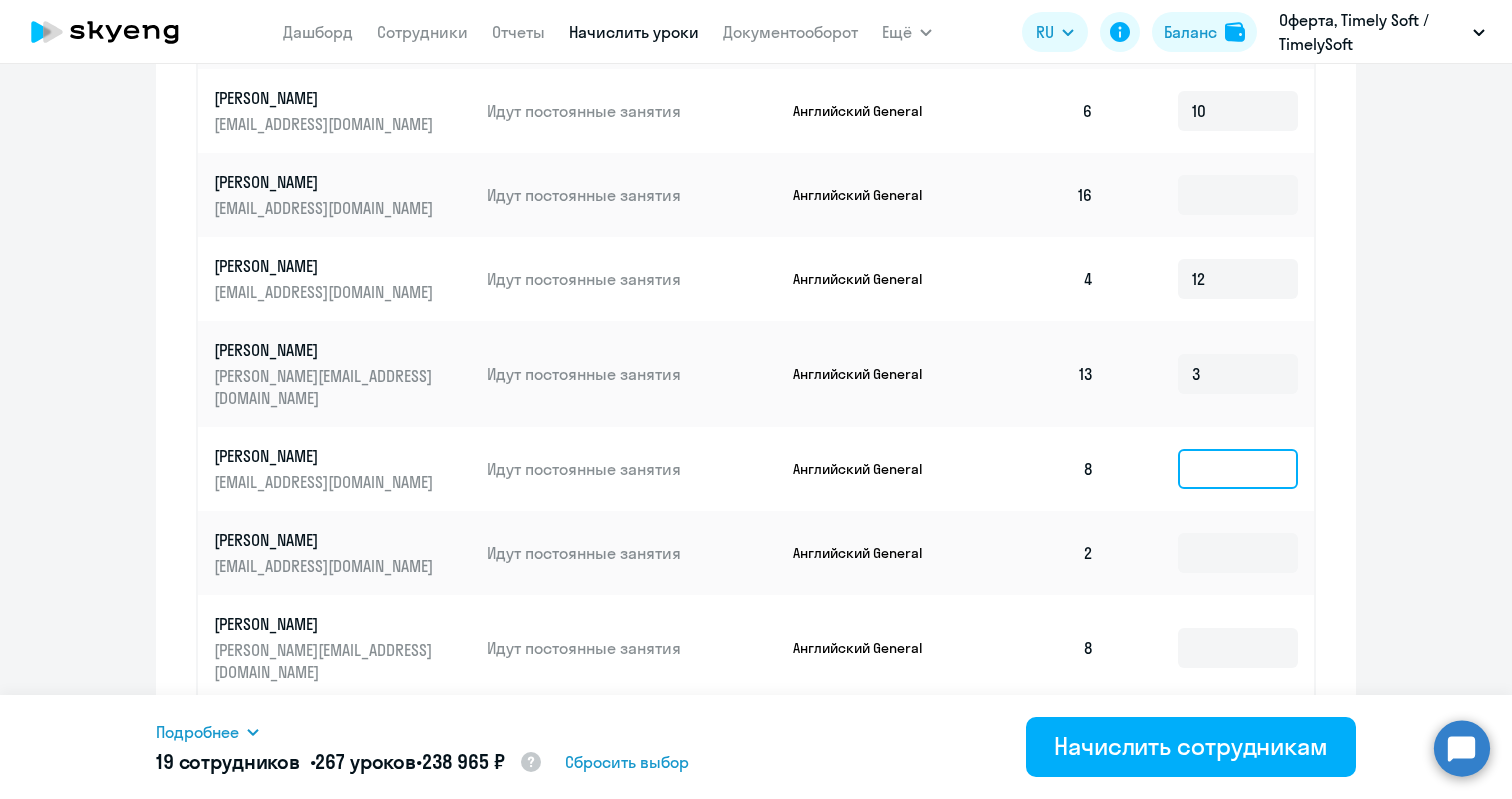 click 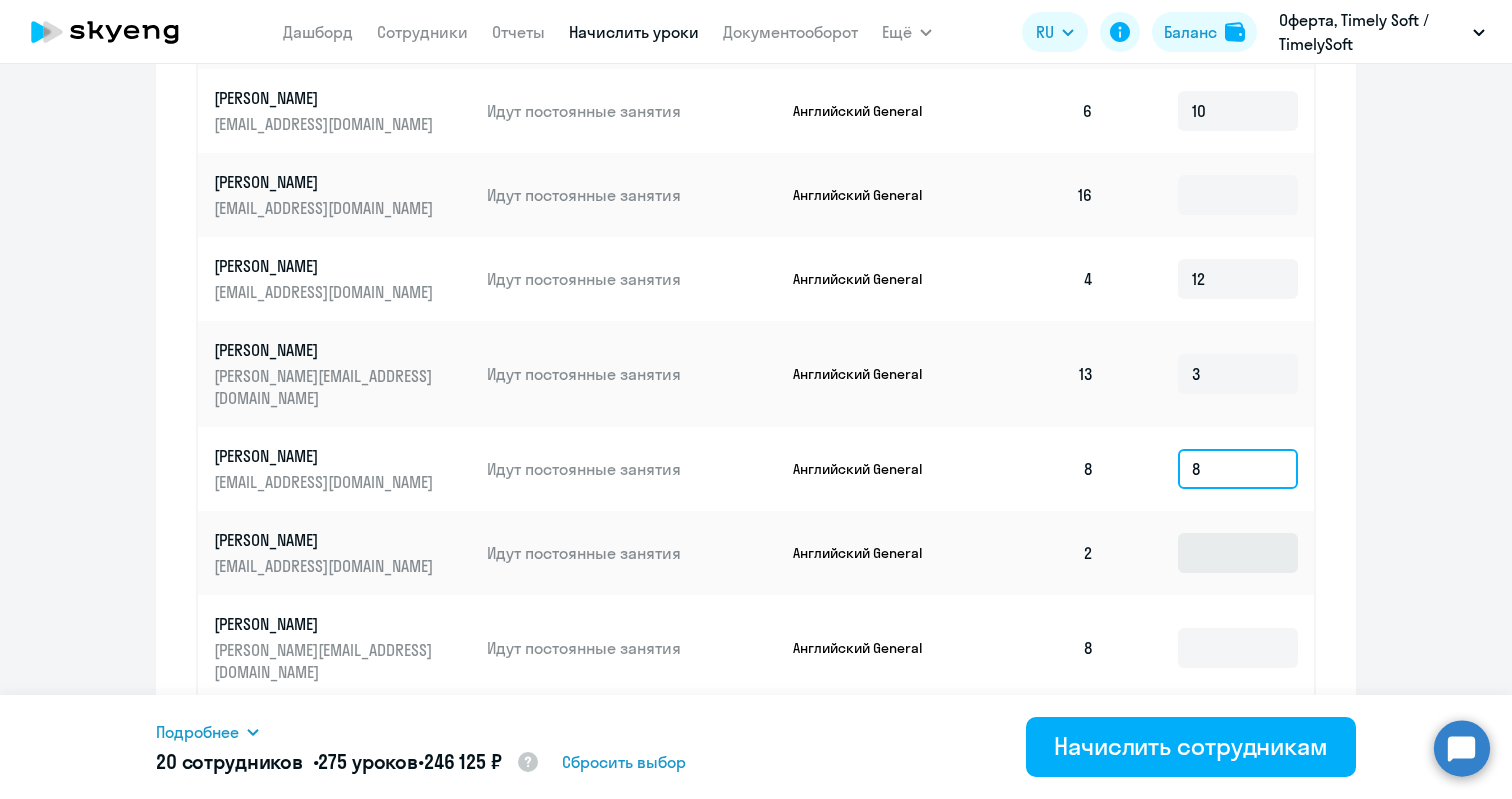 type on "8" 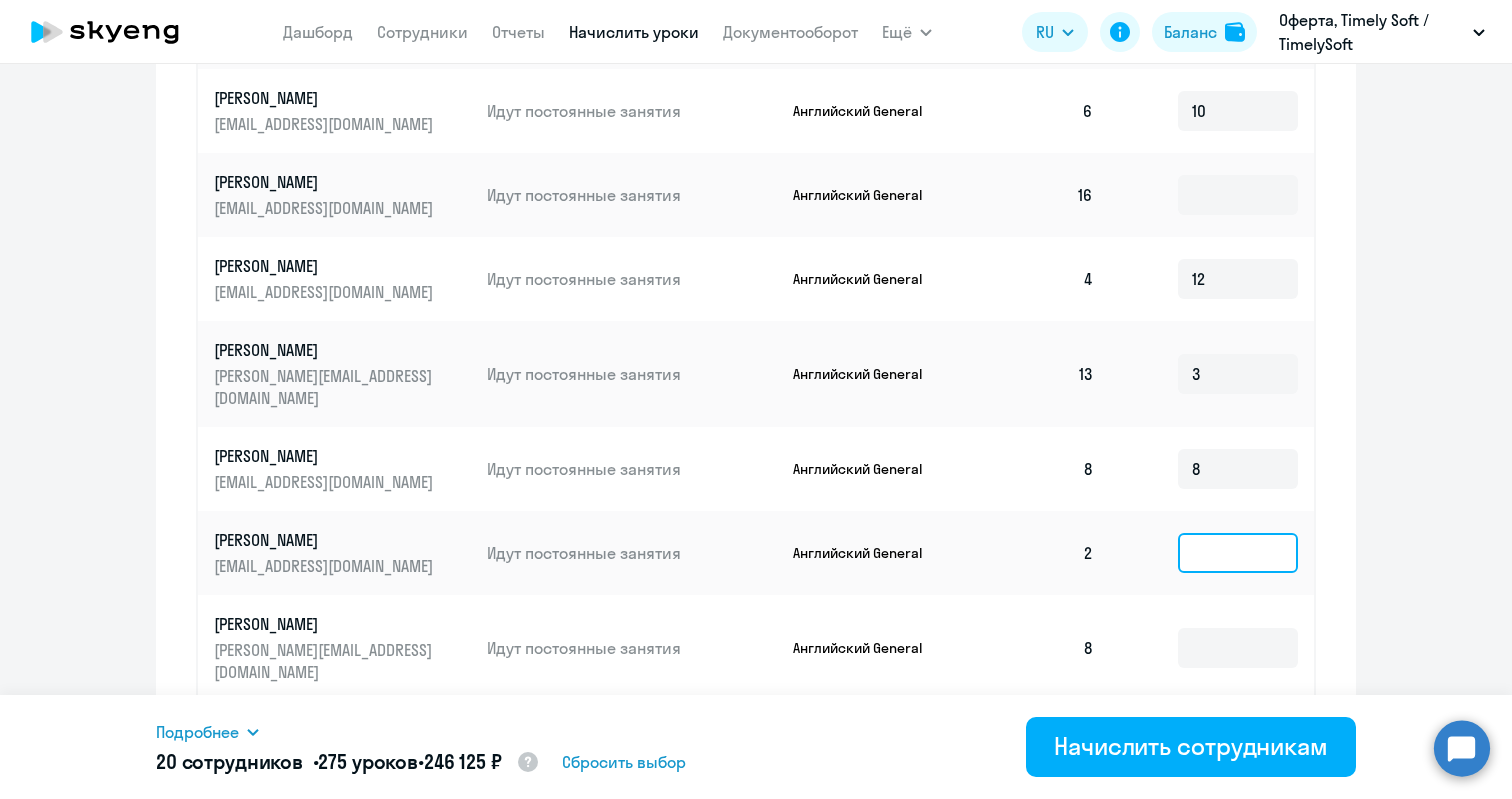 click 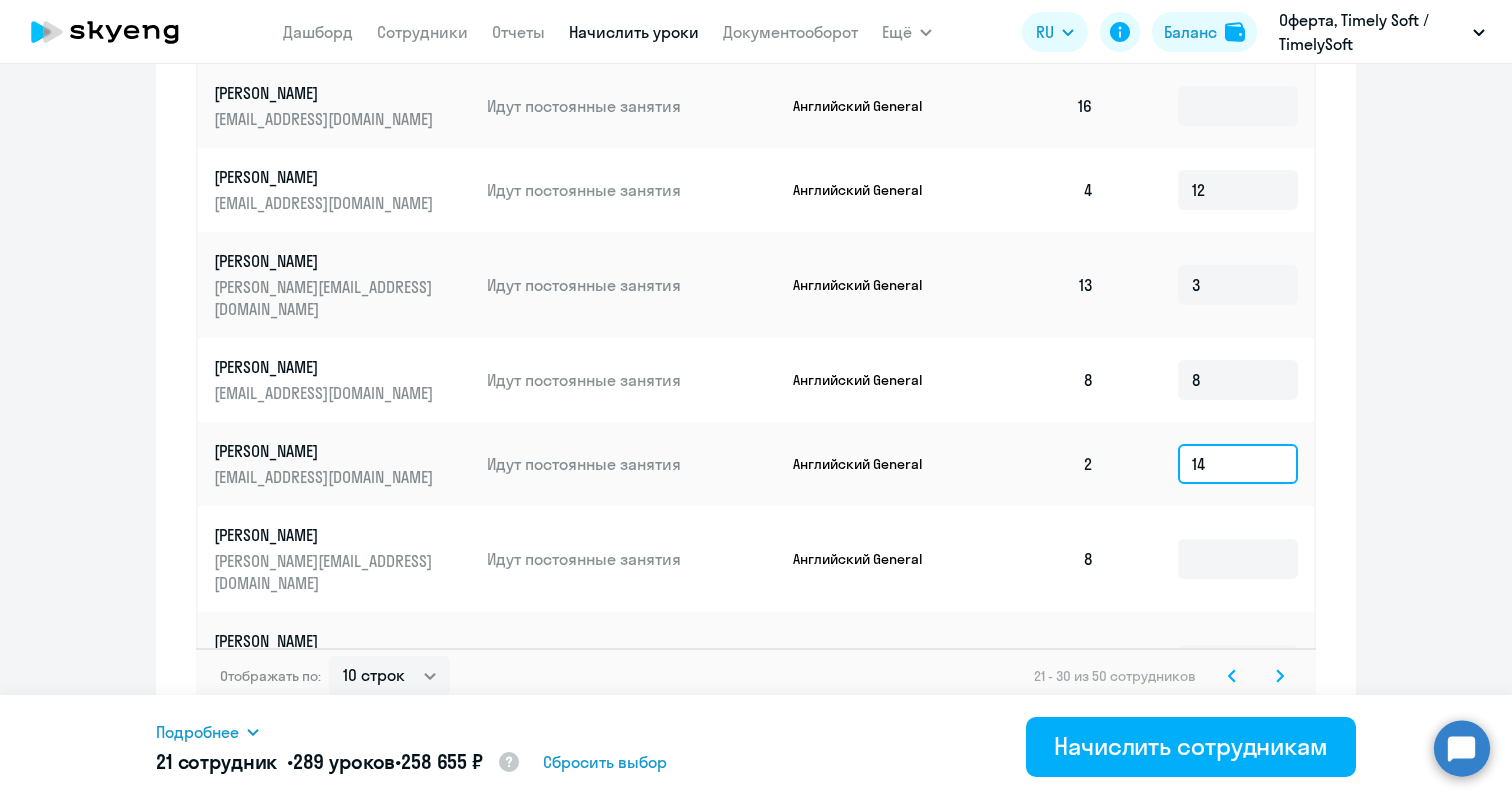scroll, scrollTop: 1169, scrollLeft: 0, axis: vertical 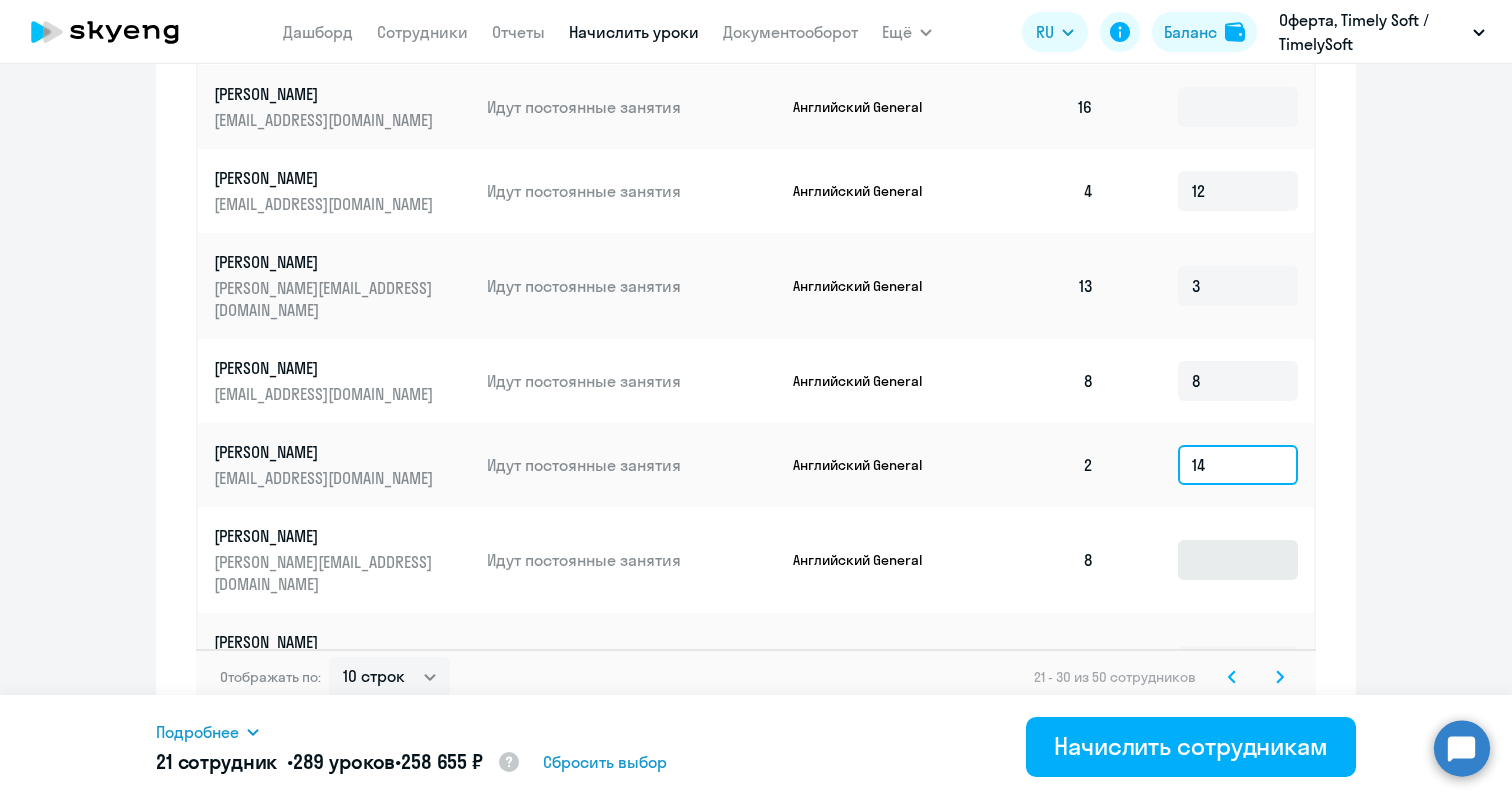 type on "14" 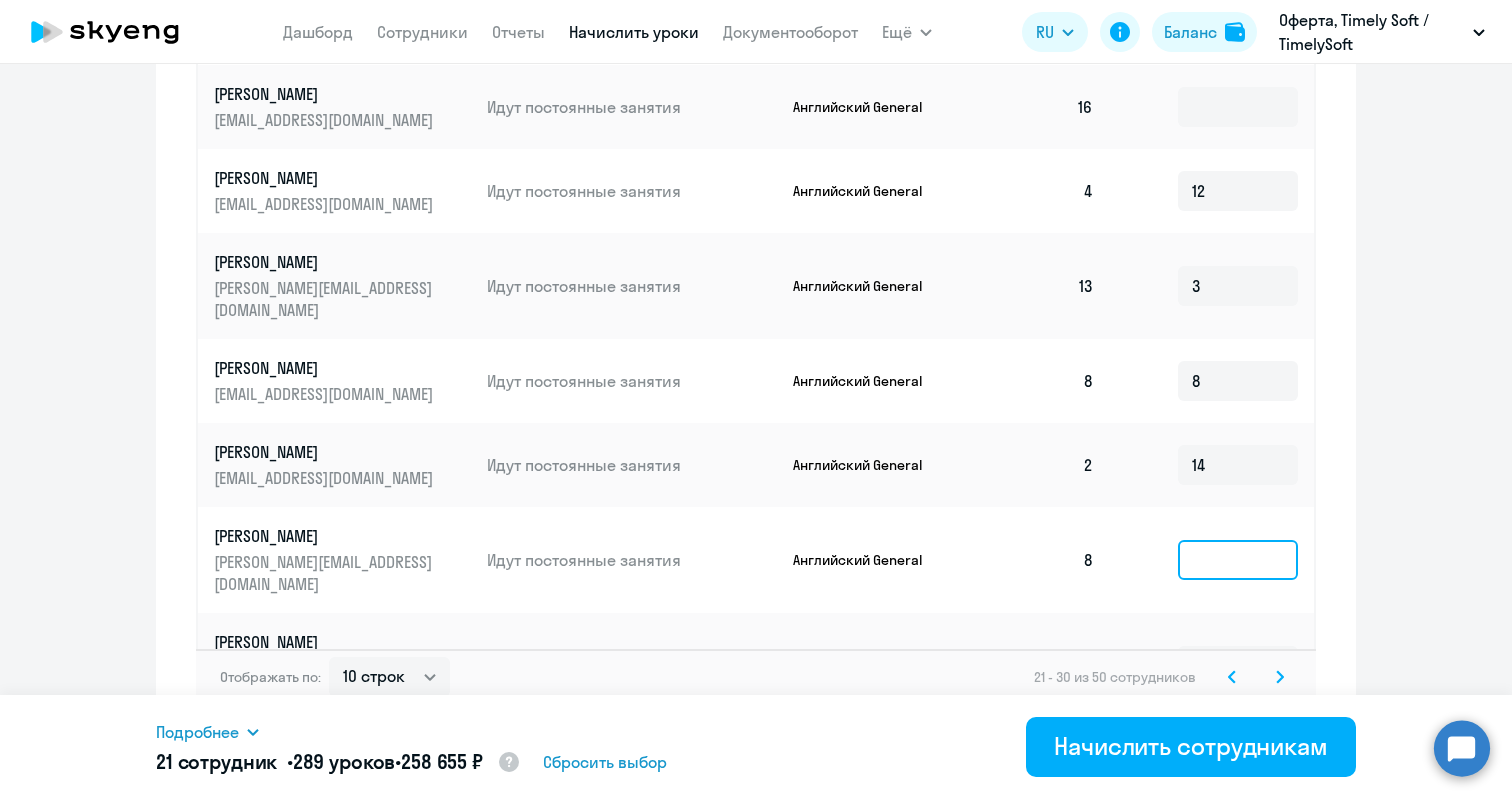 click 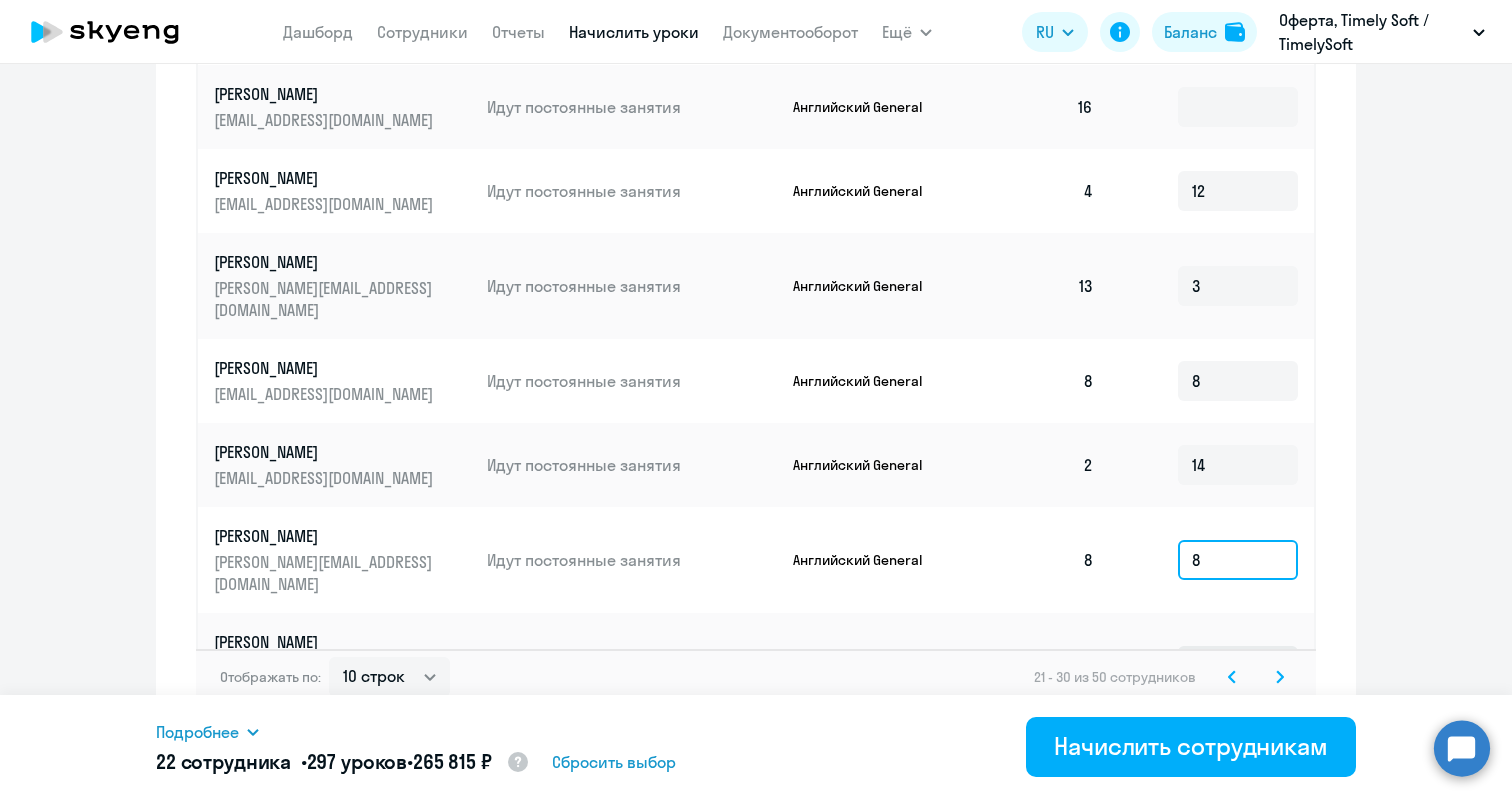 type on "8" 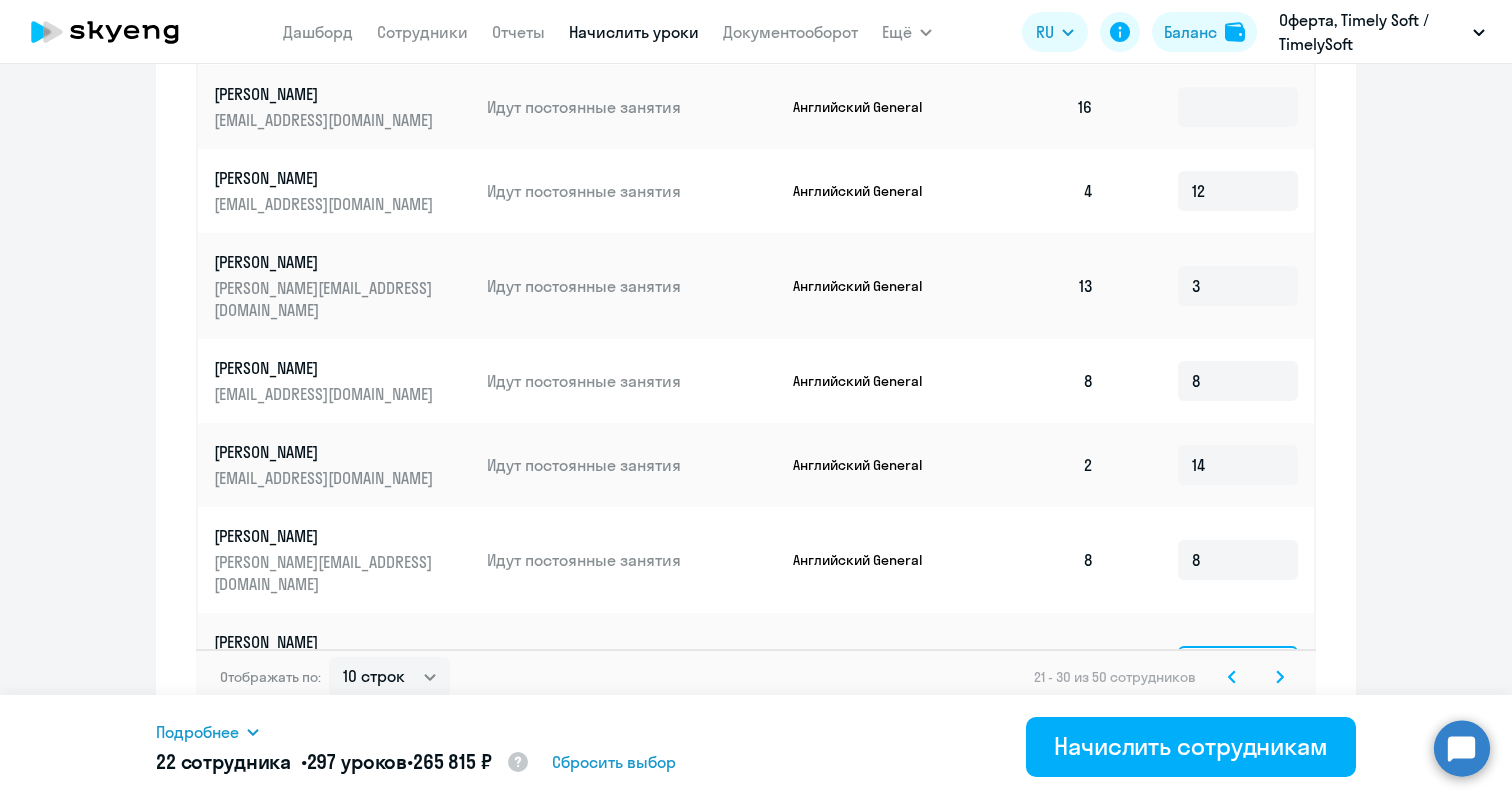 click 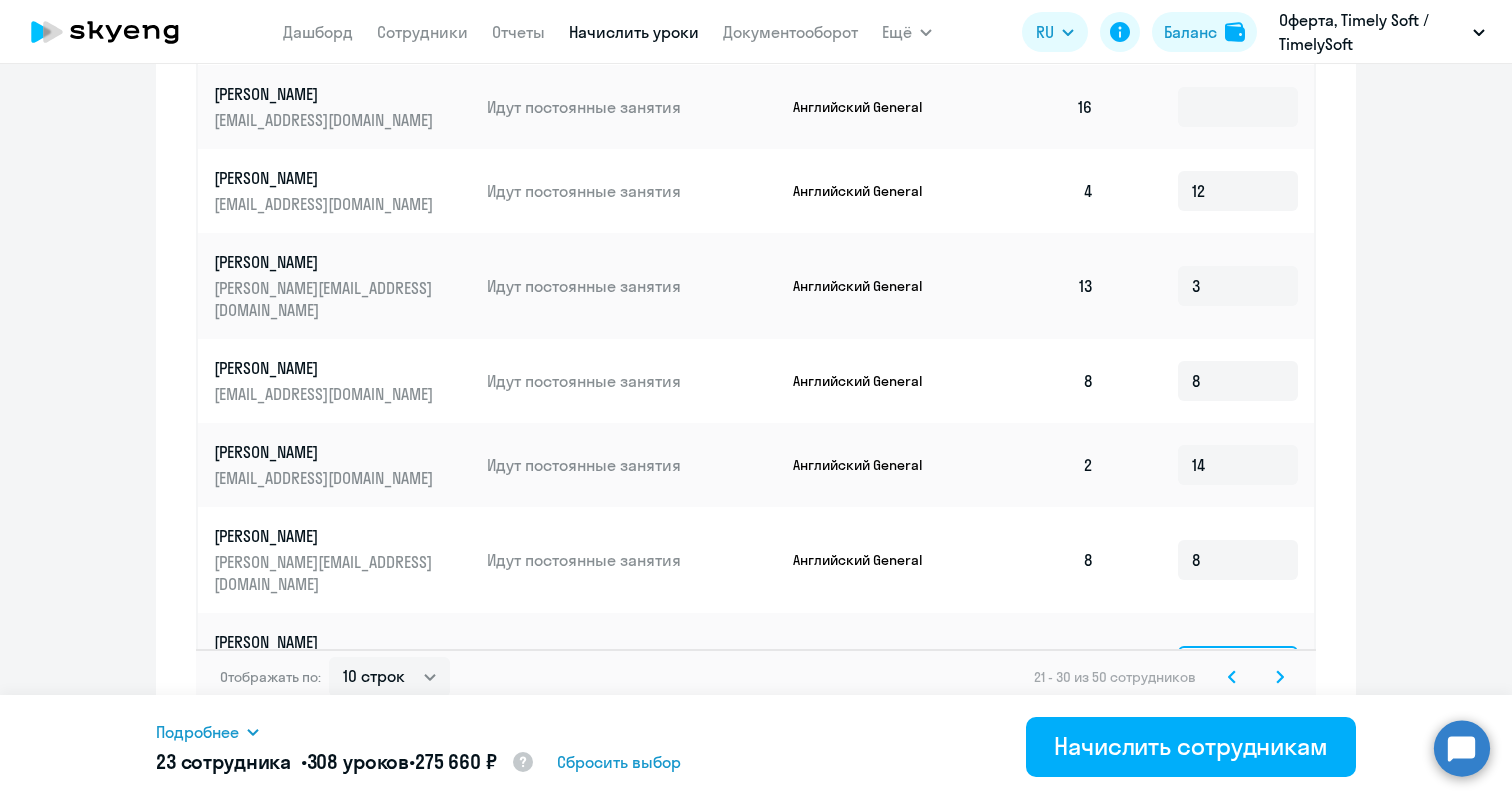 type on "11" 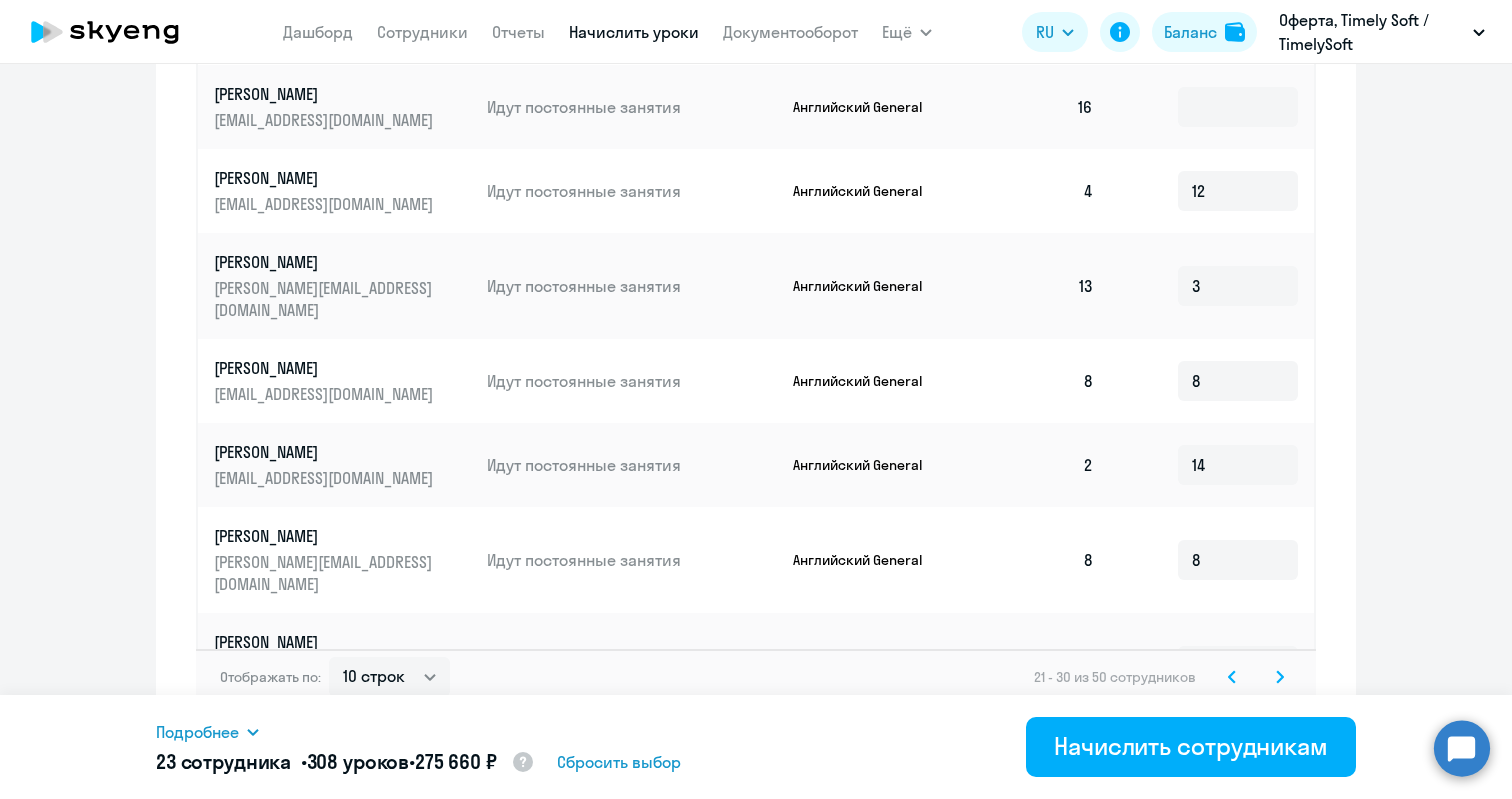 click 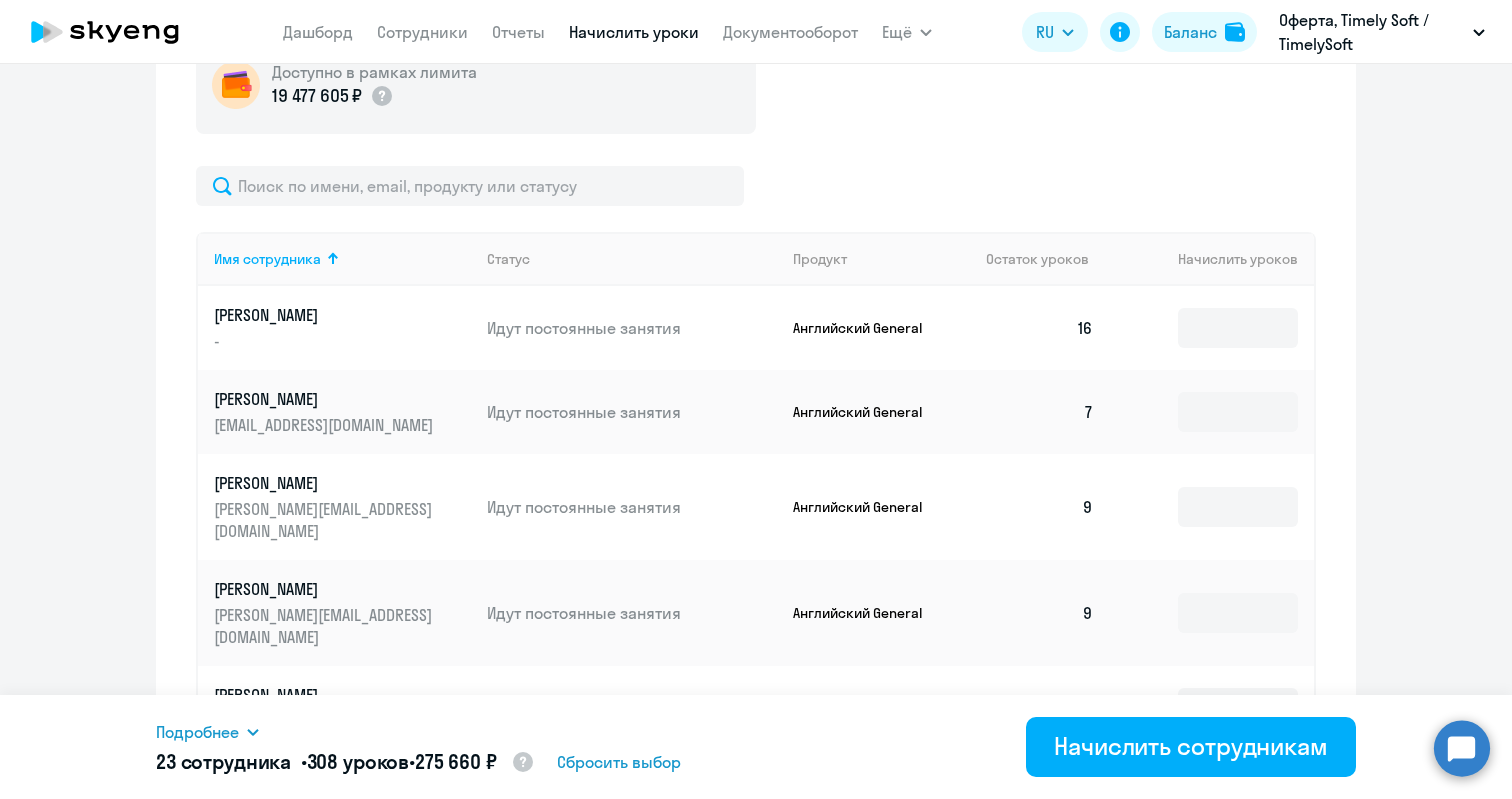 scroll, scrollTop: 684, scrollLeft: 0, axis: vertical 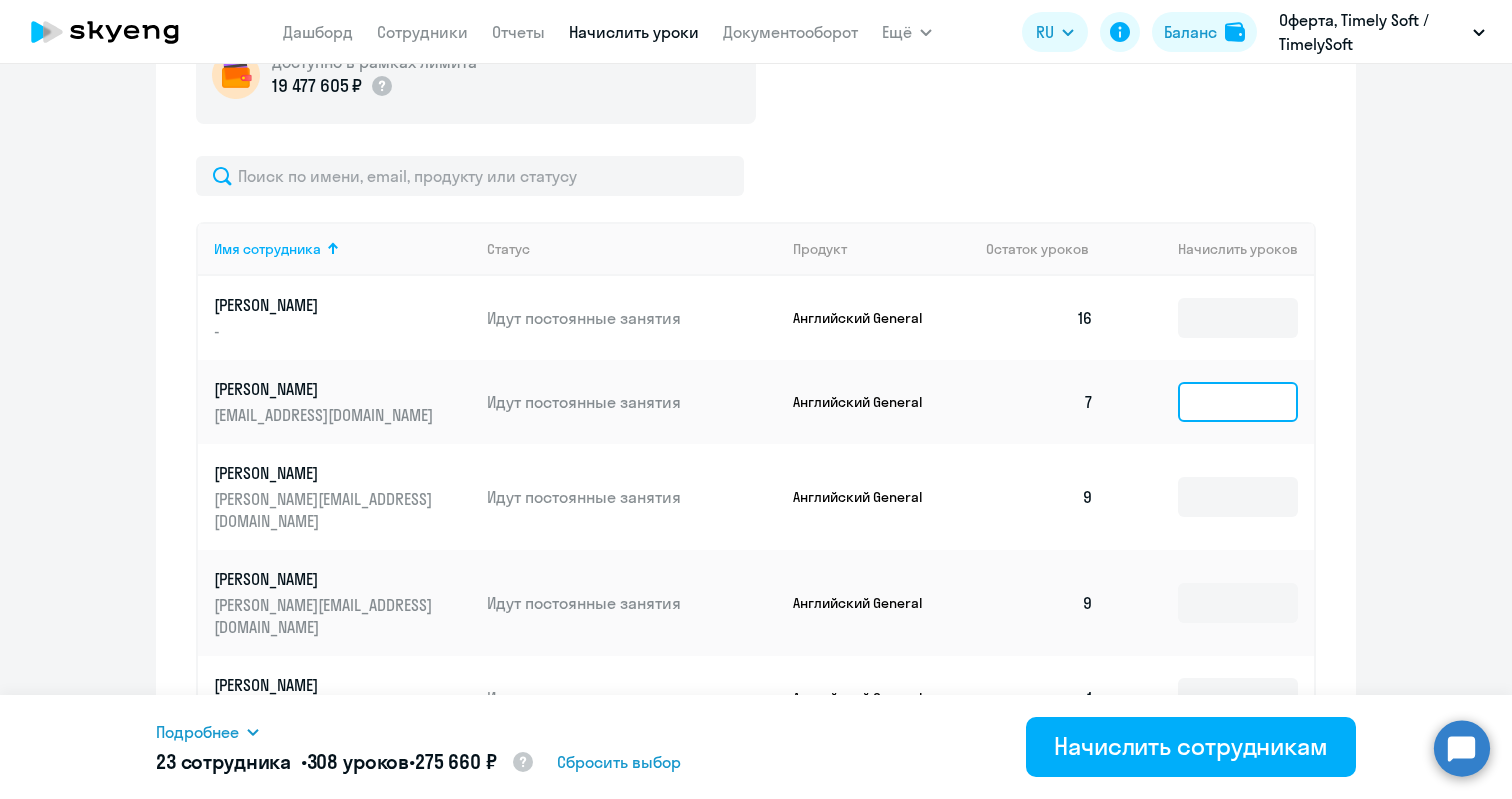 click 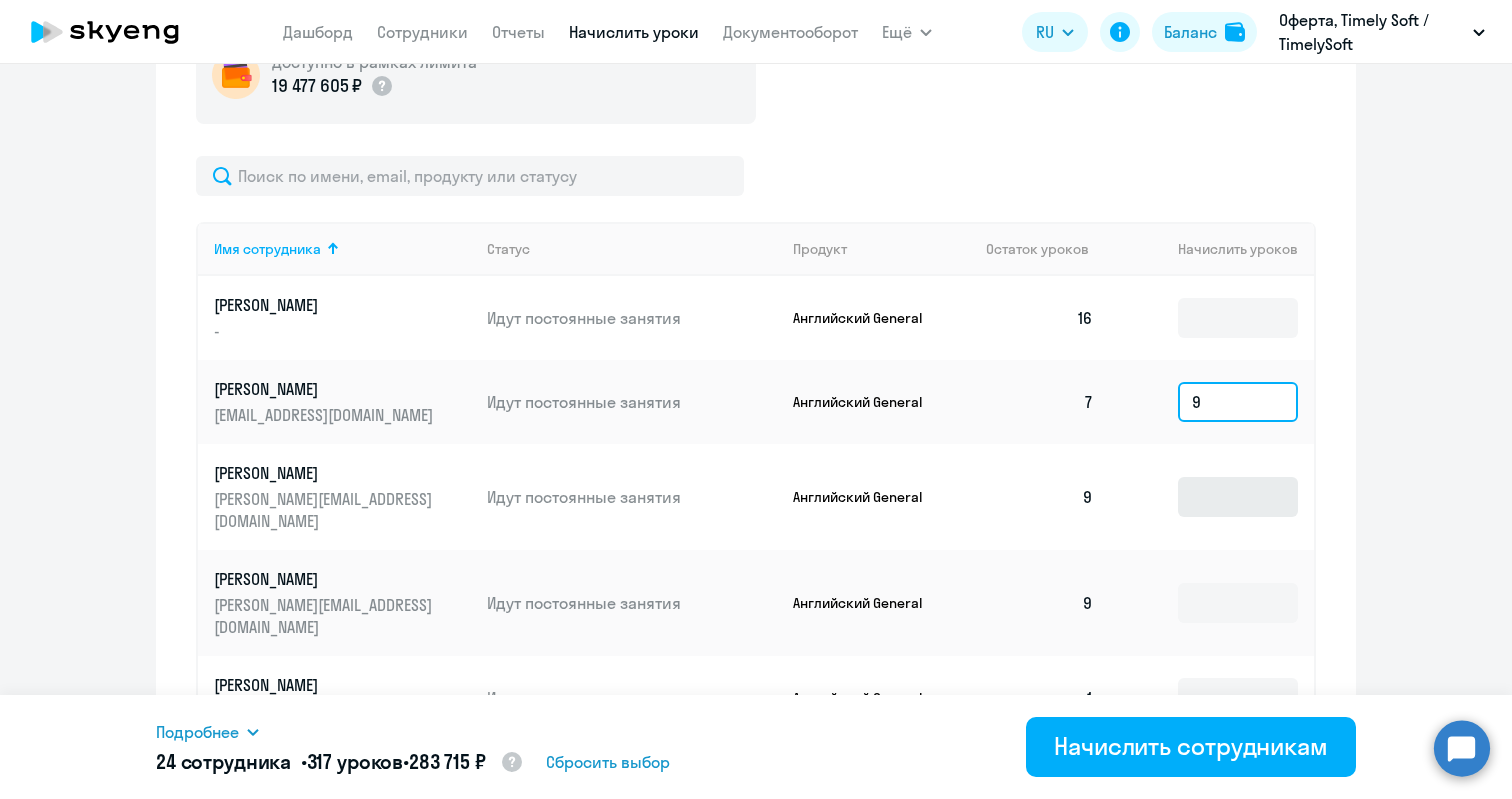 type on "9" 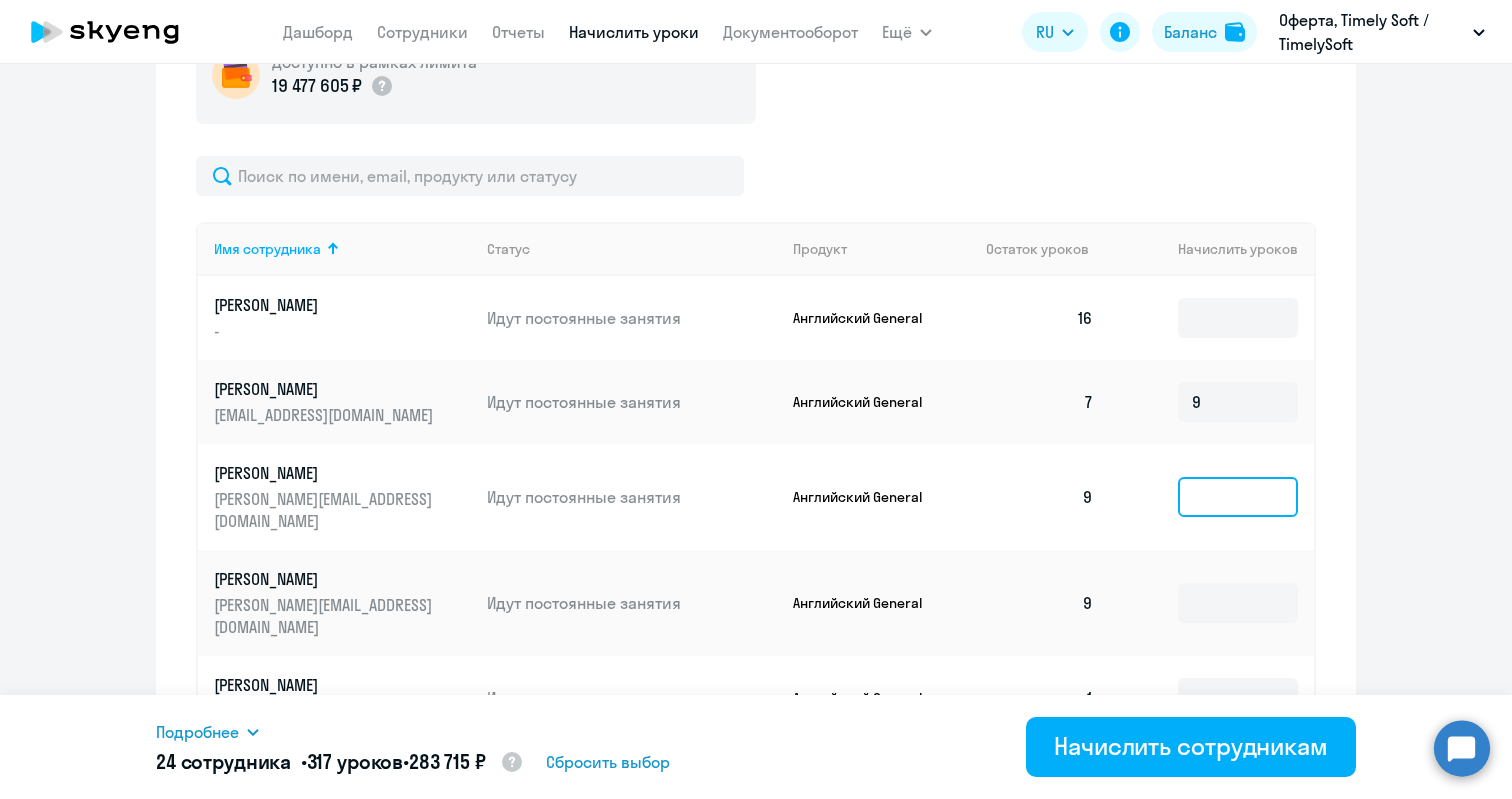 click 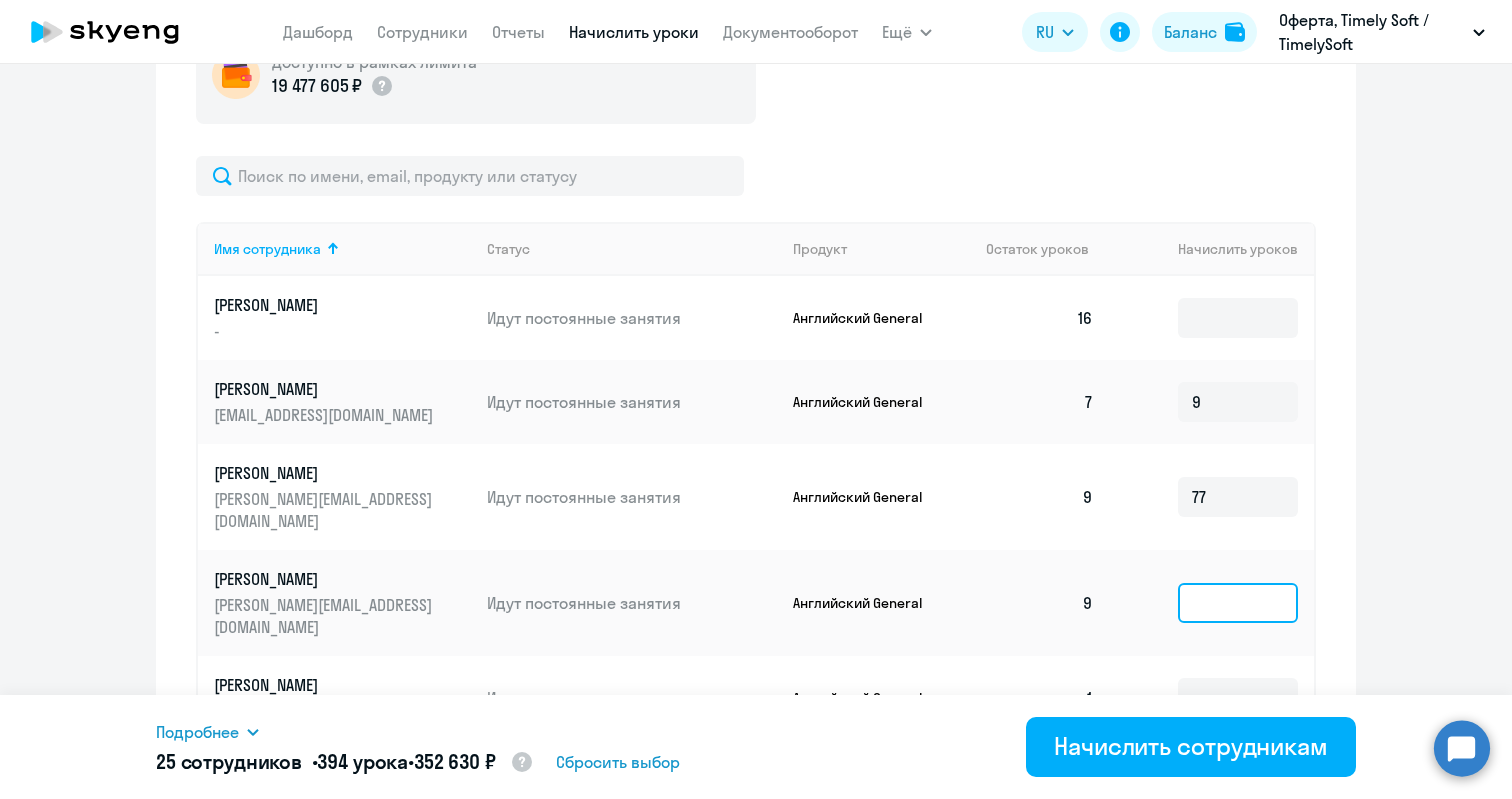 click 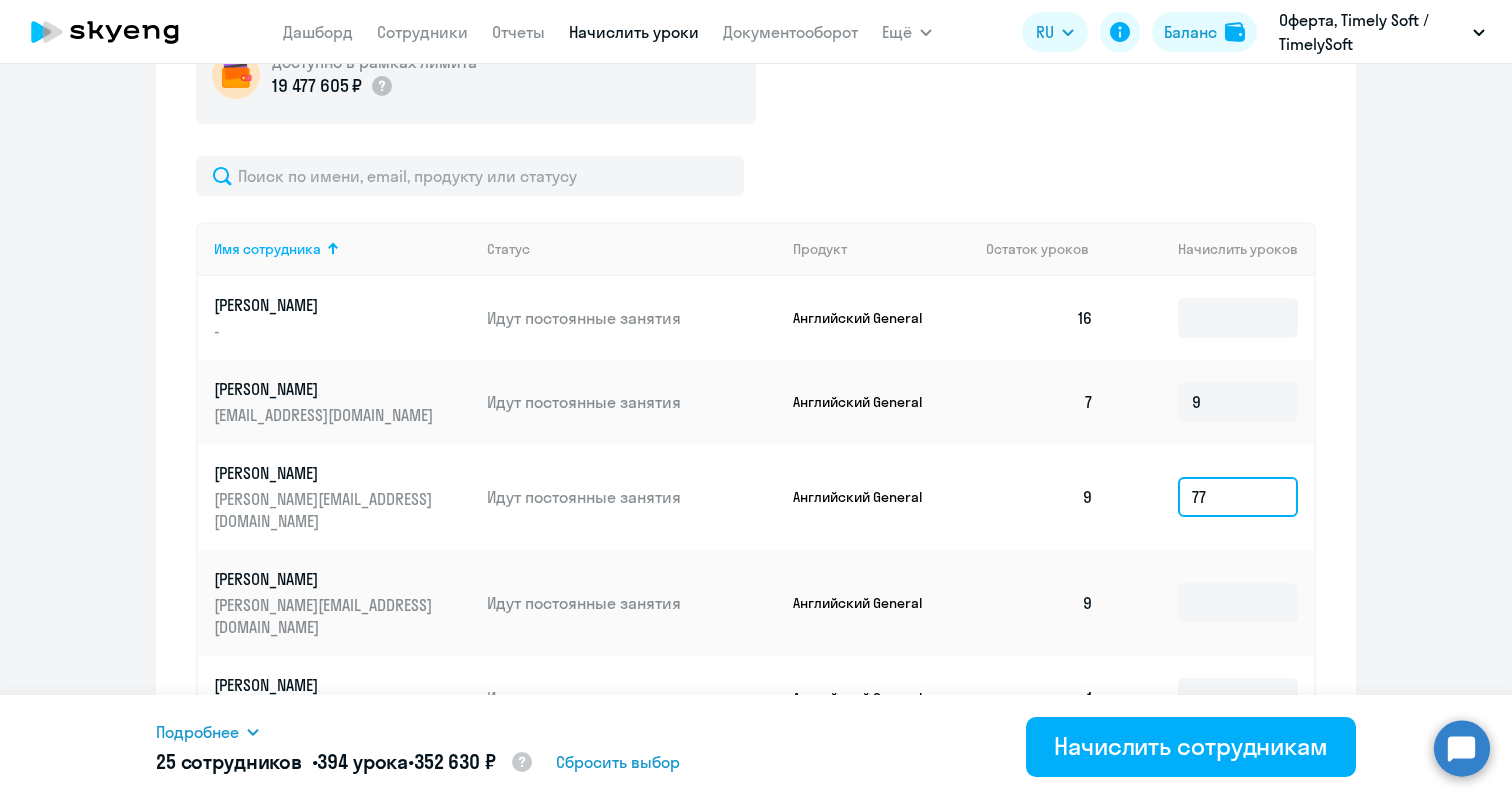 click on "77" 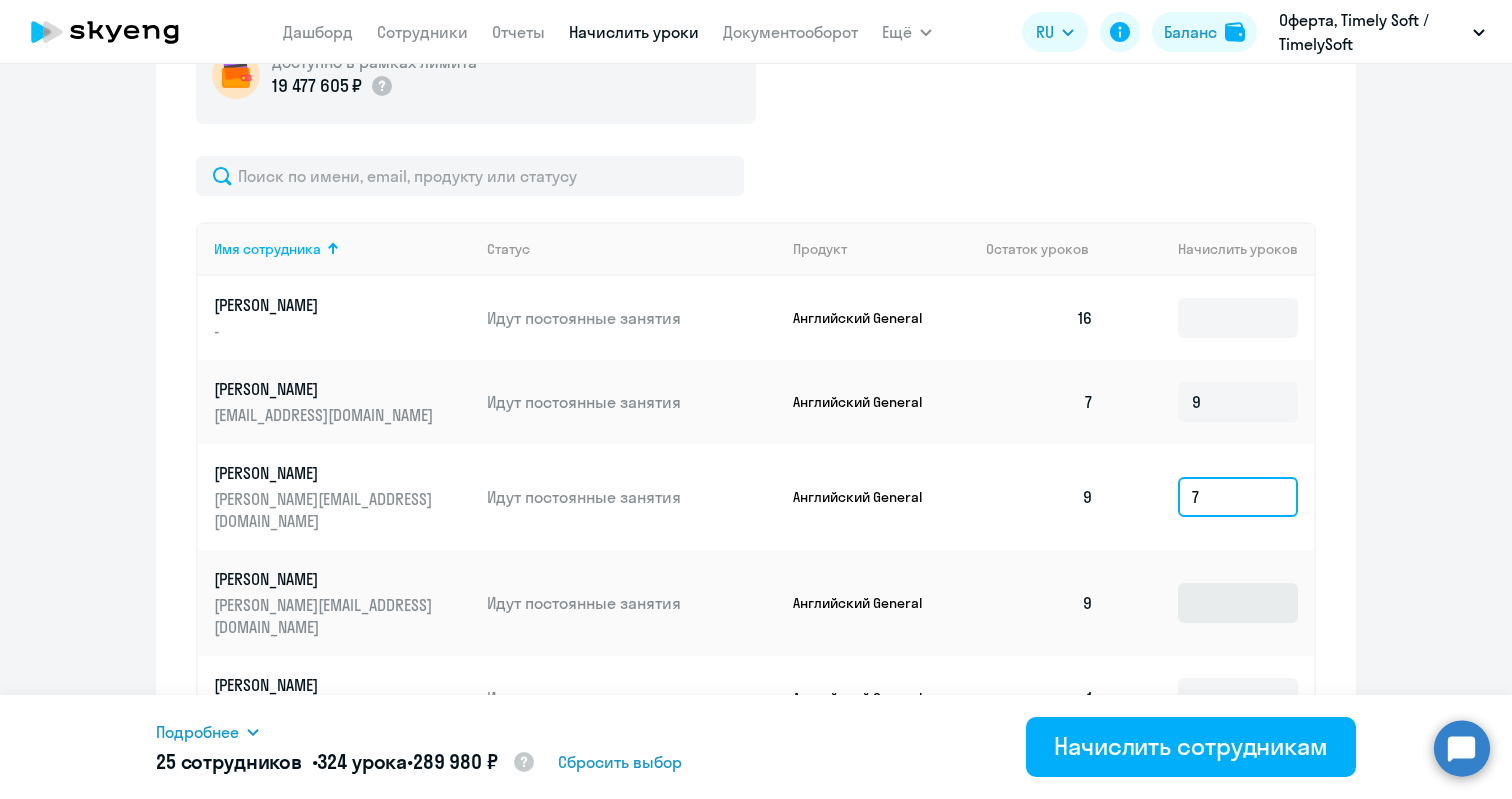 type on "7" 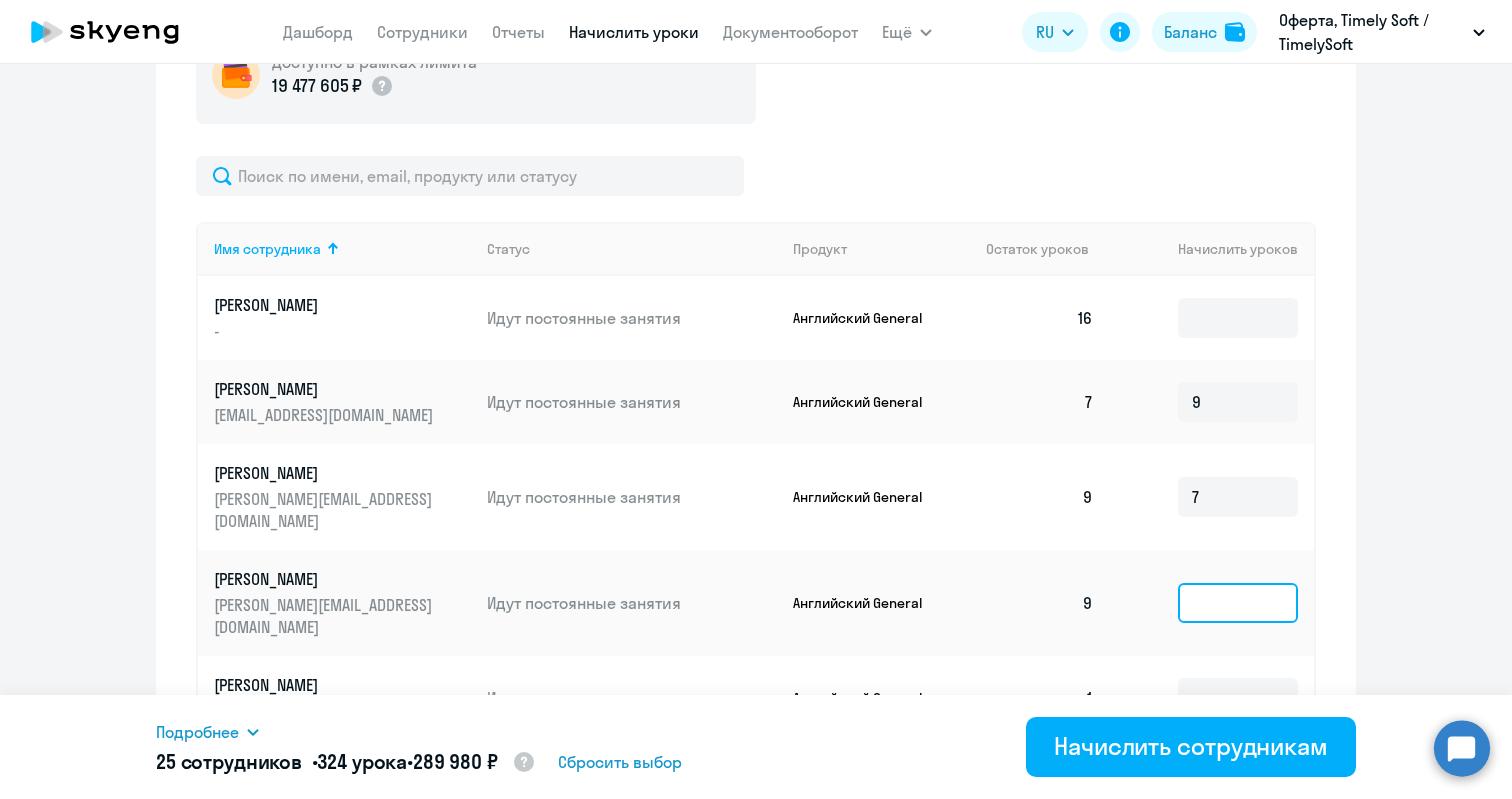 click 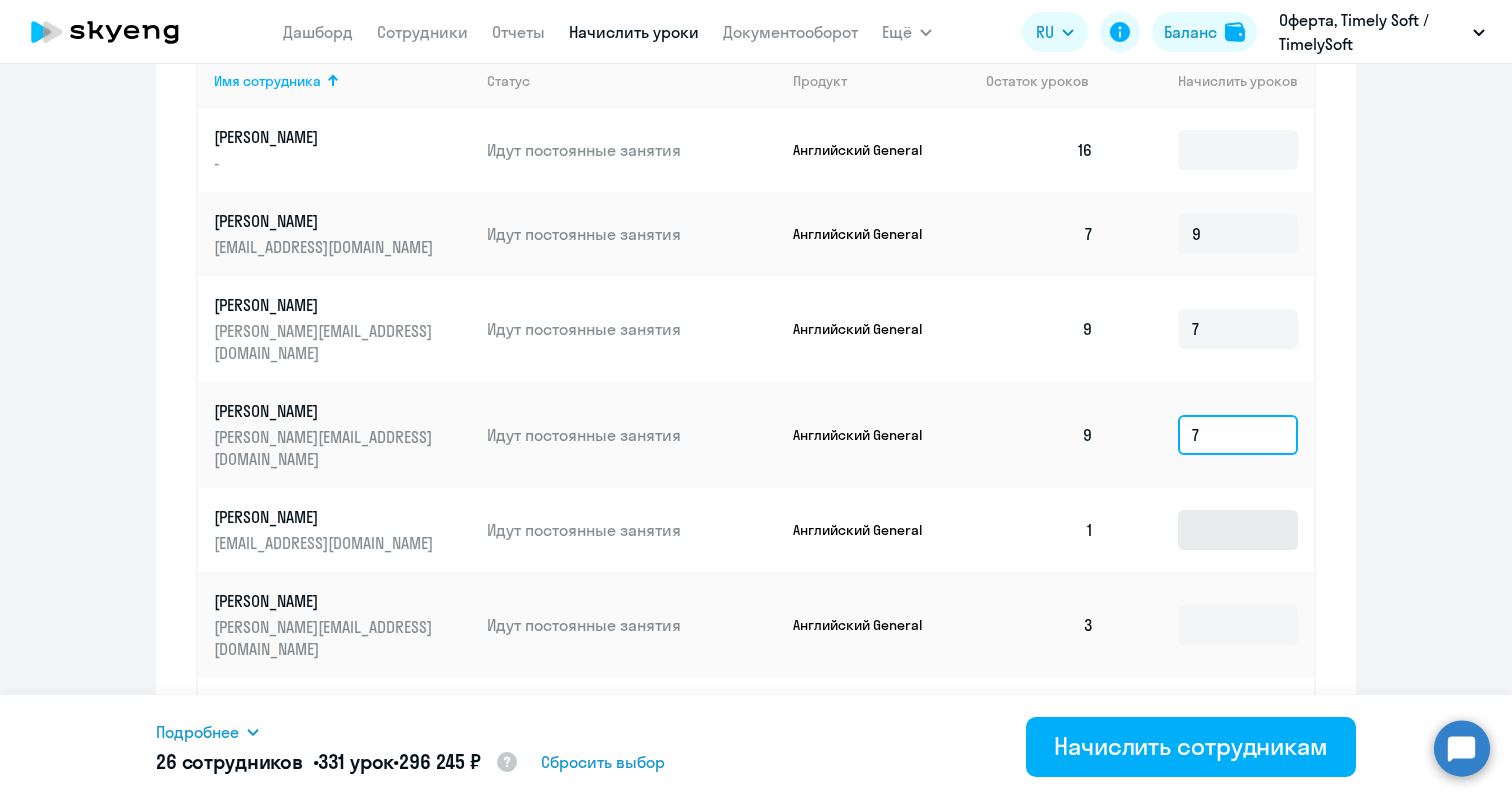 scroll, scrollTop: 857, scrollLeft: 0, axis: vertical 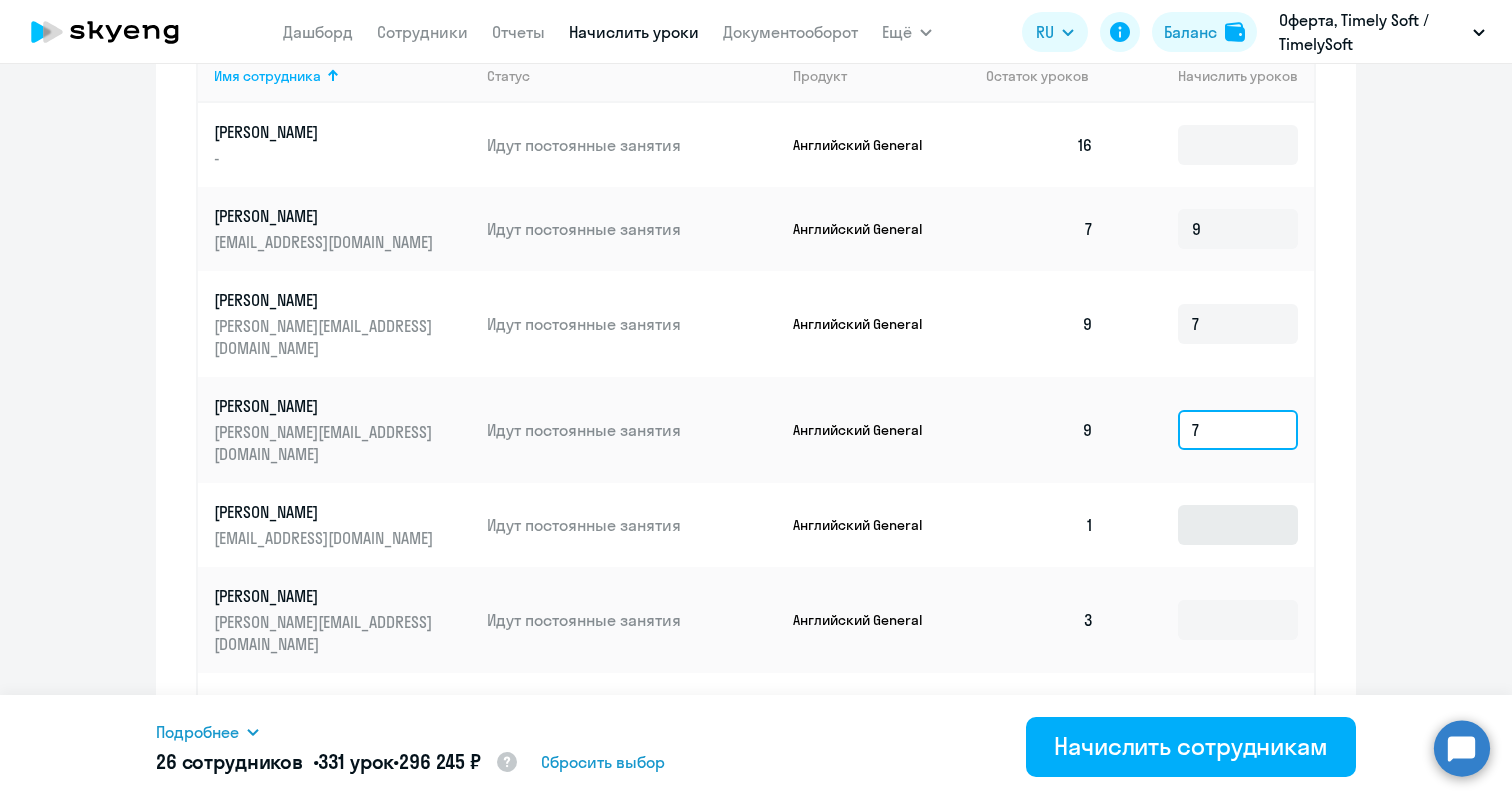 type on "7" 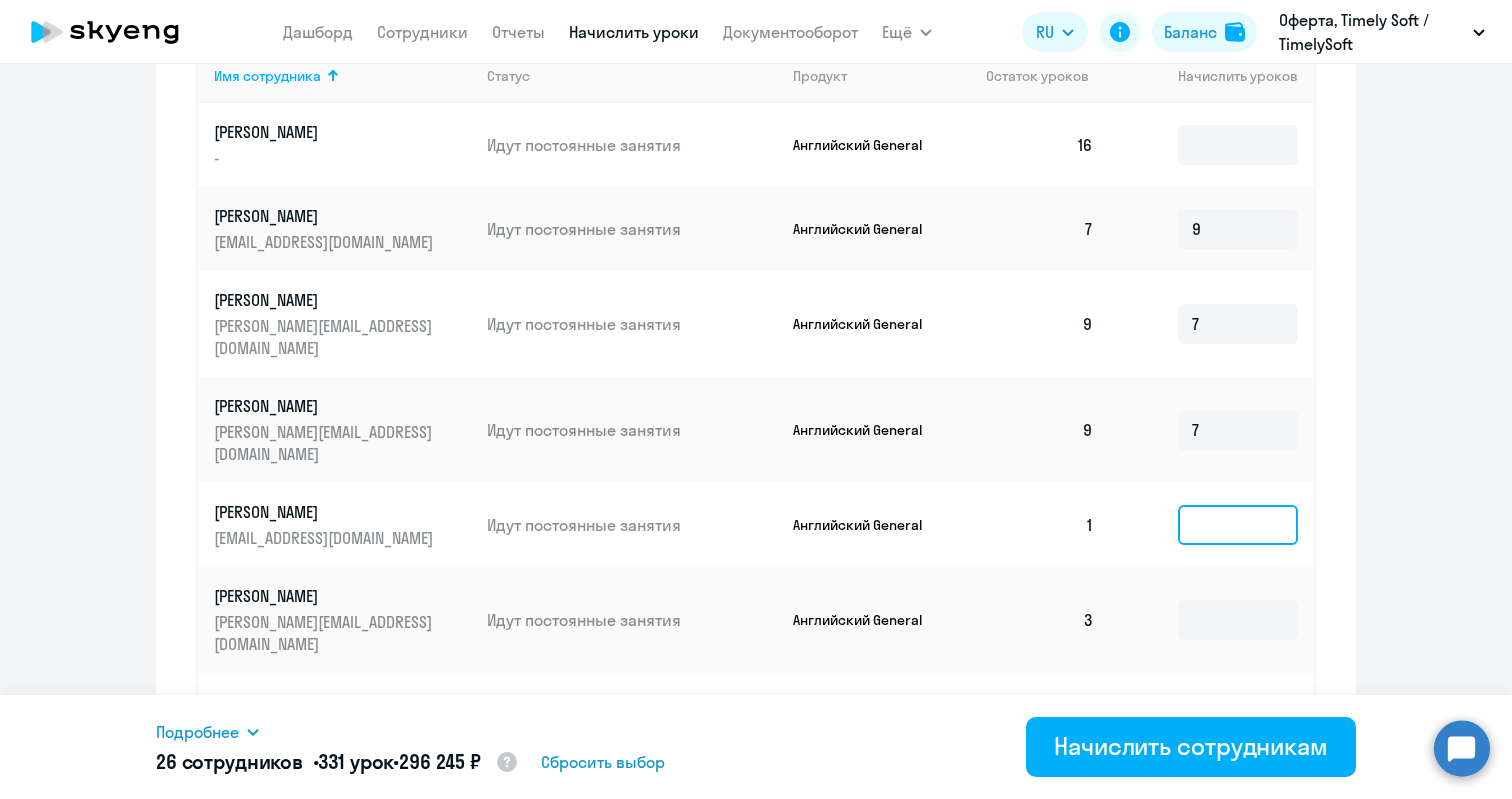 click 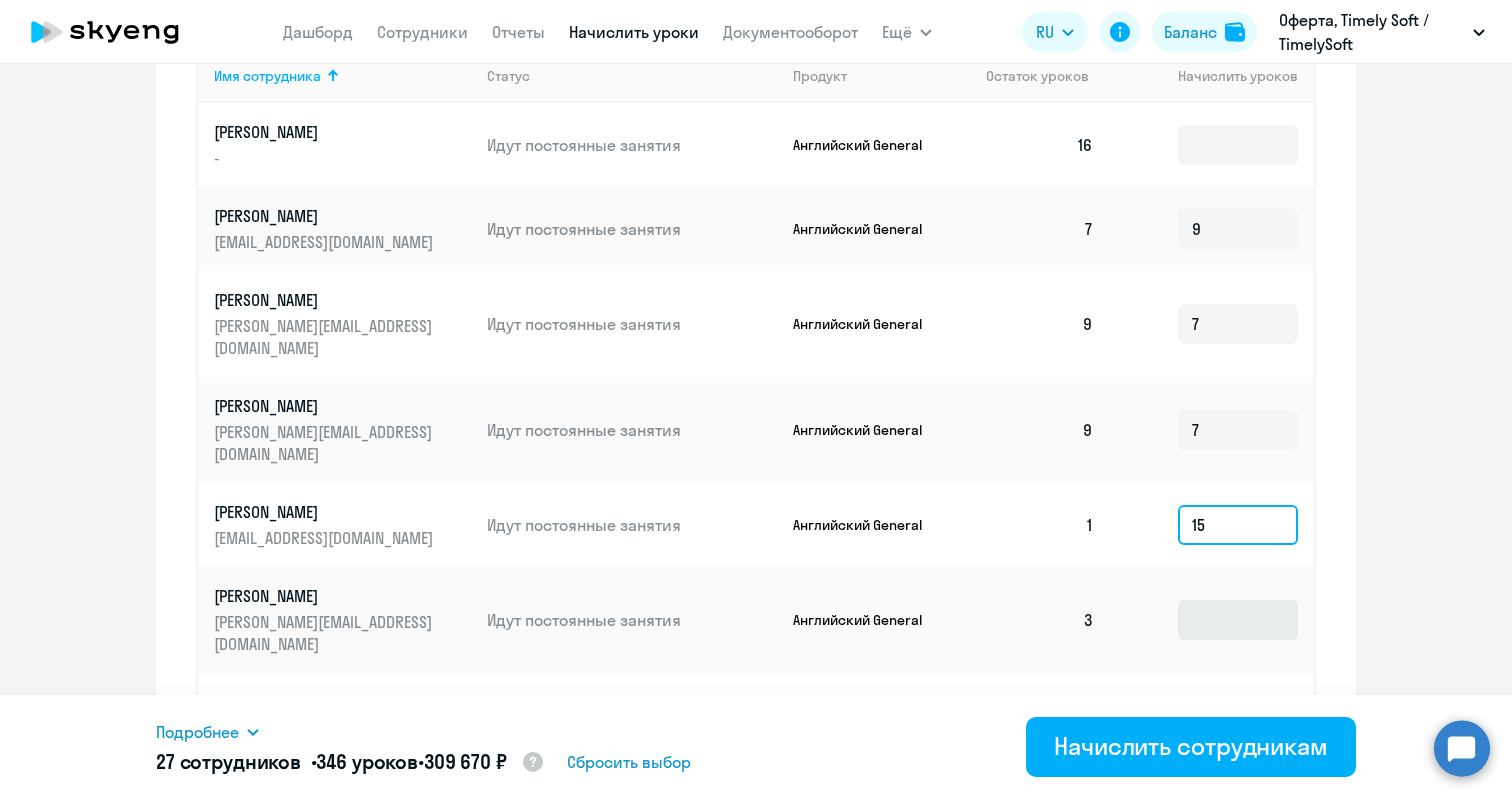 type on "15" 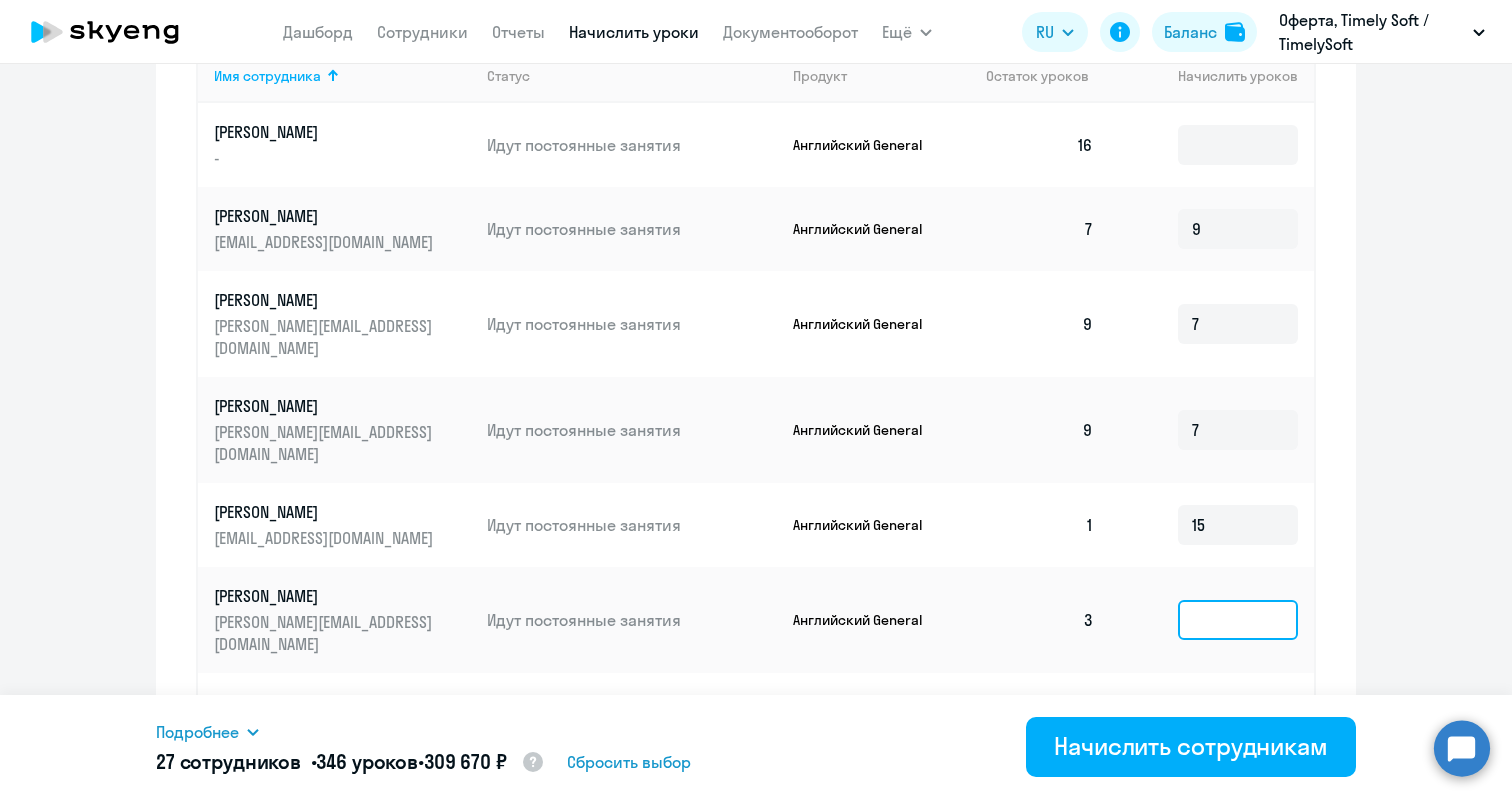 click 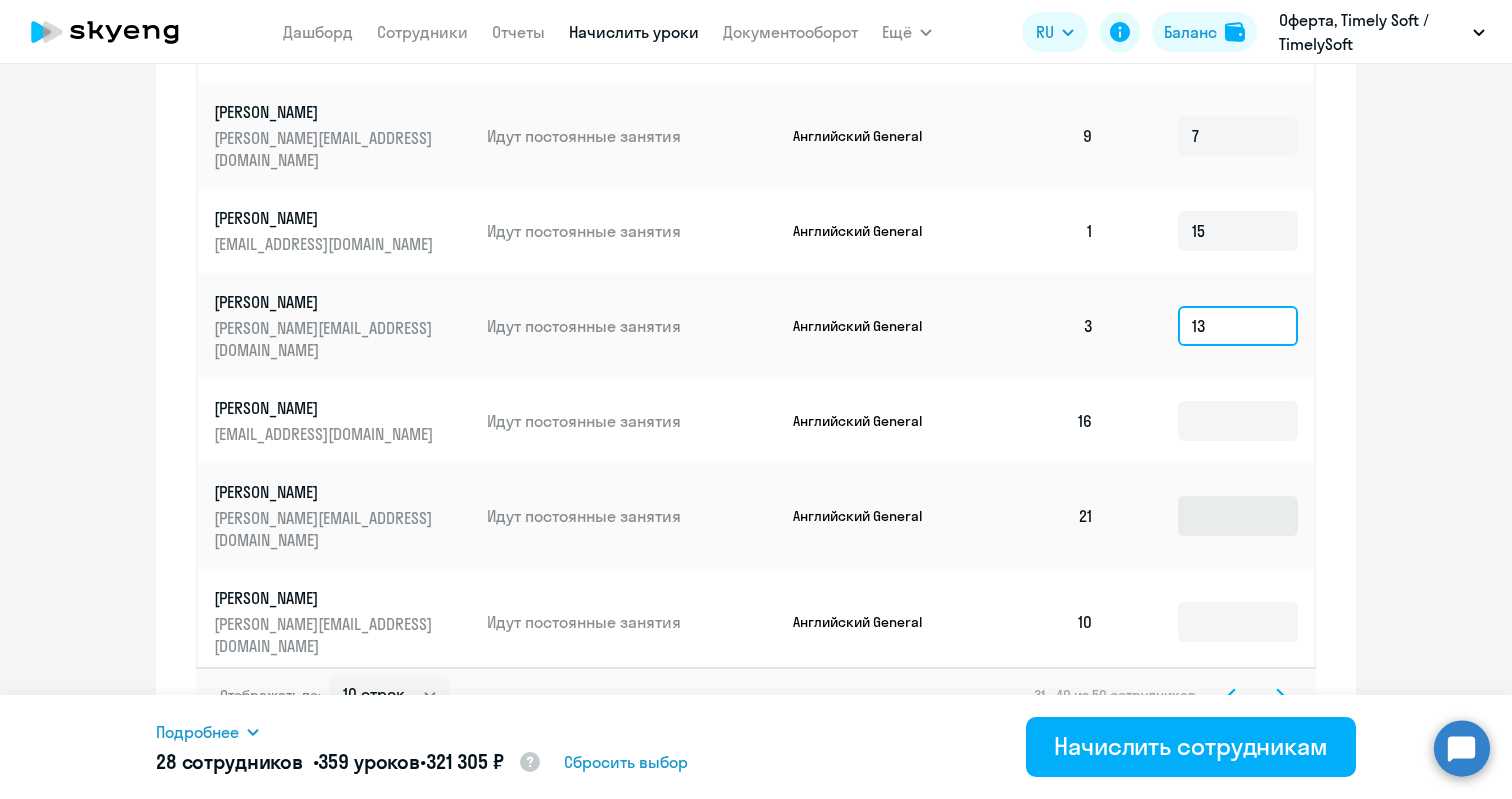 scroll, scrollTop: 1152, scrollLeft: 0, axis: vertical 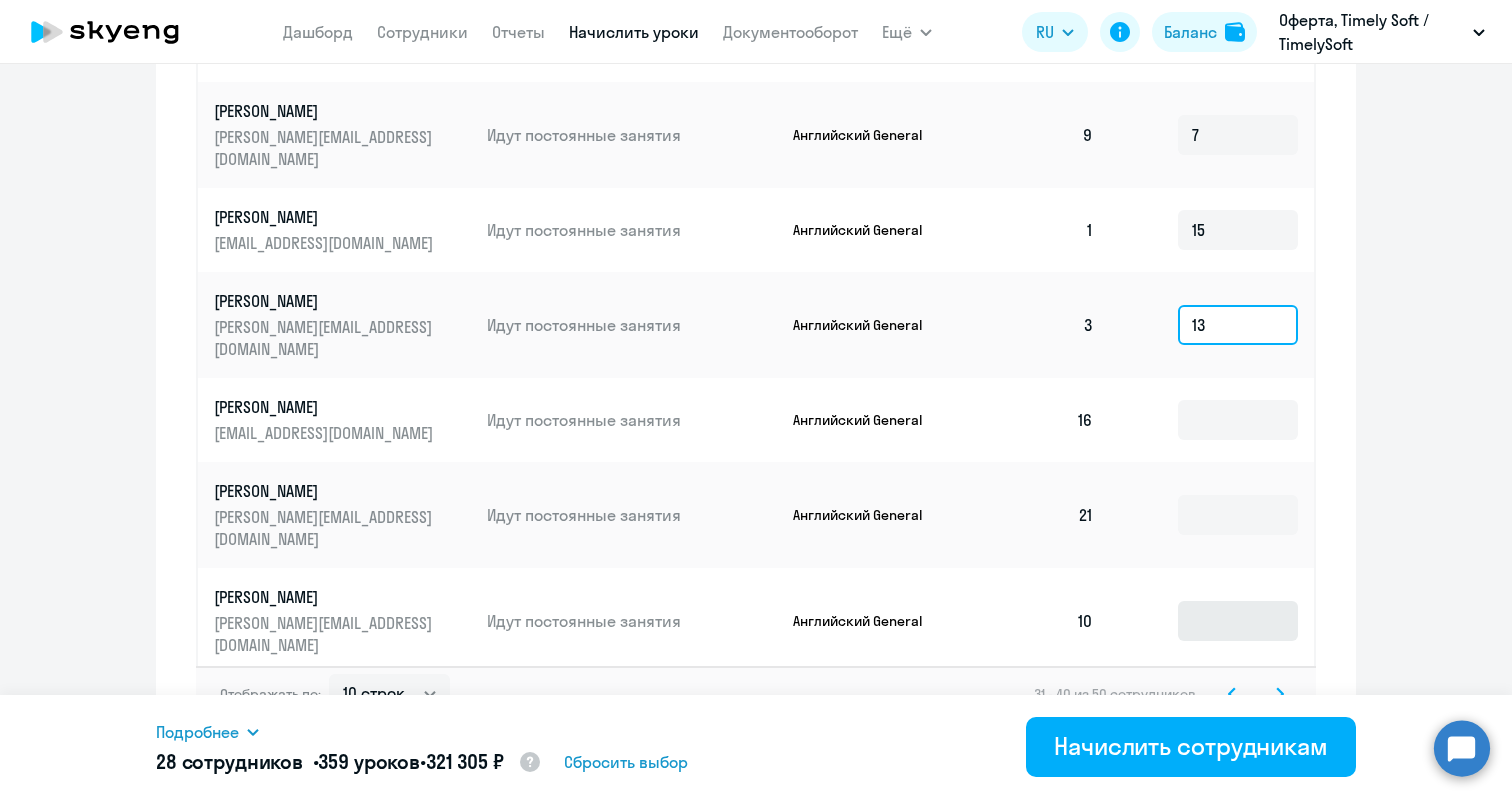 type on "13" 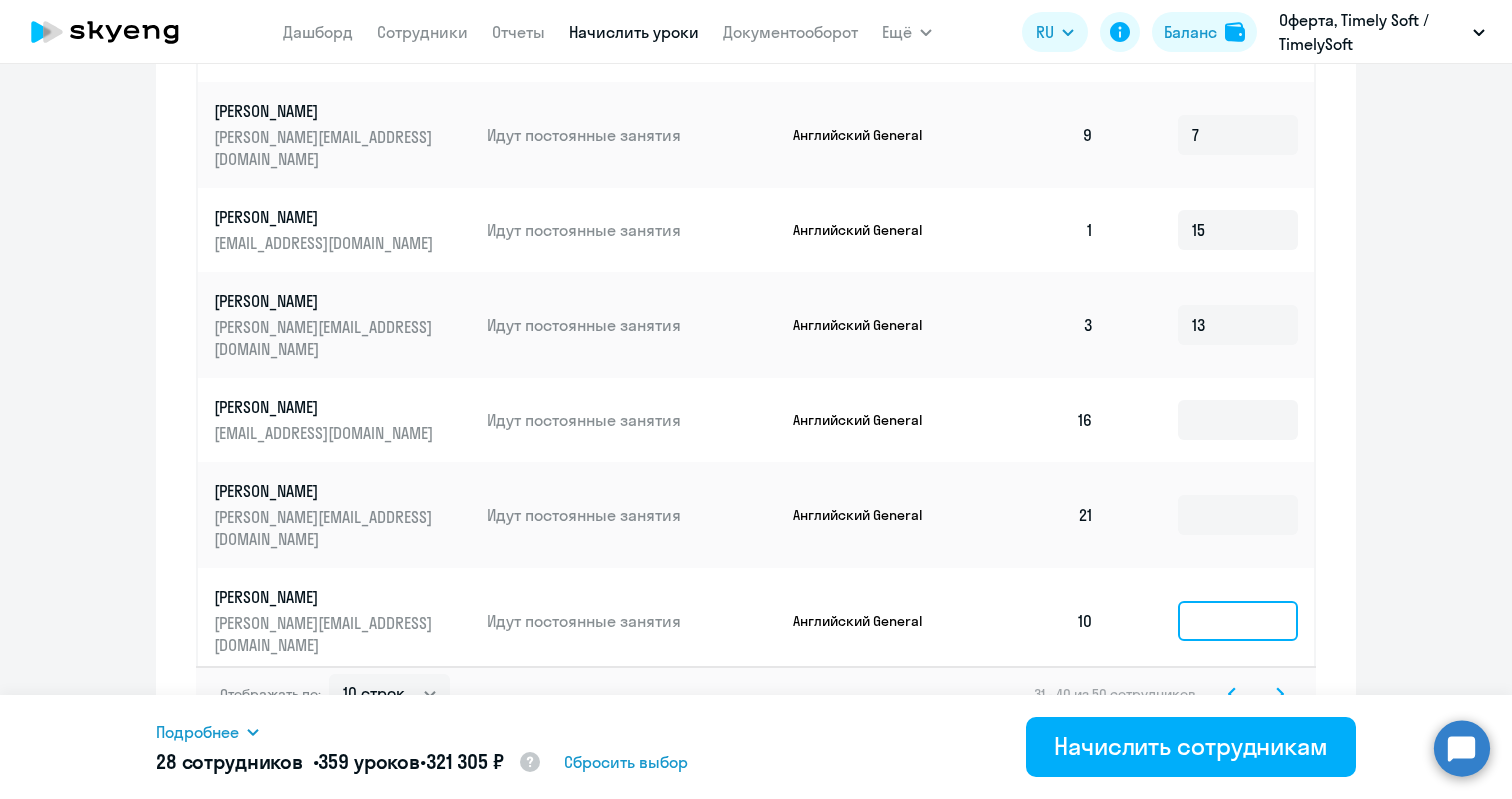 click 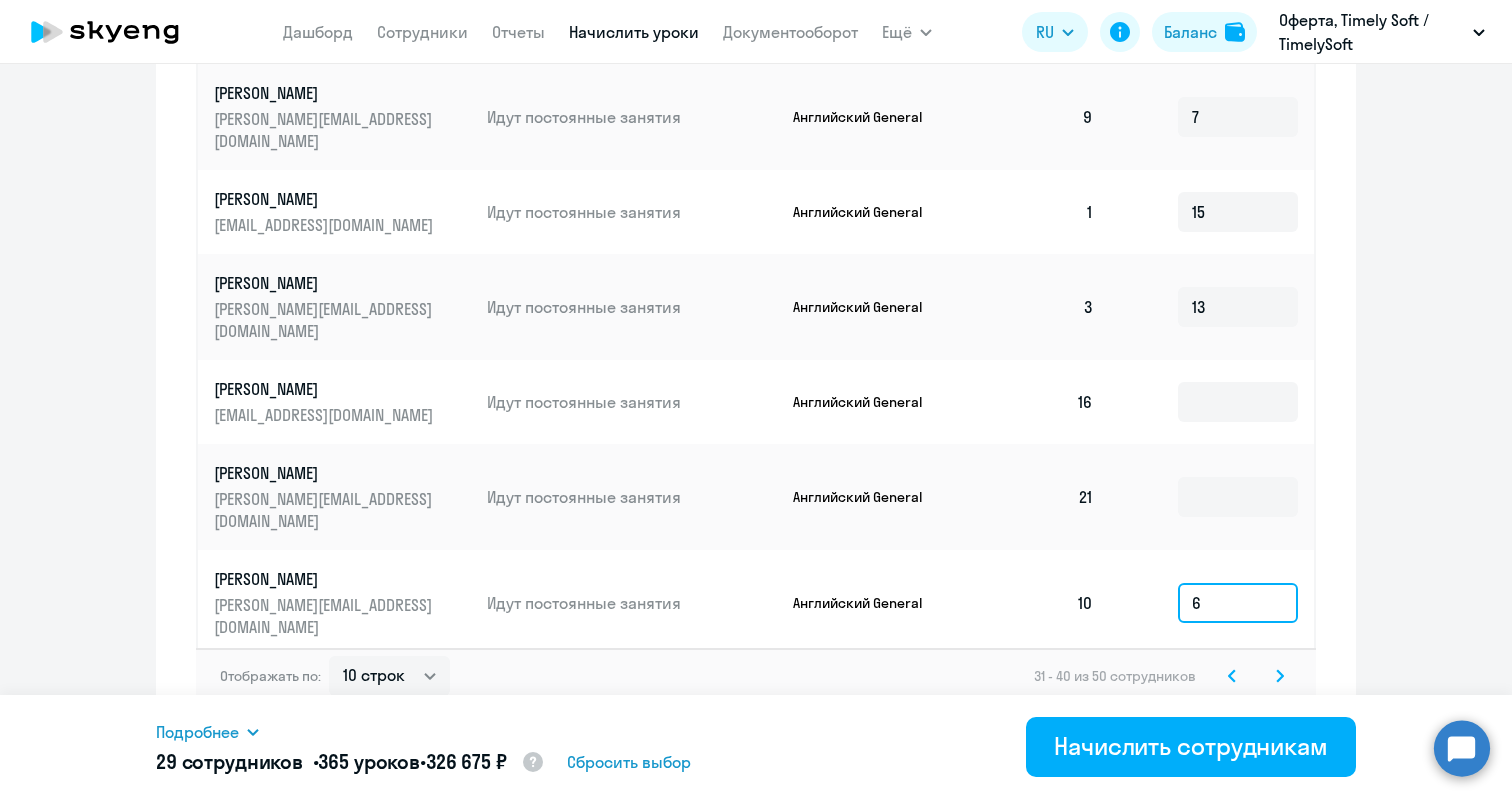 scroll, scrollTop: 1169, scrollLeft: 0, axis: vertical 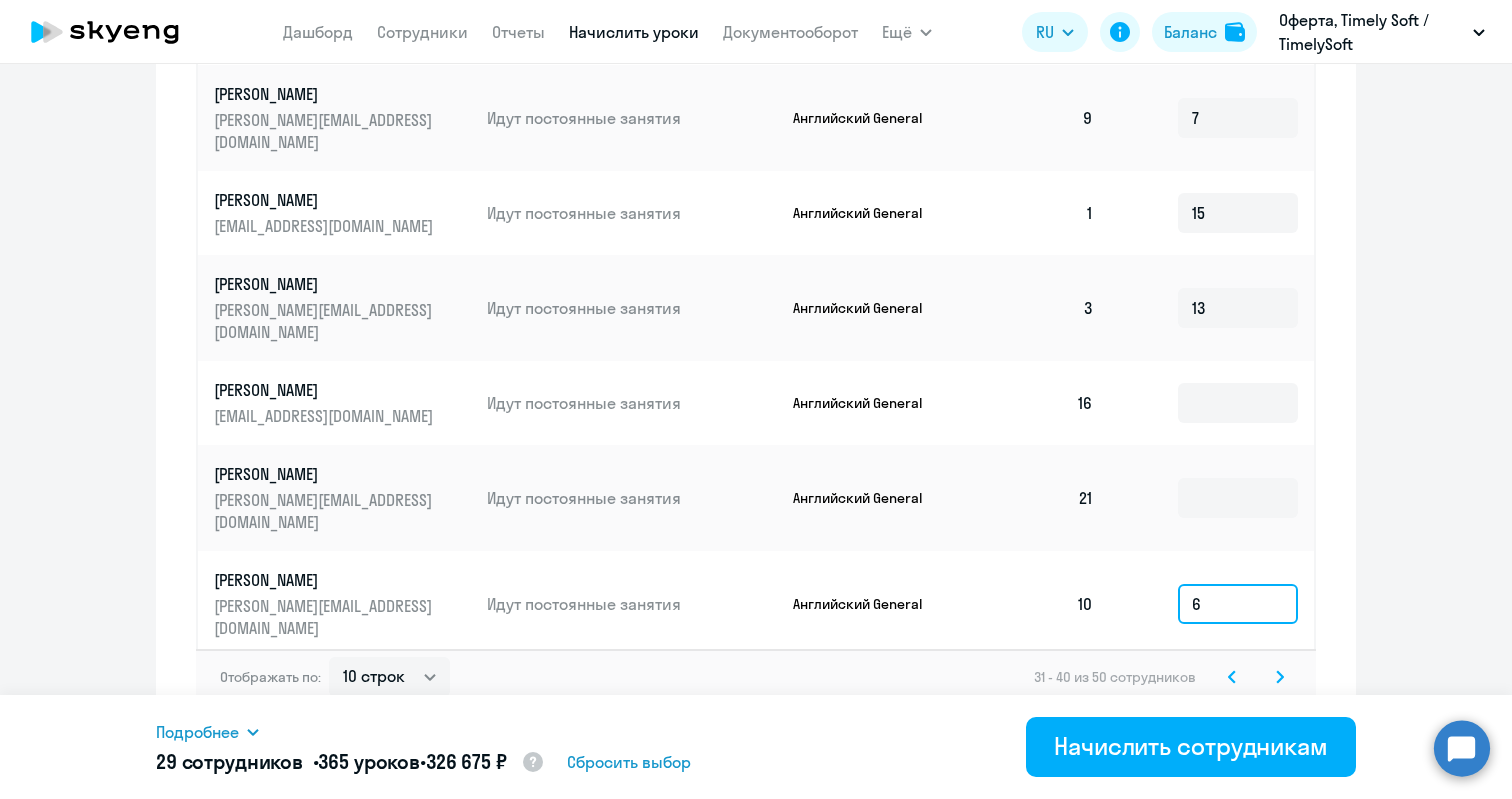 type on "6" 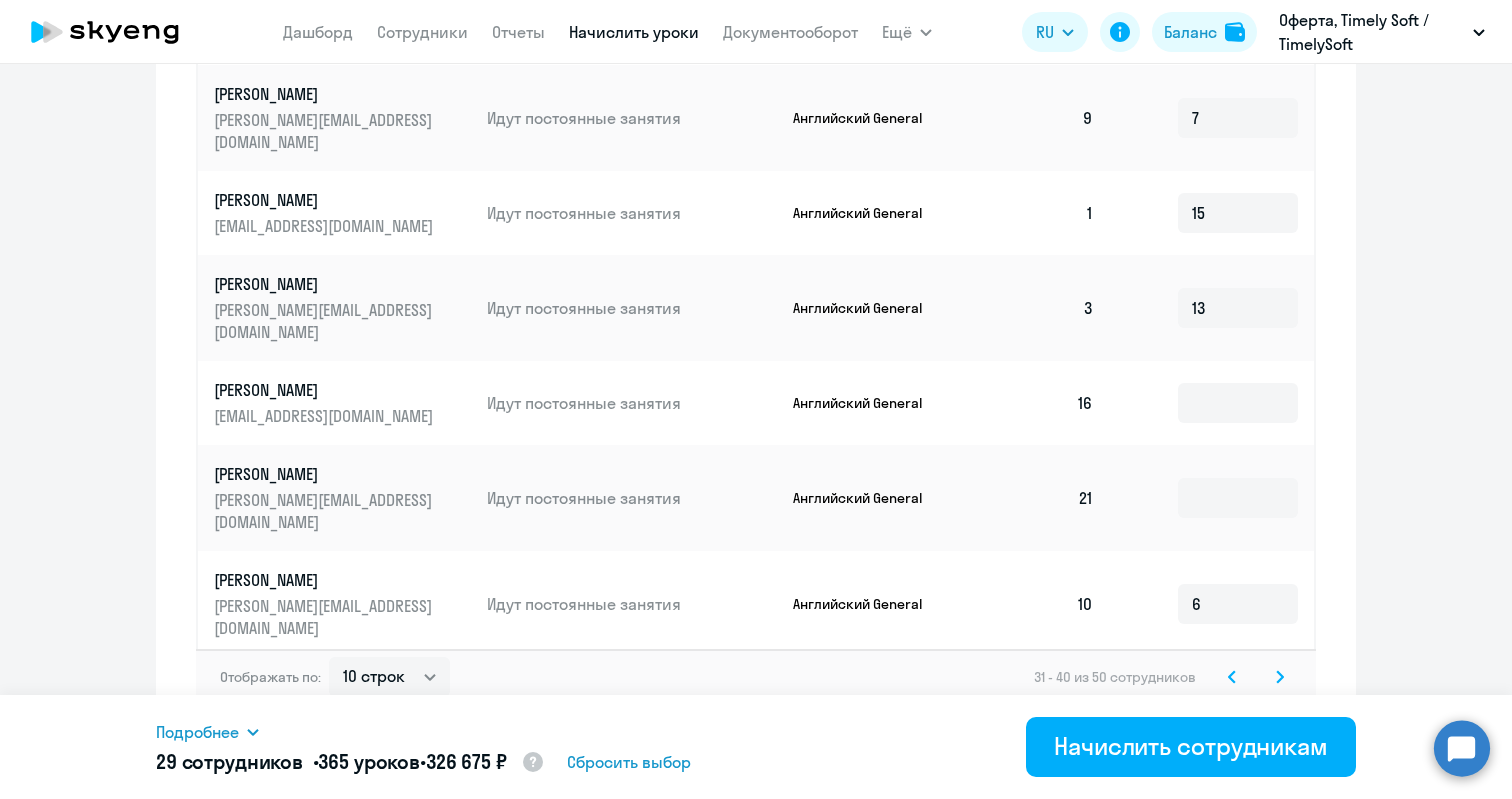 click 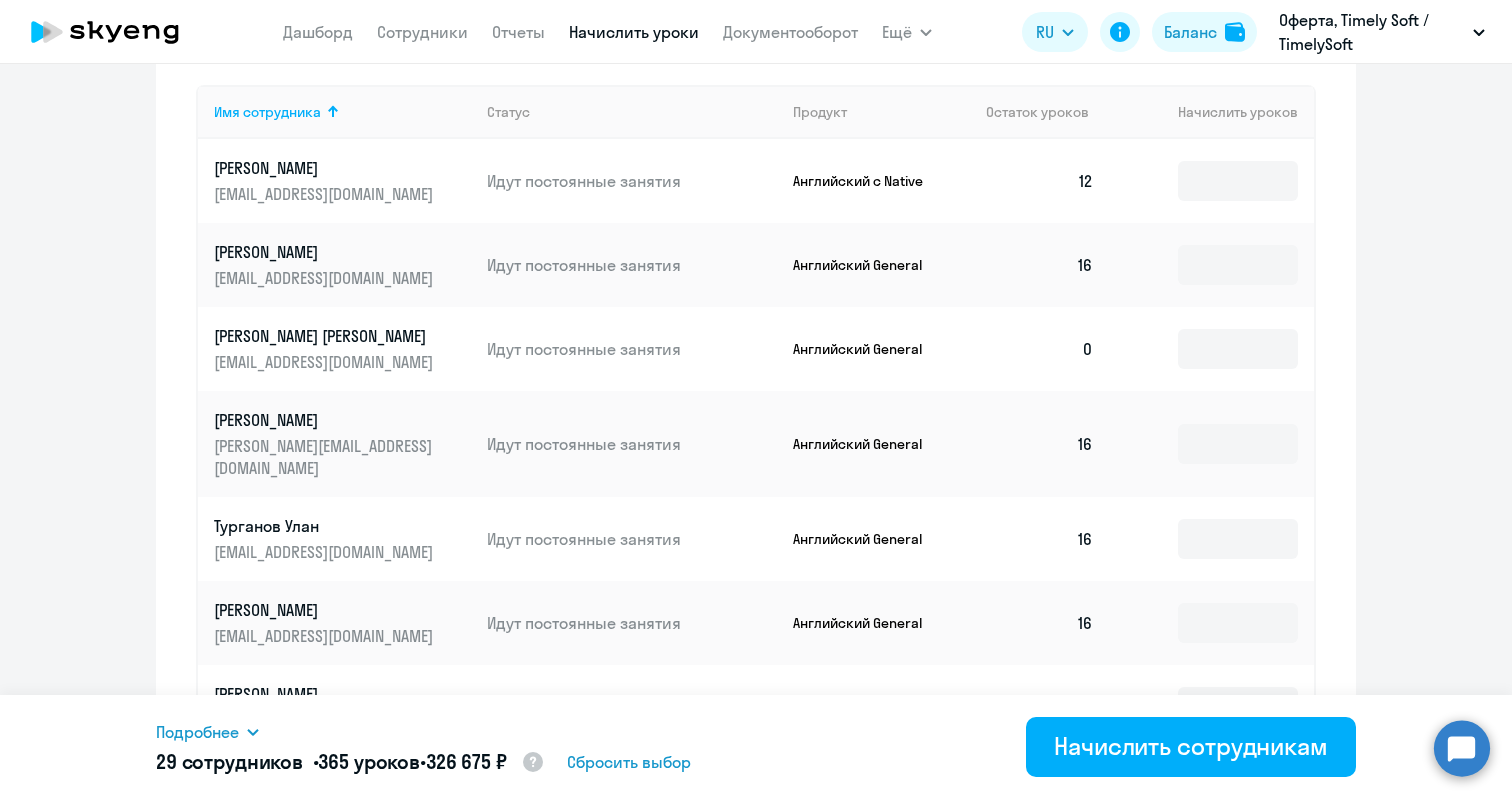 scroll, scrollTop: 820, scrollLeft: 0, axis: vertical 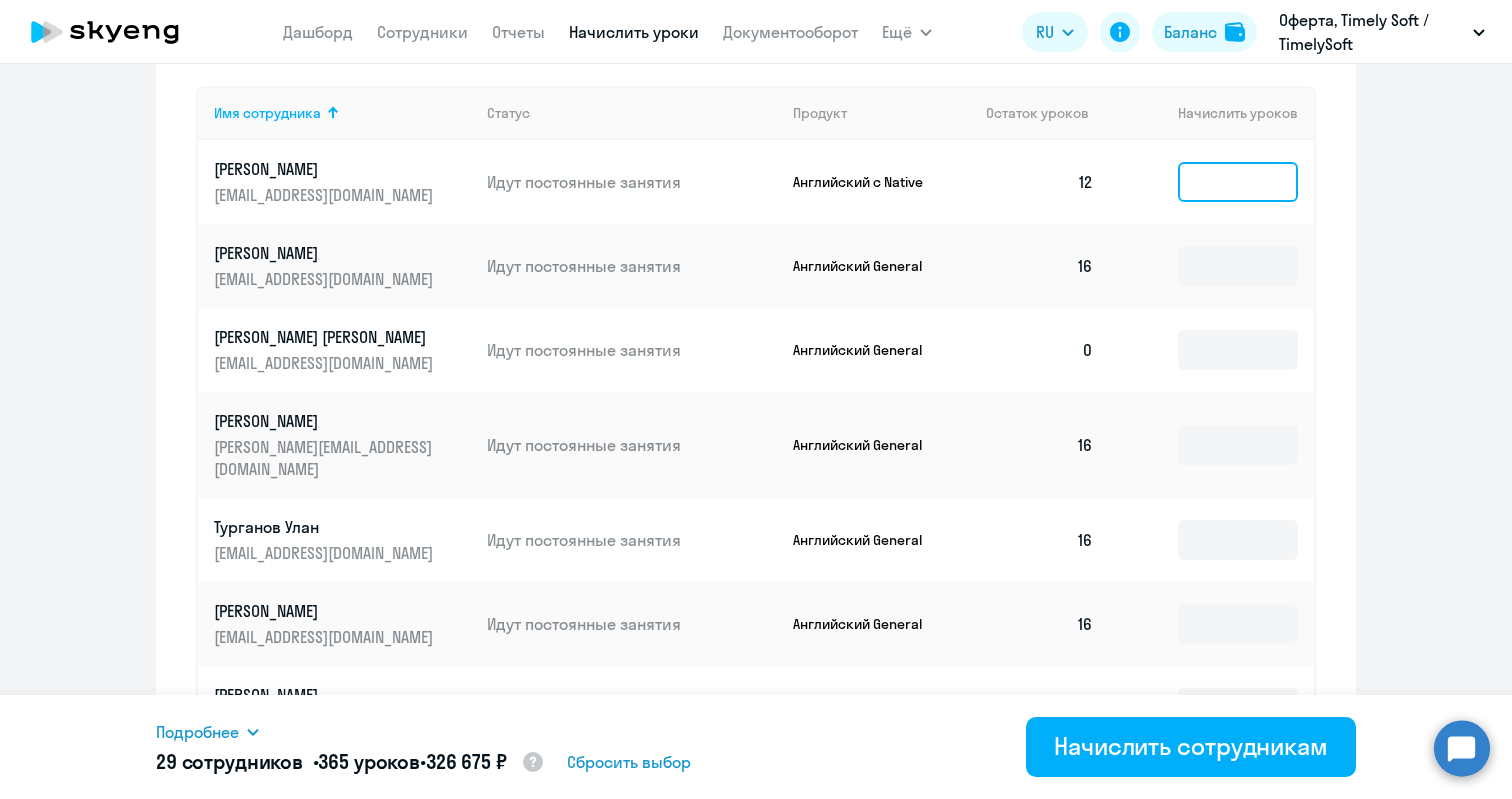 click 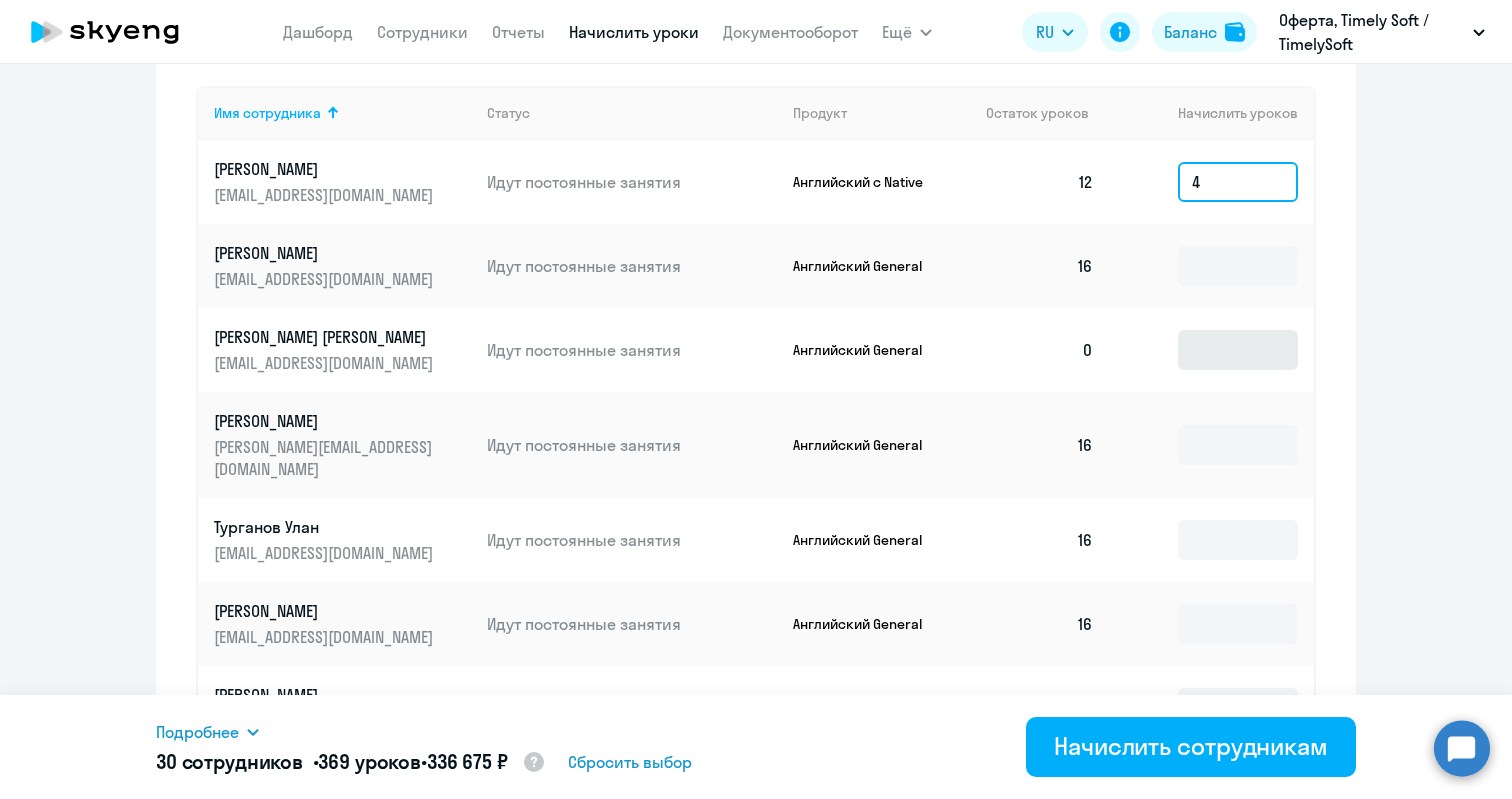 type on "4" 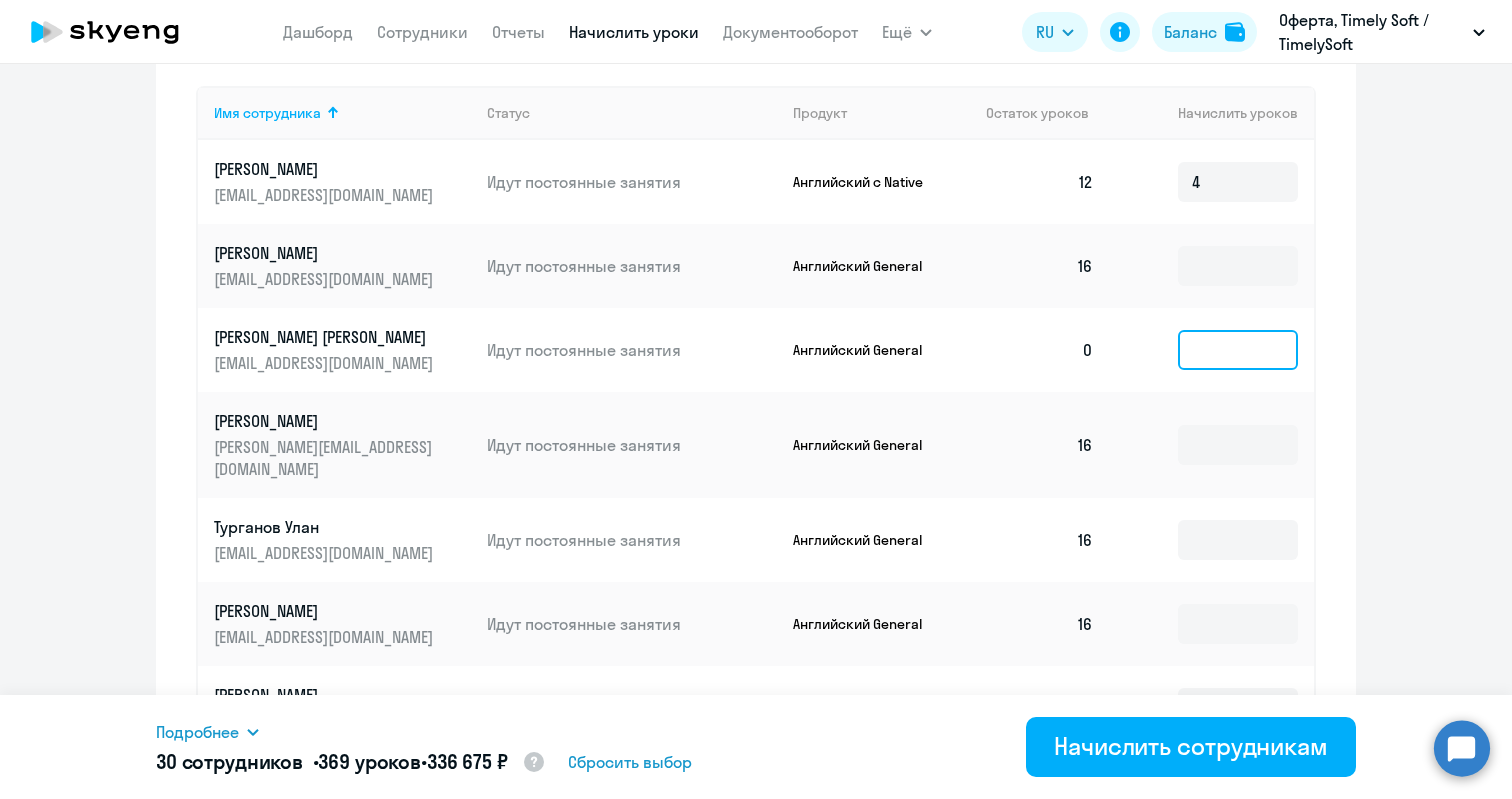click 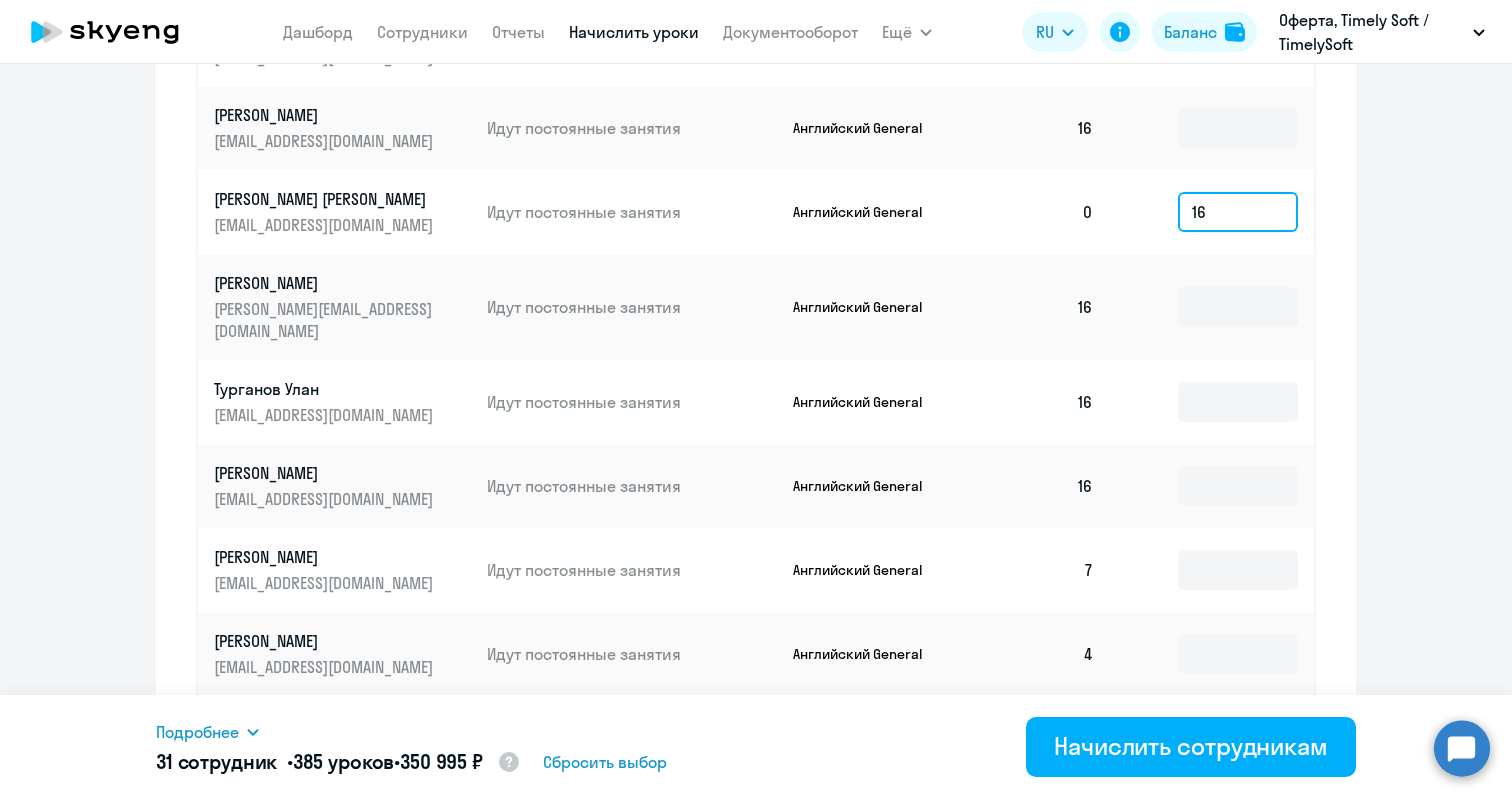 scroll, scrollTop: 960, scrollLeft: 0, axis: vertical 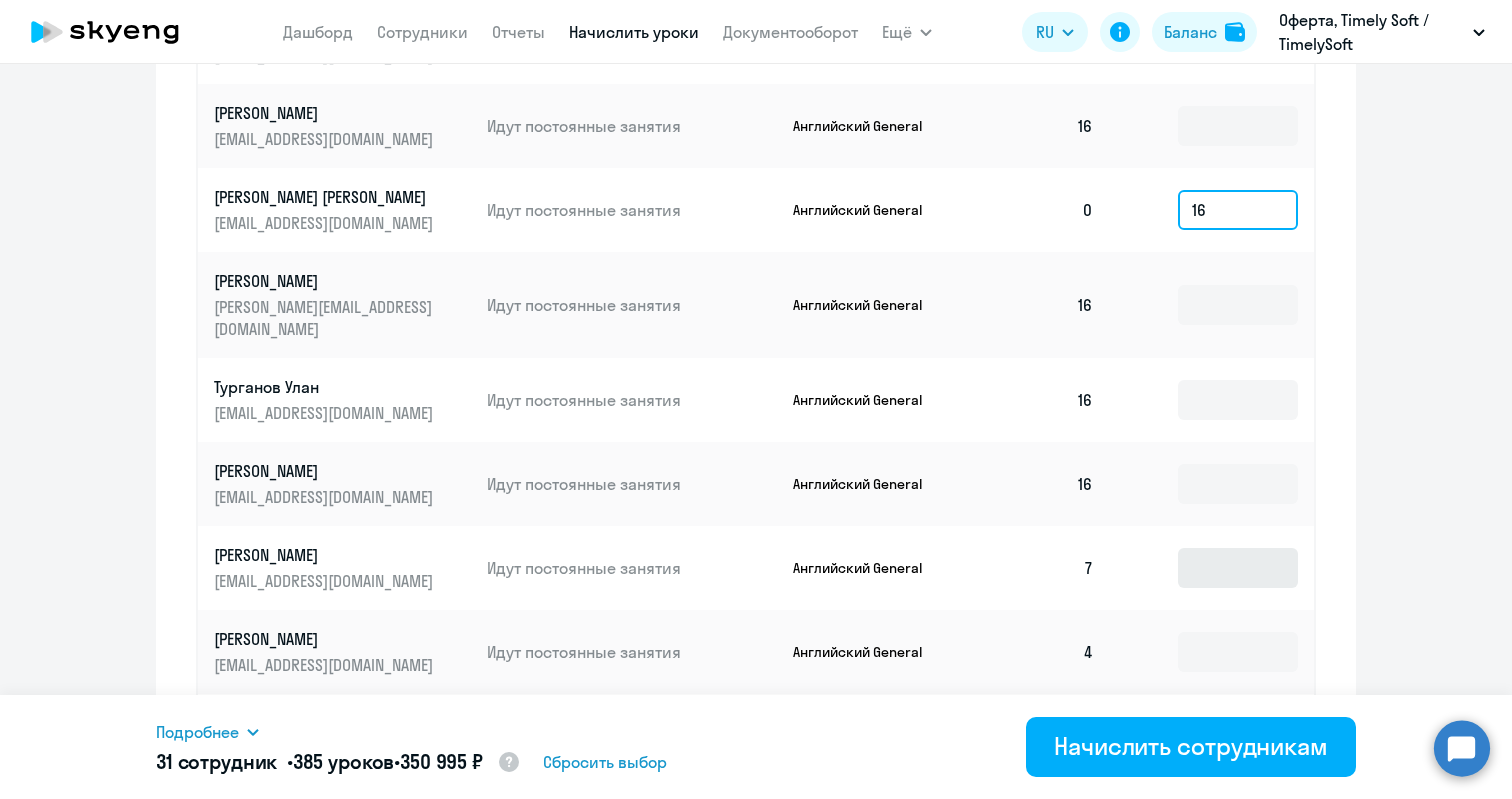 type on "16" 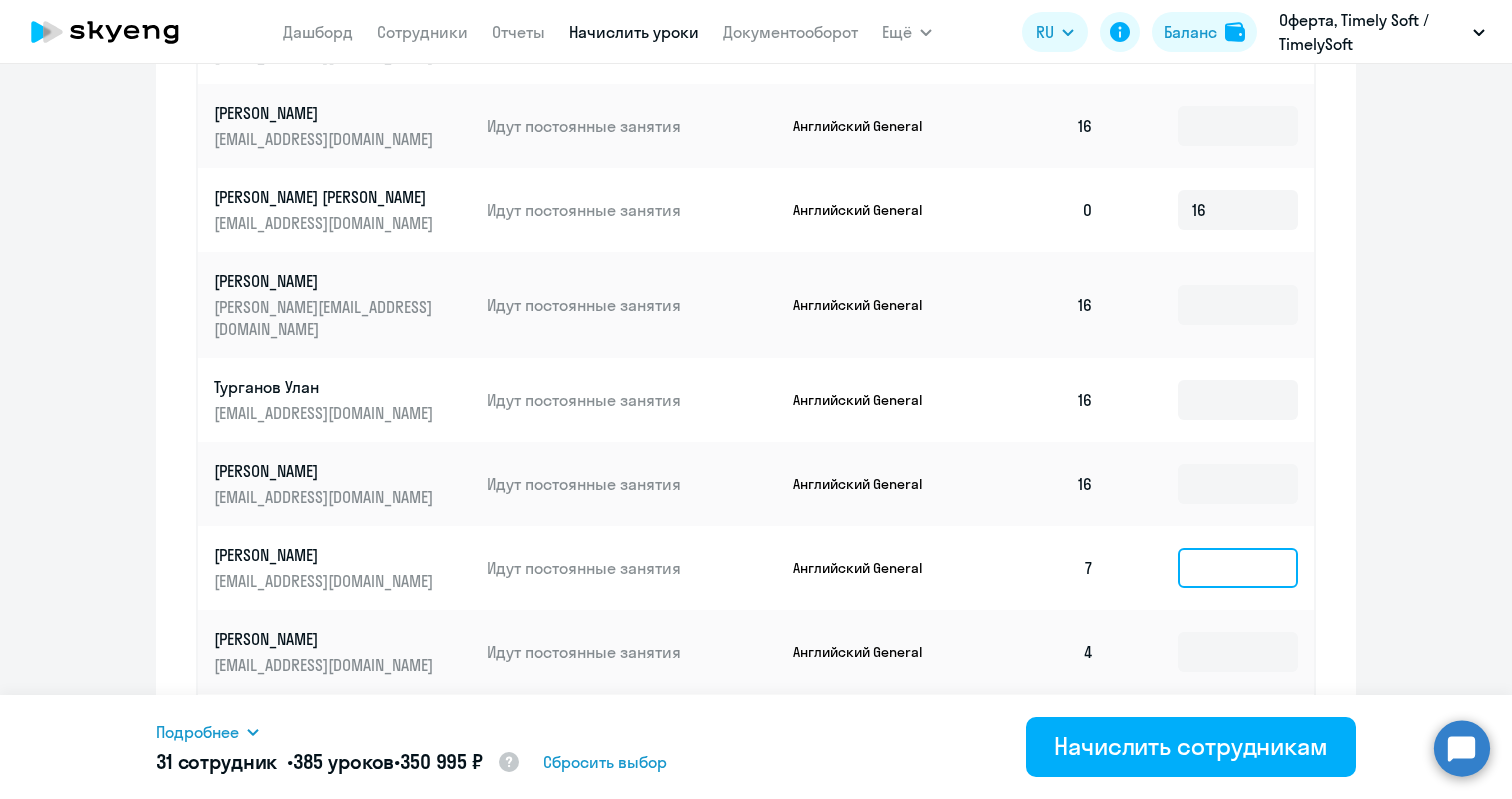 click 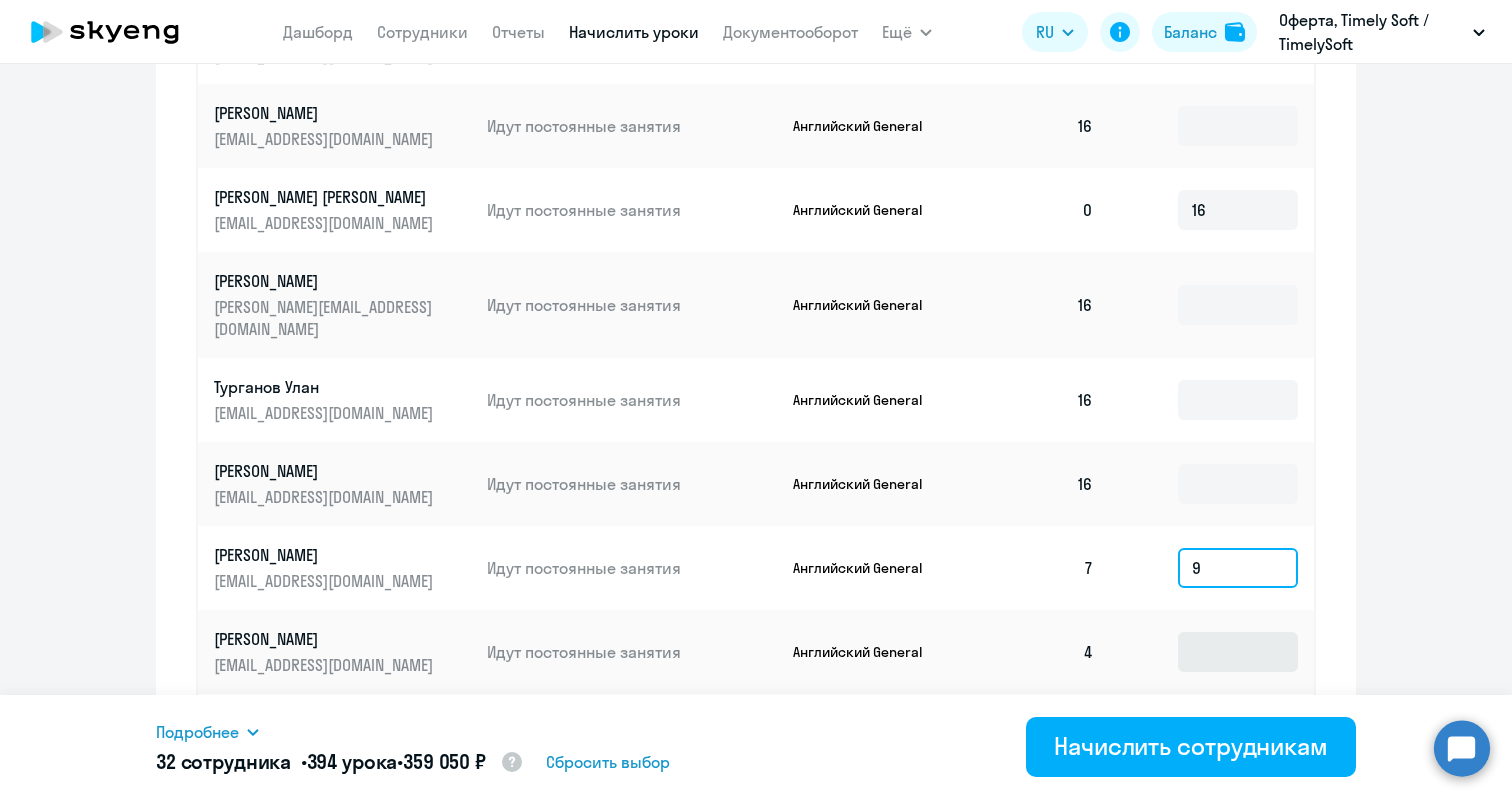 type on "9" 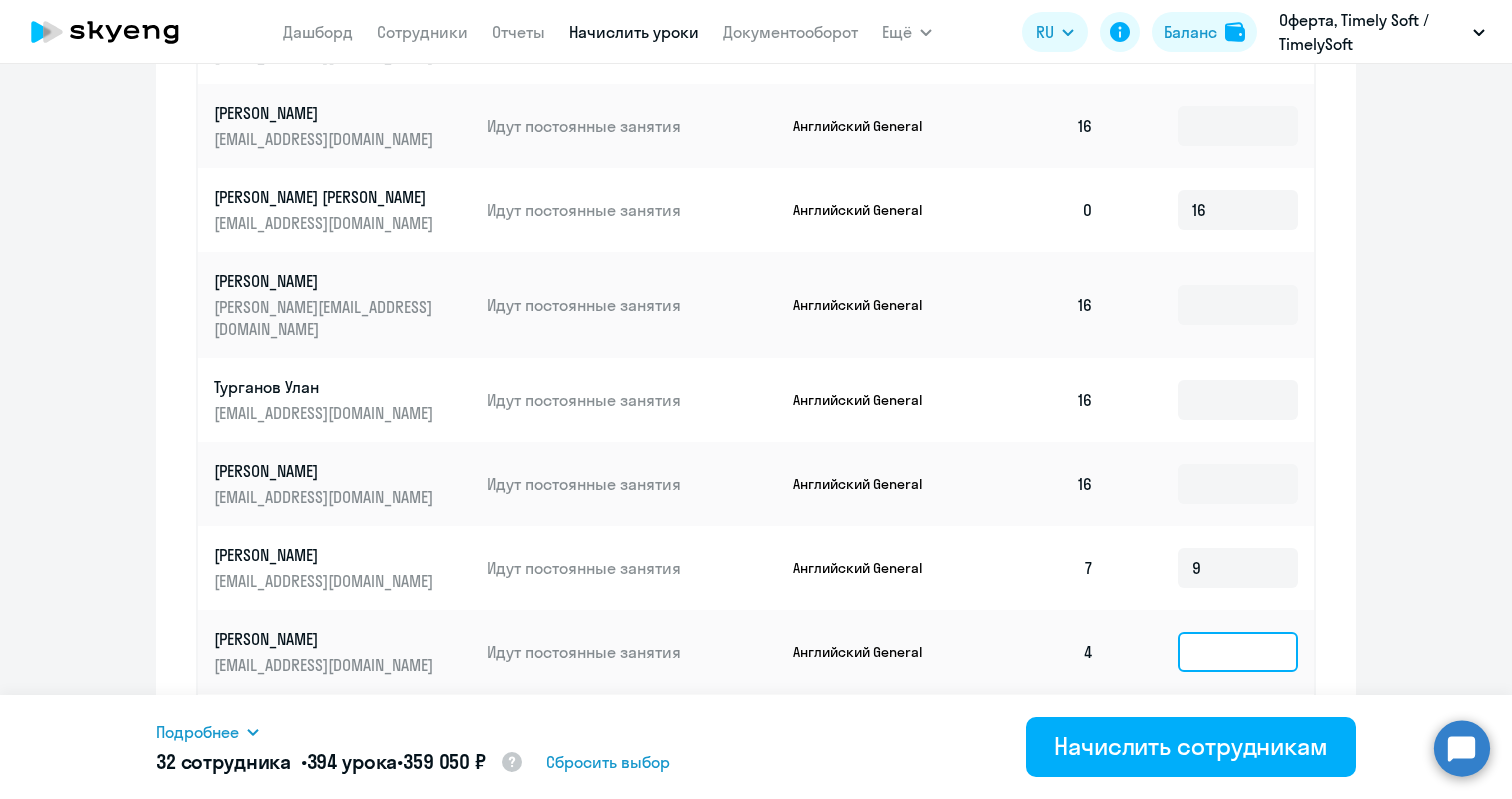 click 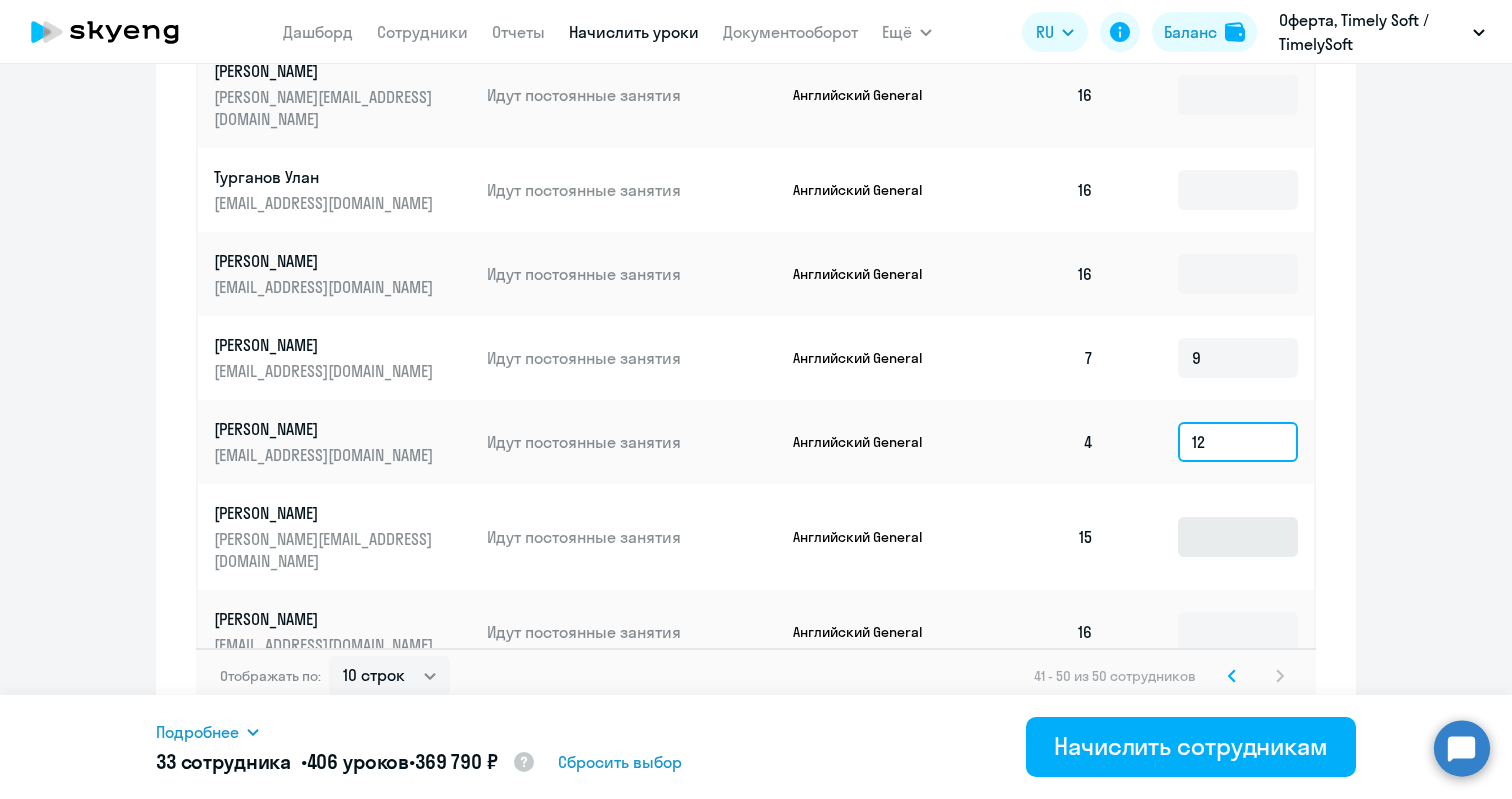 scroll, scrollTop: 1169, scrollLeft: 0, axis: vertical 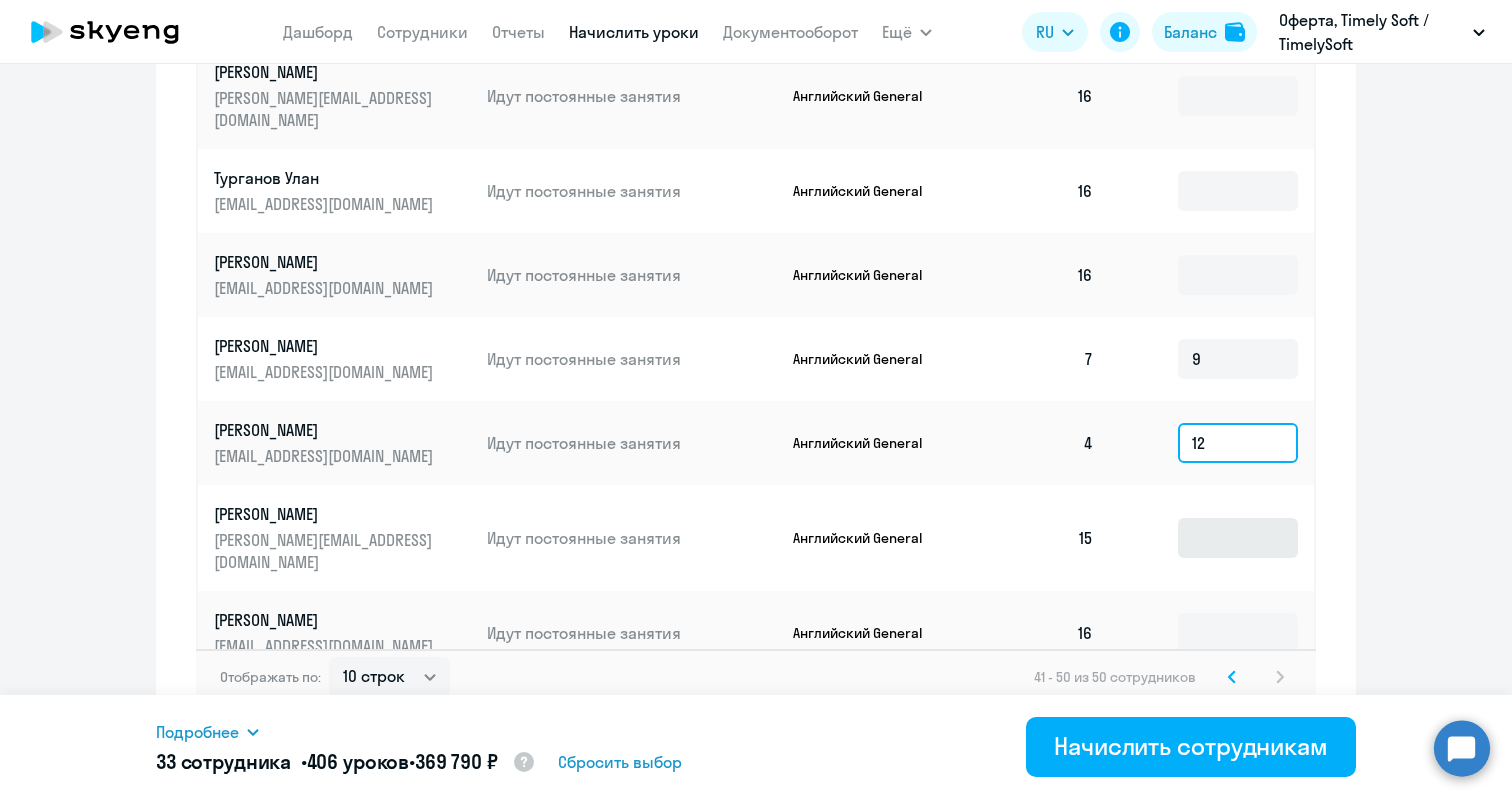 type on "12" 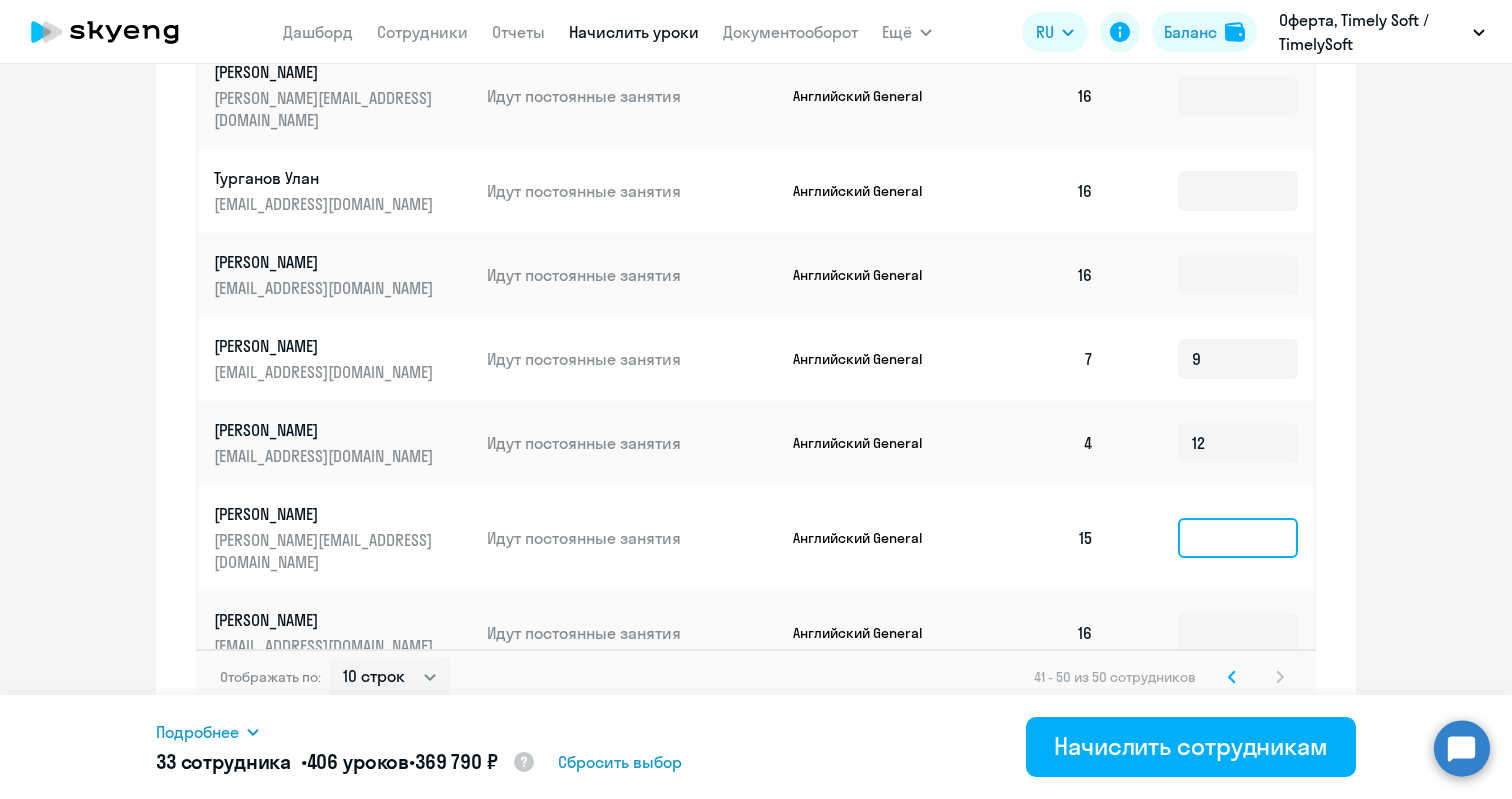 click 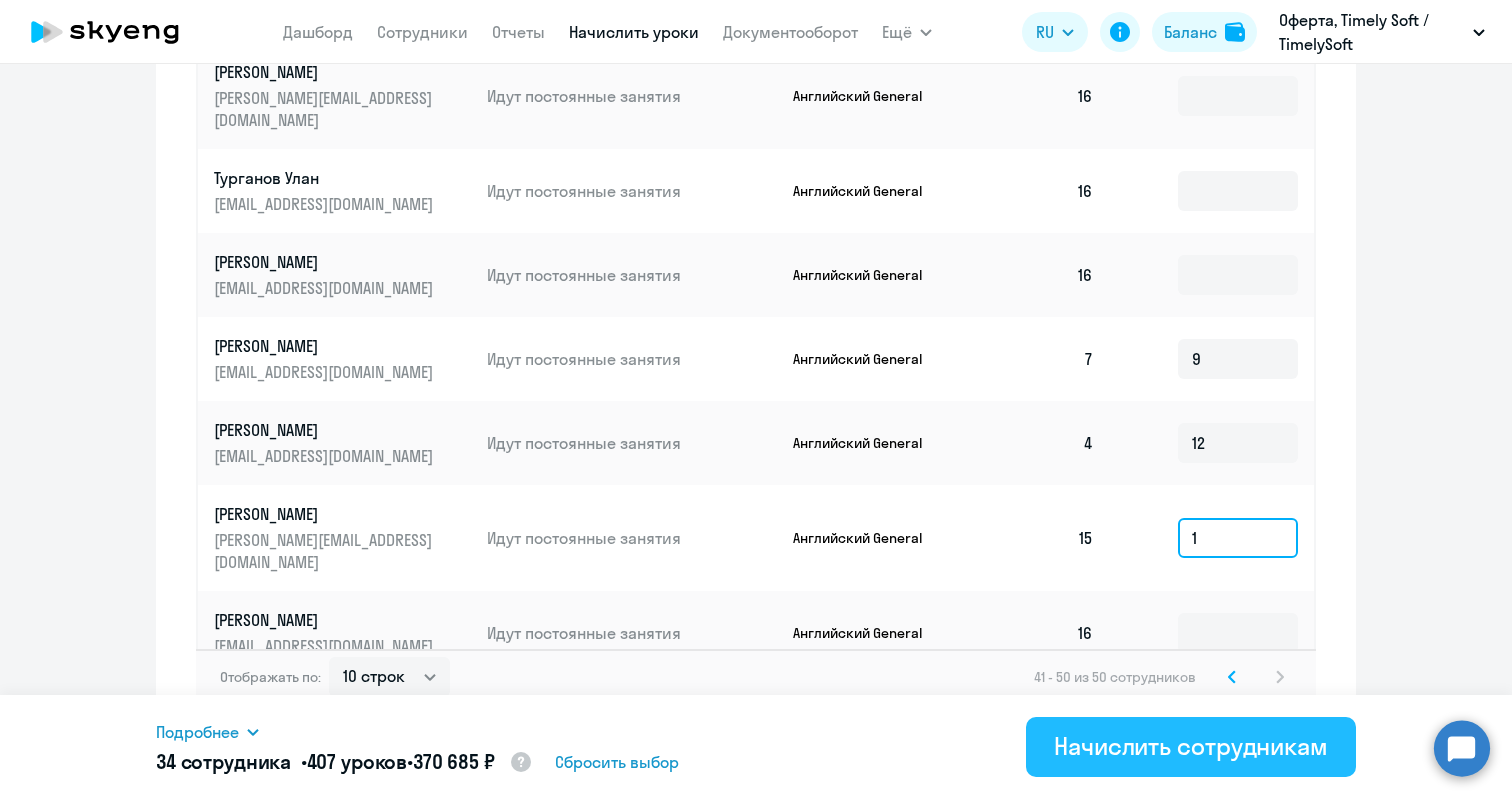 type on "1" 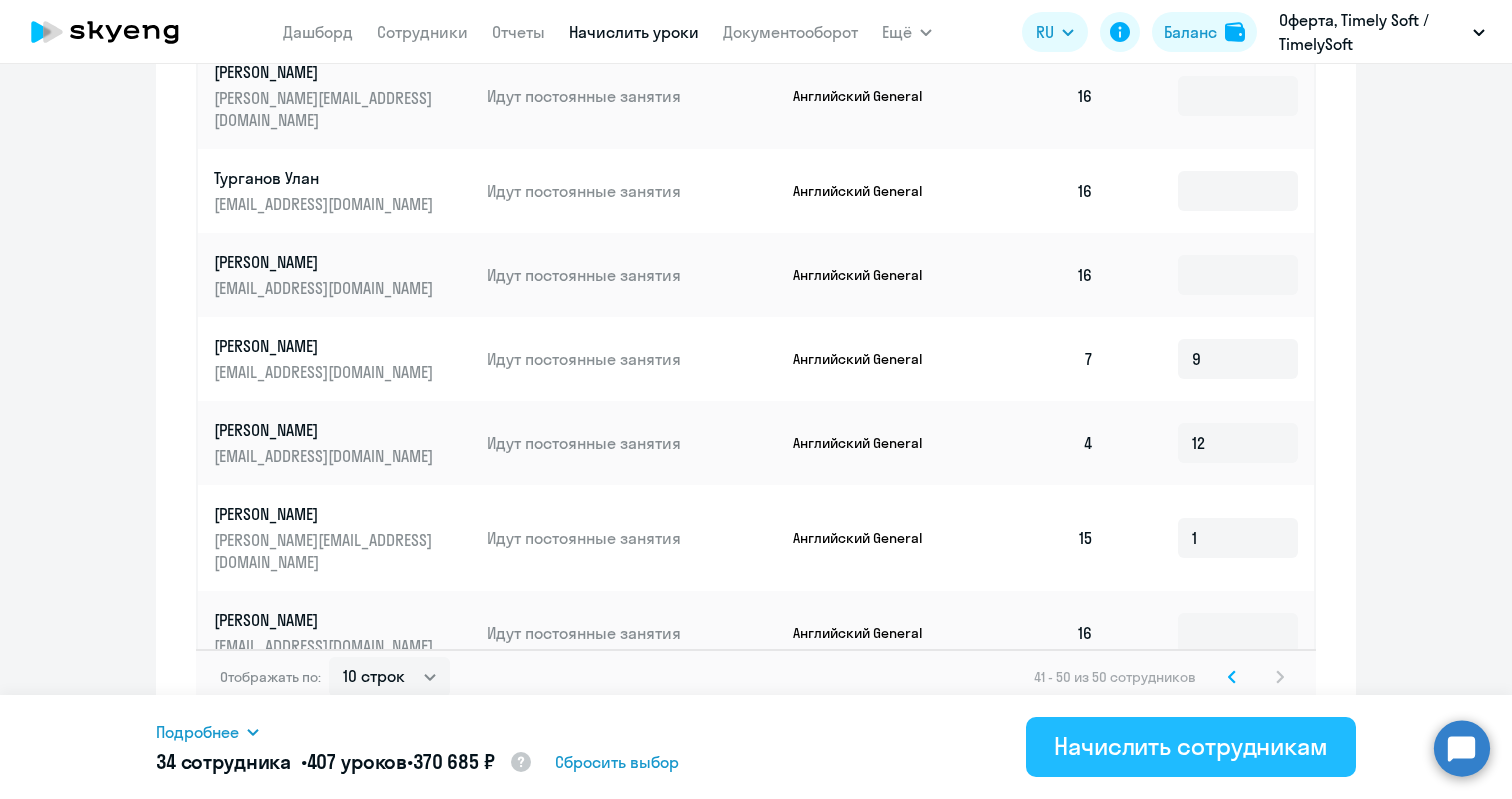 click on "Начислить сотрудникам" at bounding box center [1191, 746] 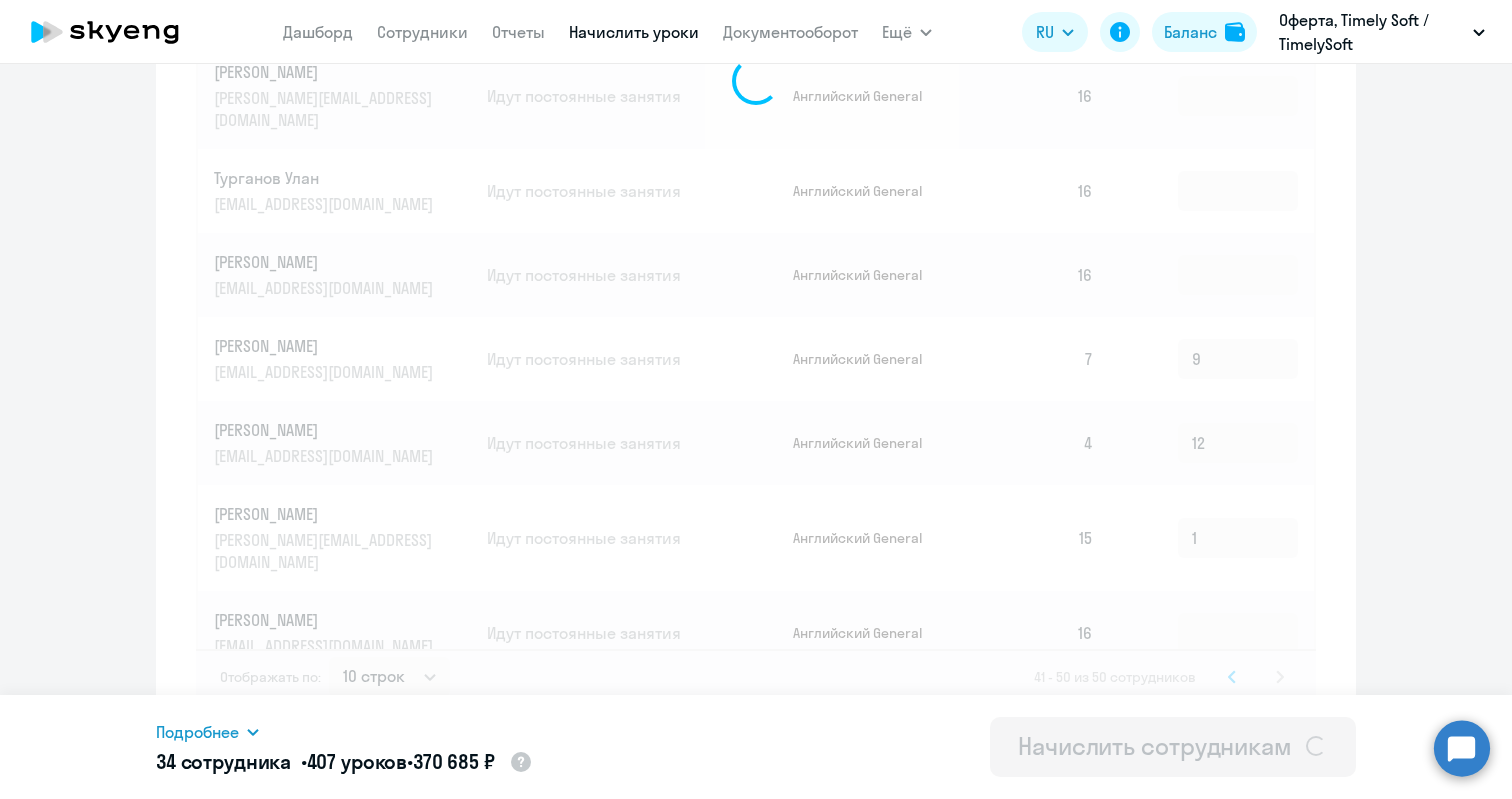 type 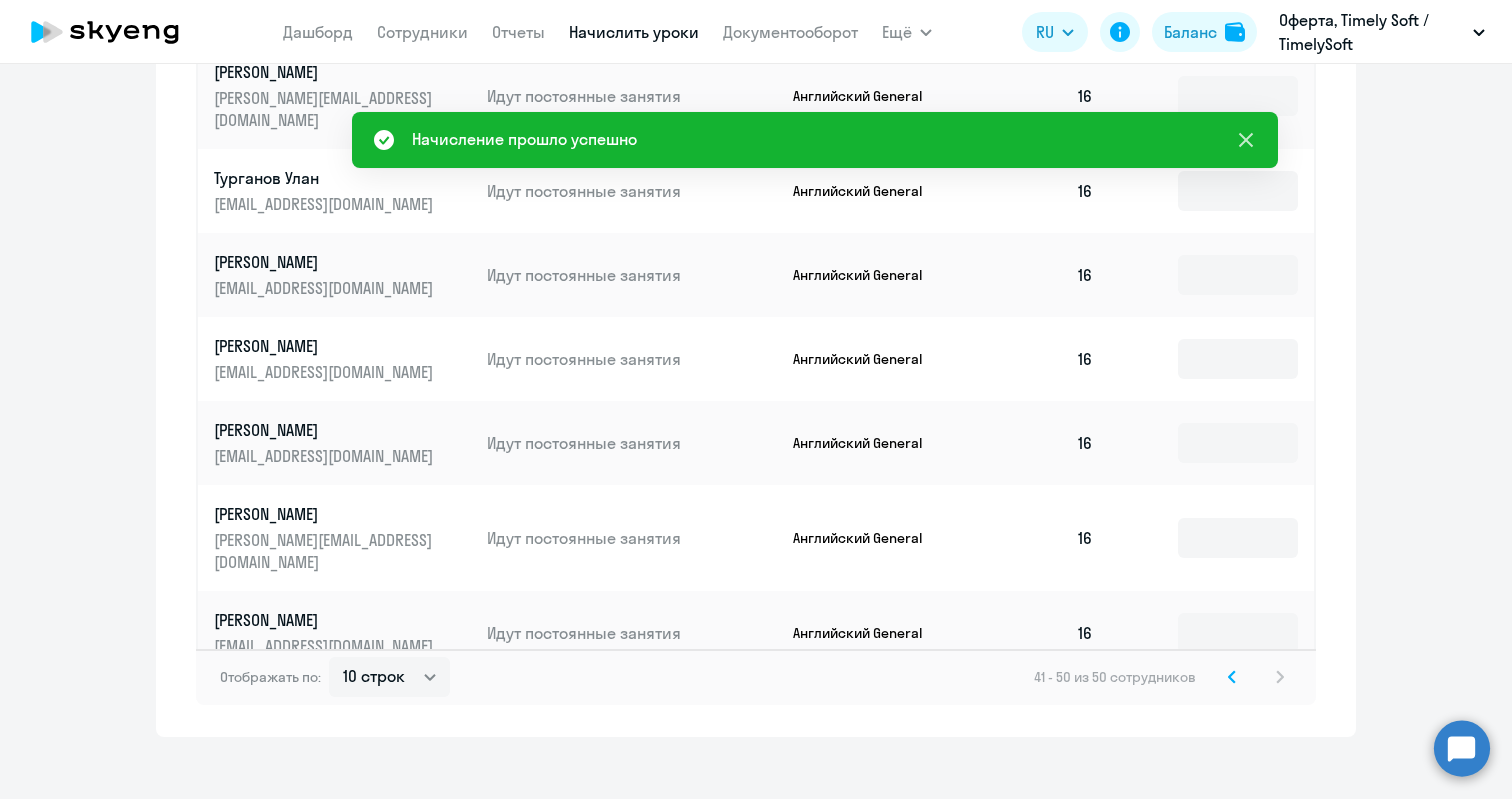 click 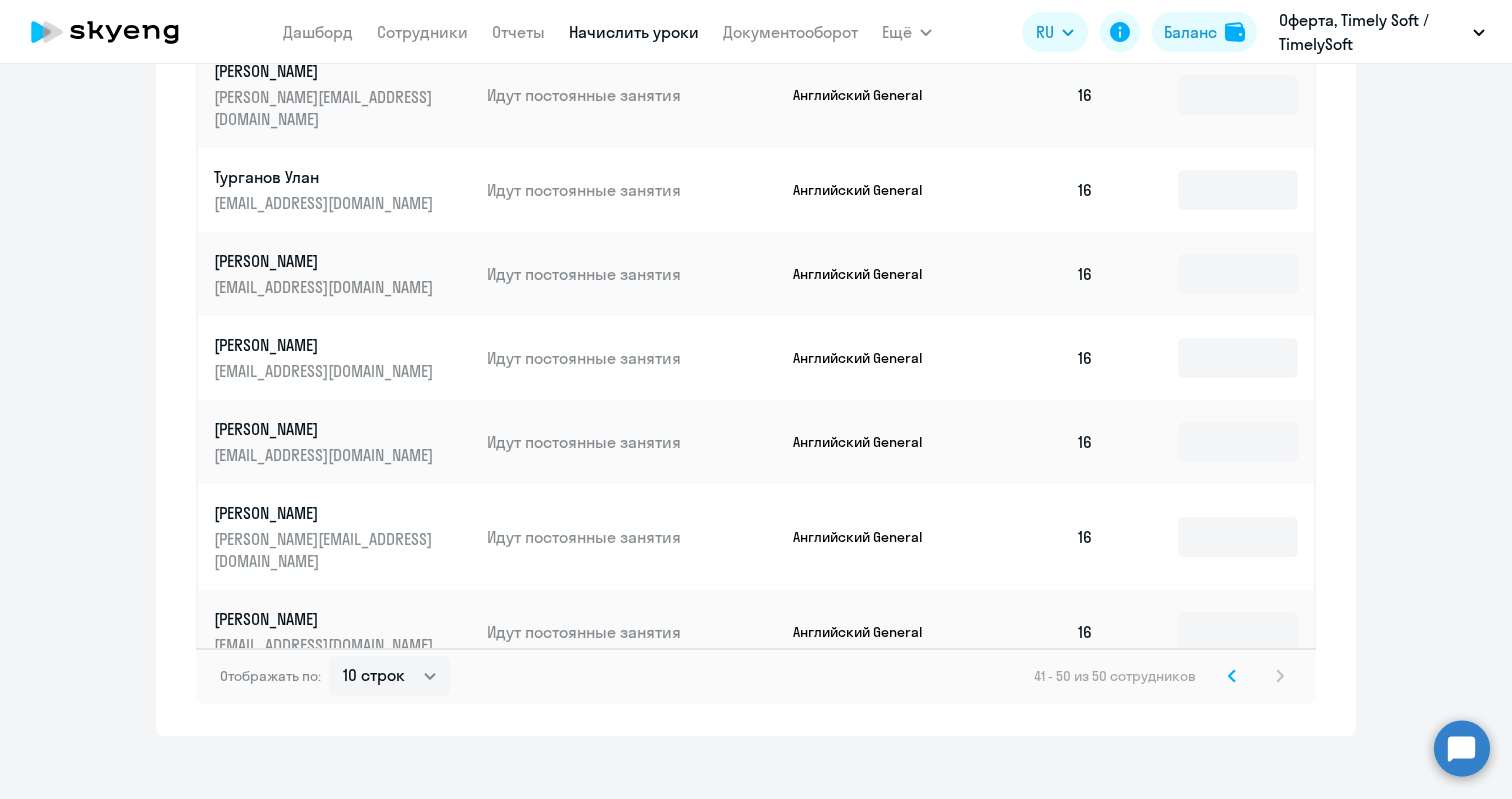 scroll, scrollTop: 1169, scrollLeft: 0, axis: vertical 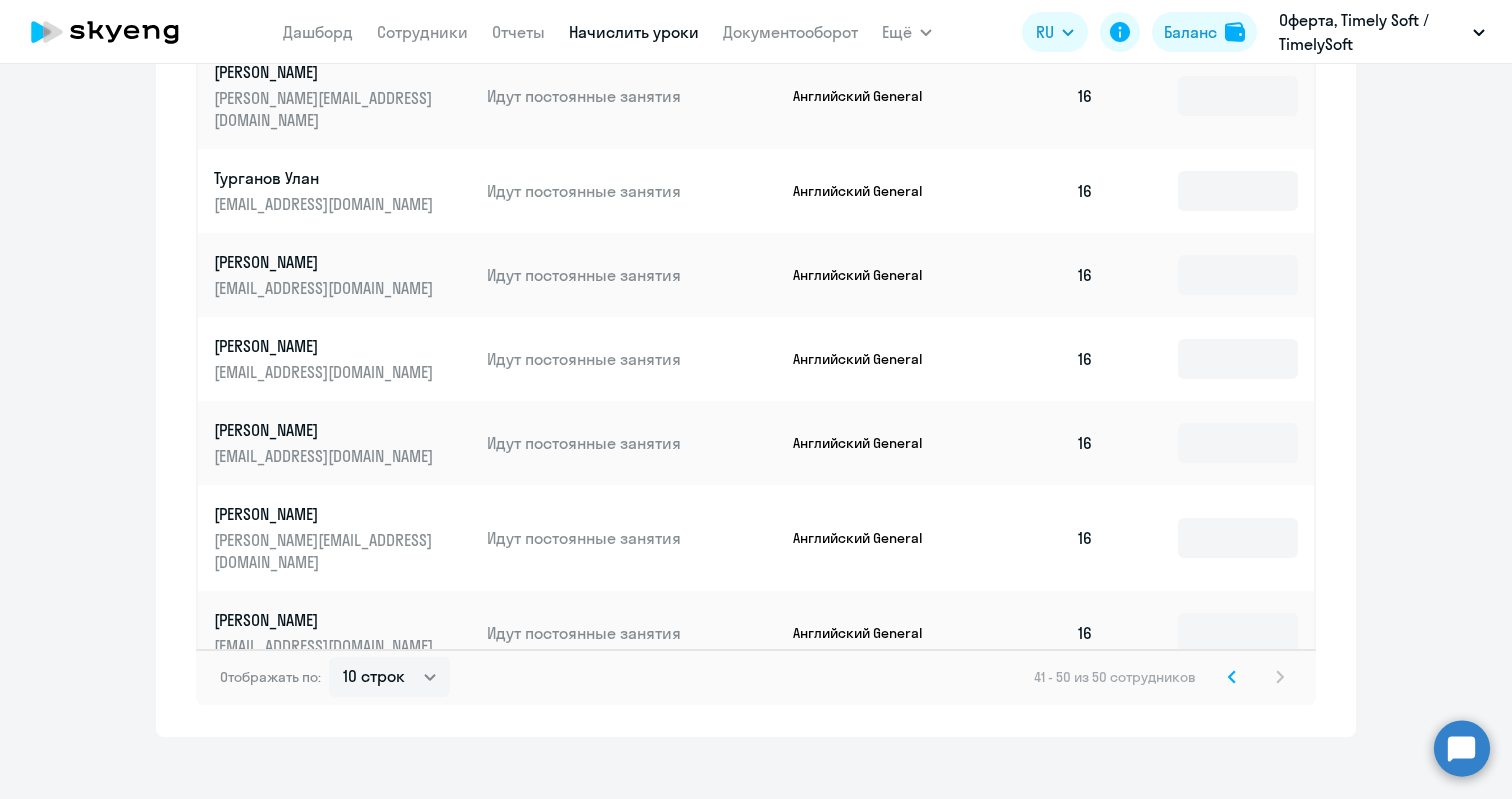 click on "41 - 50 из 50 сотрудников" 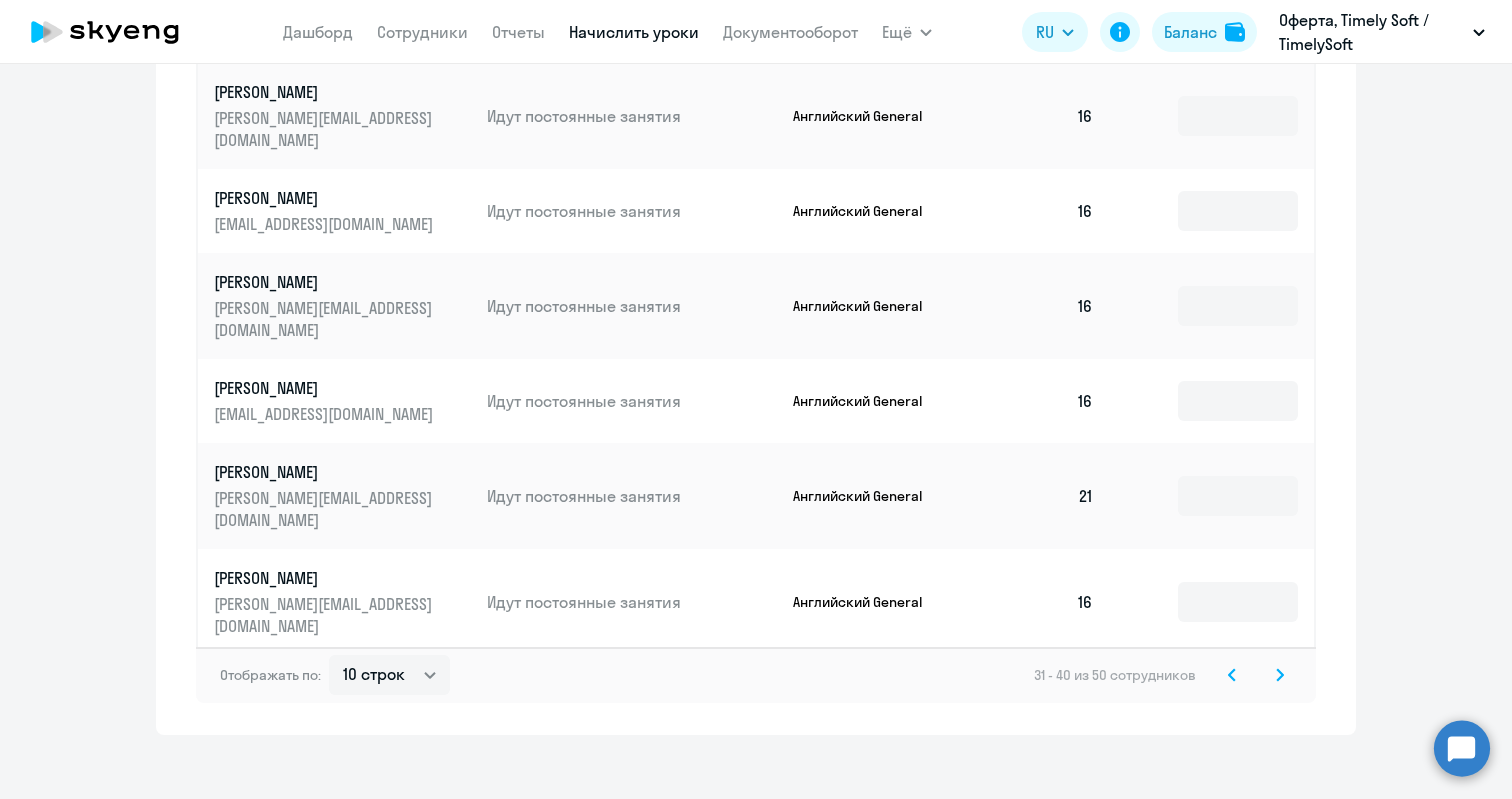 scroll, scrollTop: 1169, scrollLeft: 0, axis: vertical 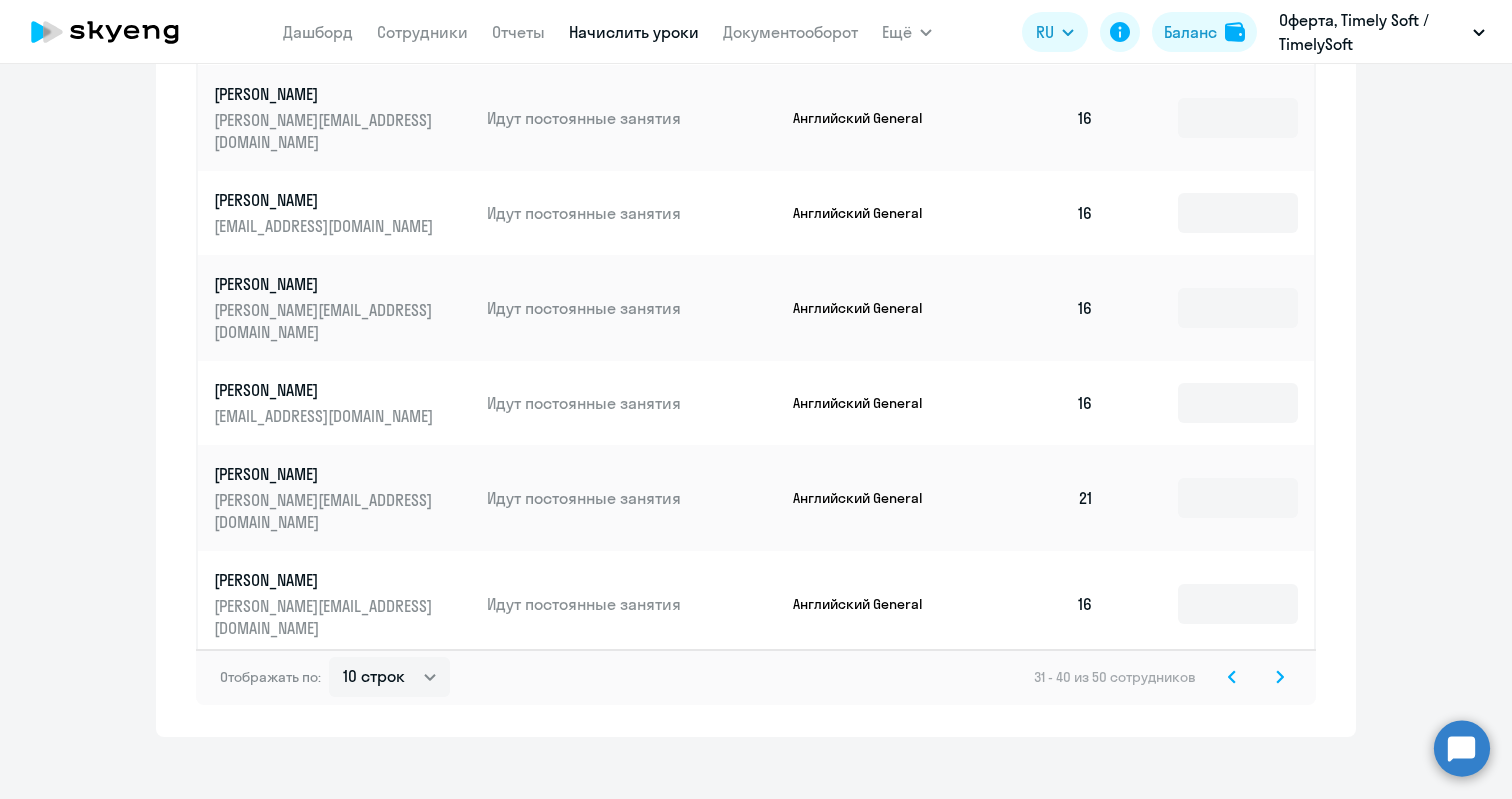 click 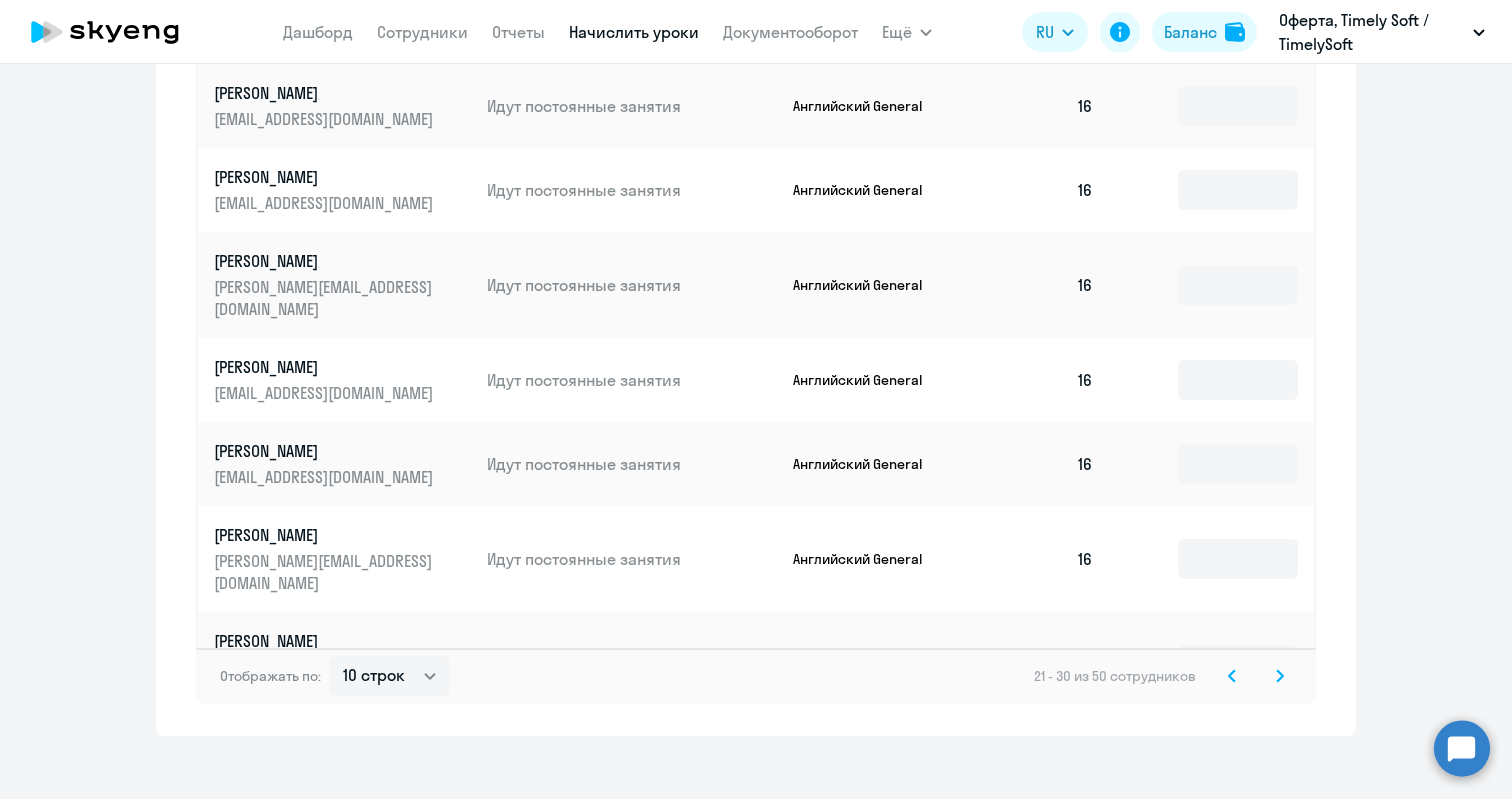 scroll, scrollTop: 1169, scrollLeft: 0, axis: vertical 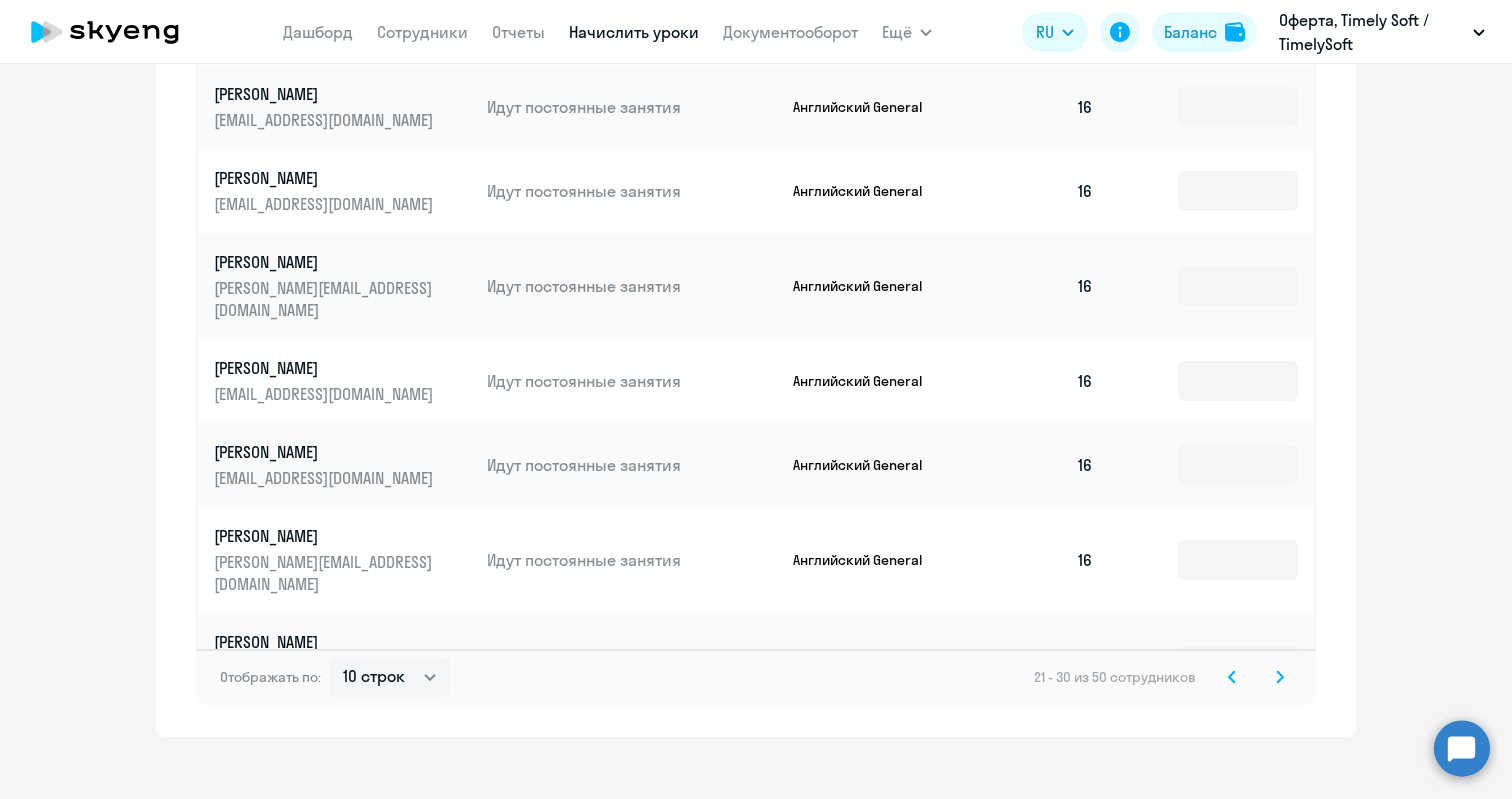 click 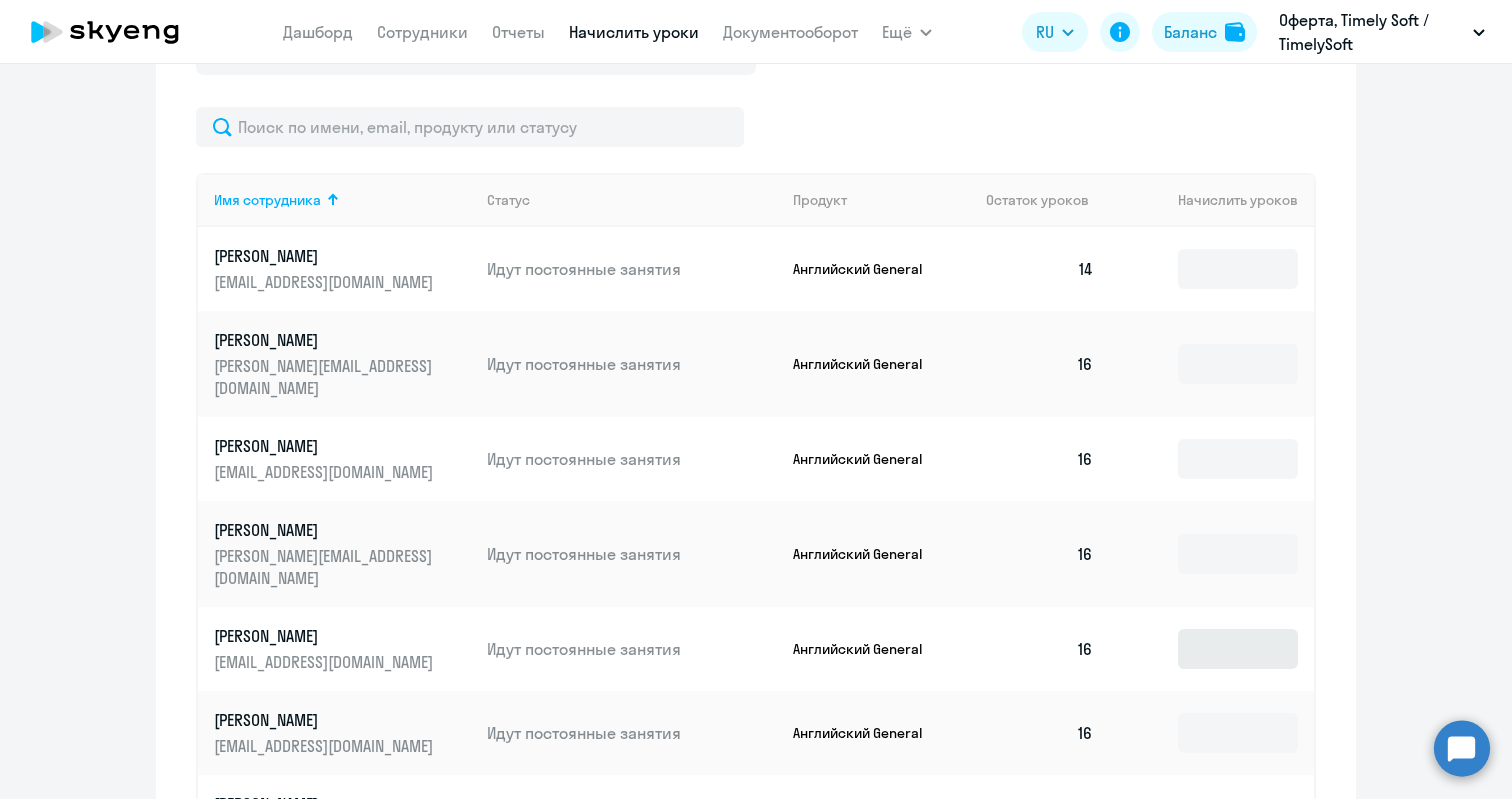 scroll, scrollTop: 731, scrollLeft: 0, axis: vertical 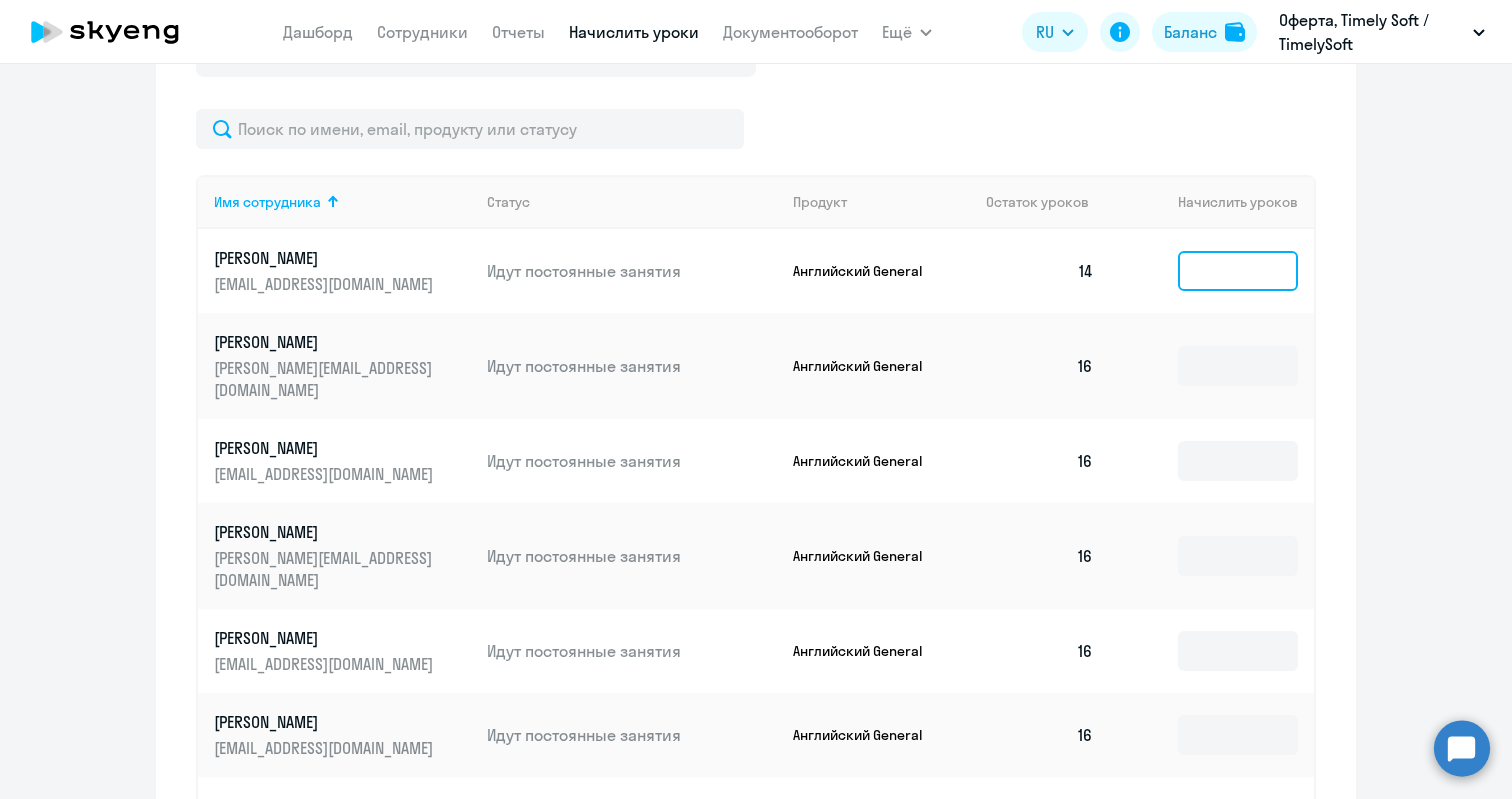 click 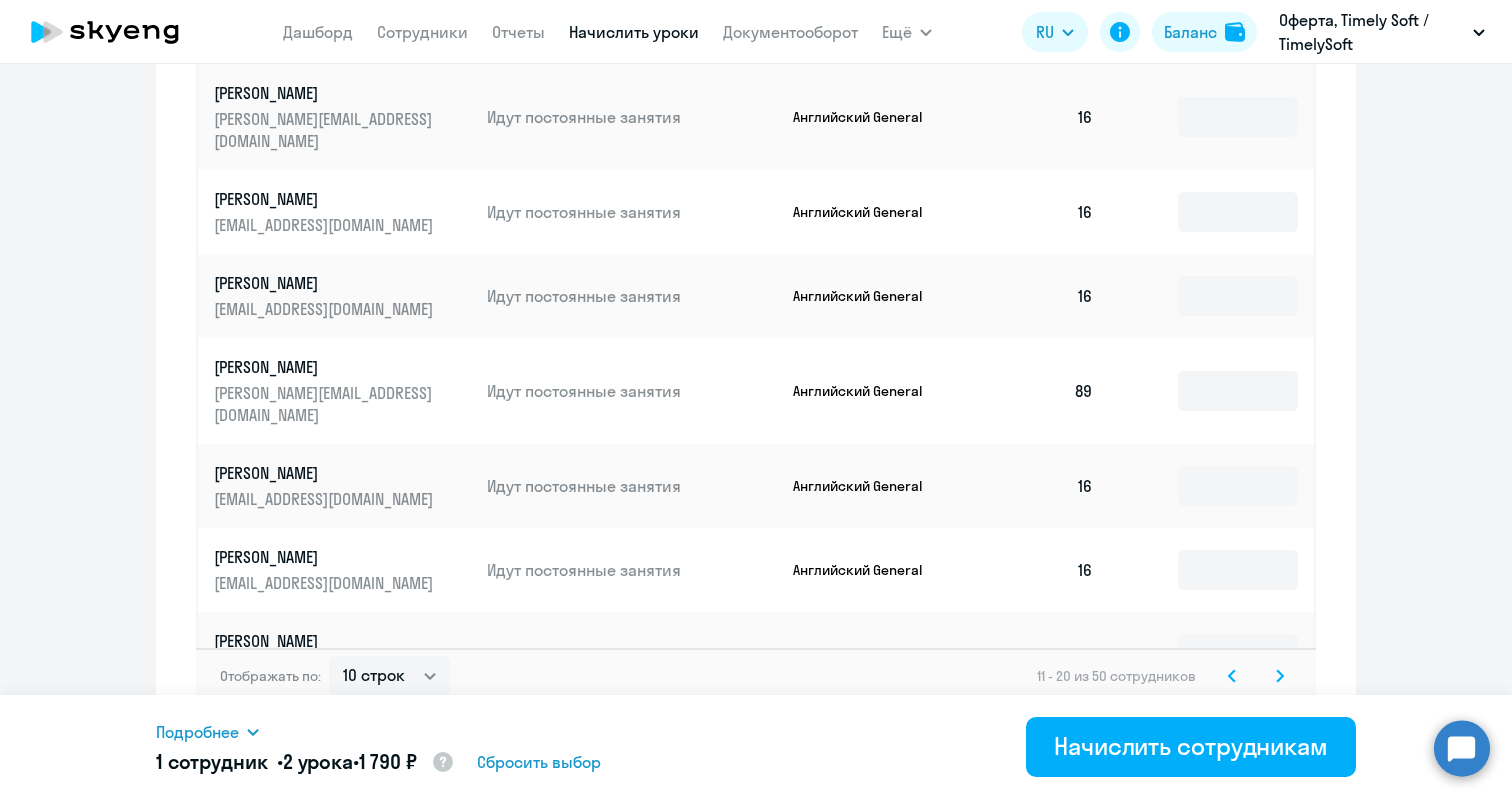 scroll, scrollTop: 1169, scrollLeft: 0, axis: vertical 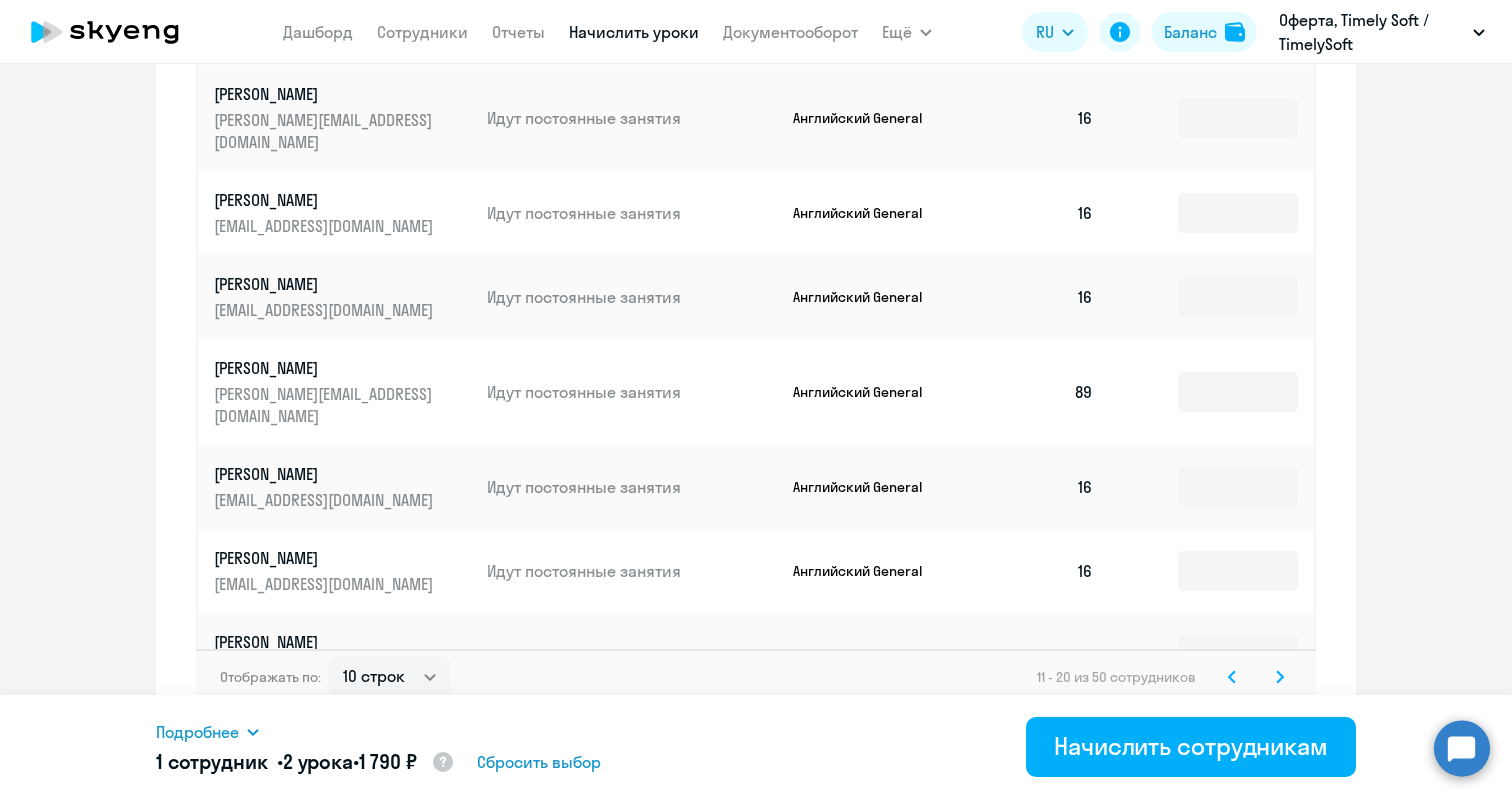 type on "2" 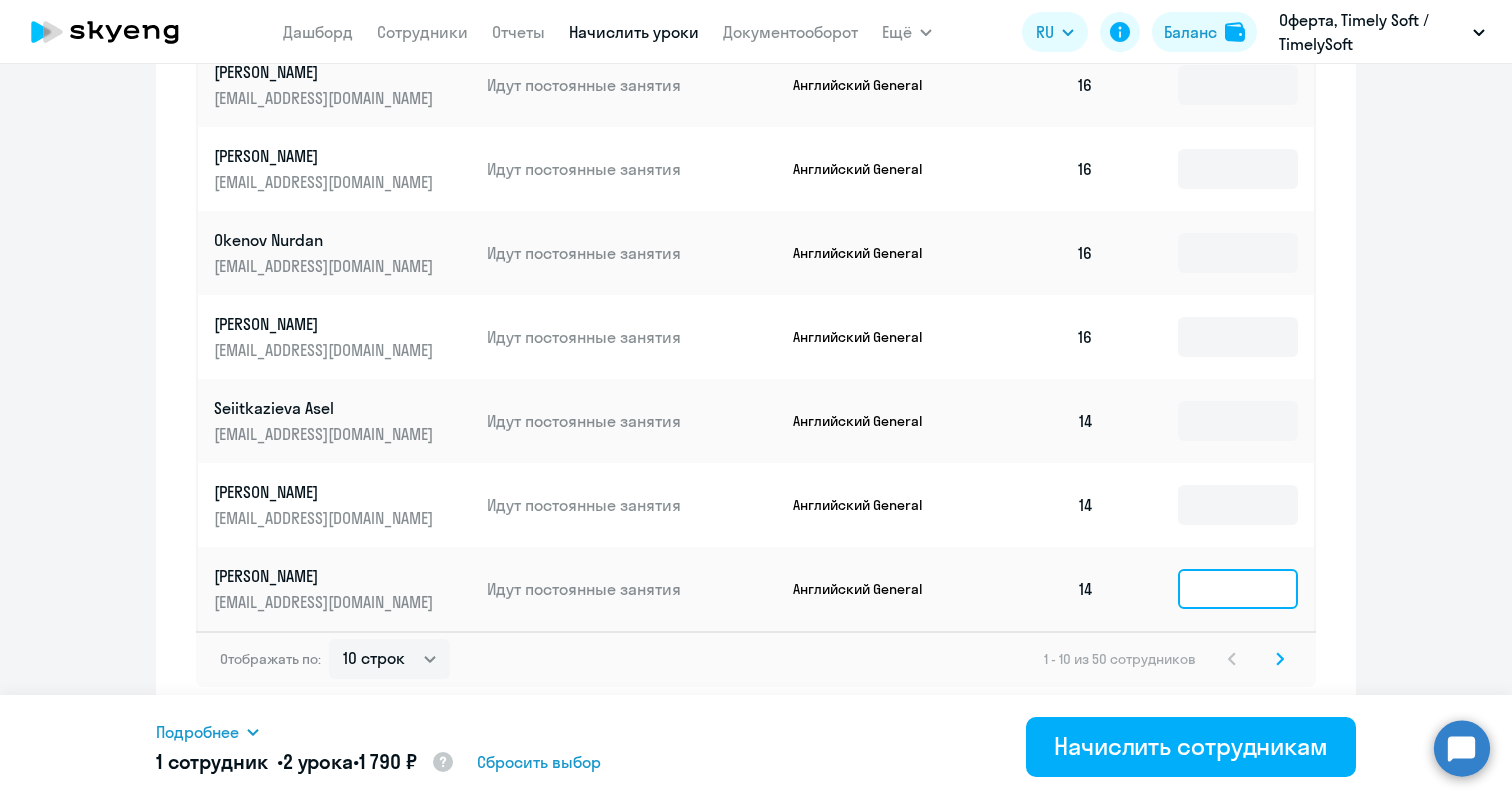 click 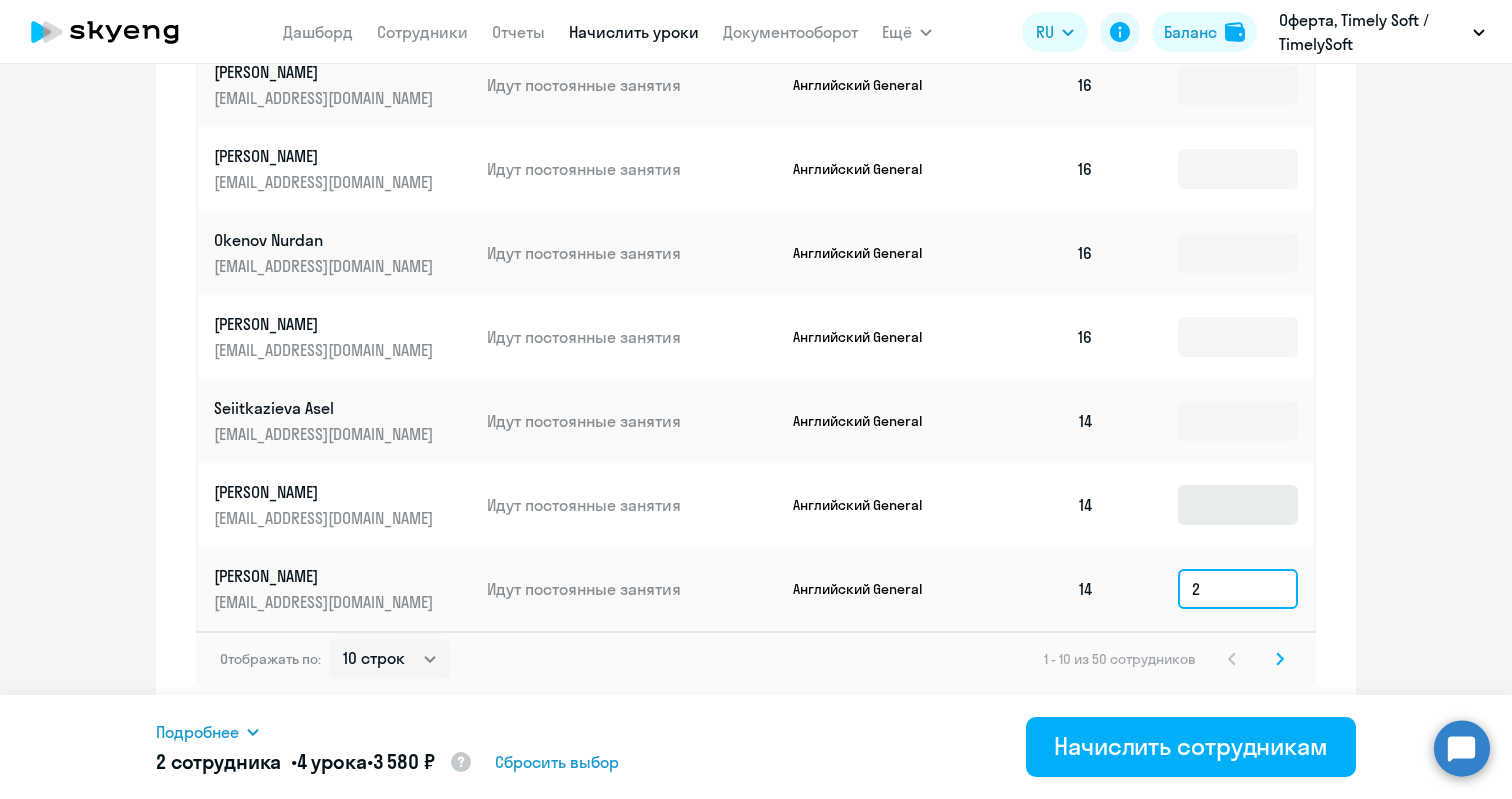 type on "2" 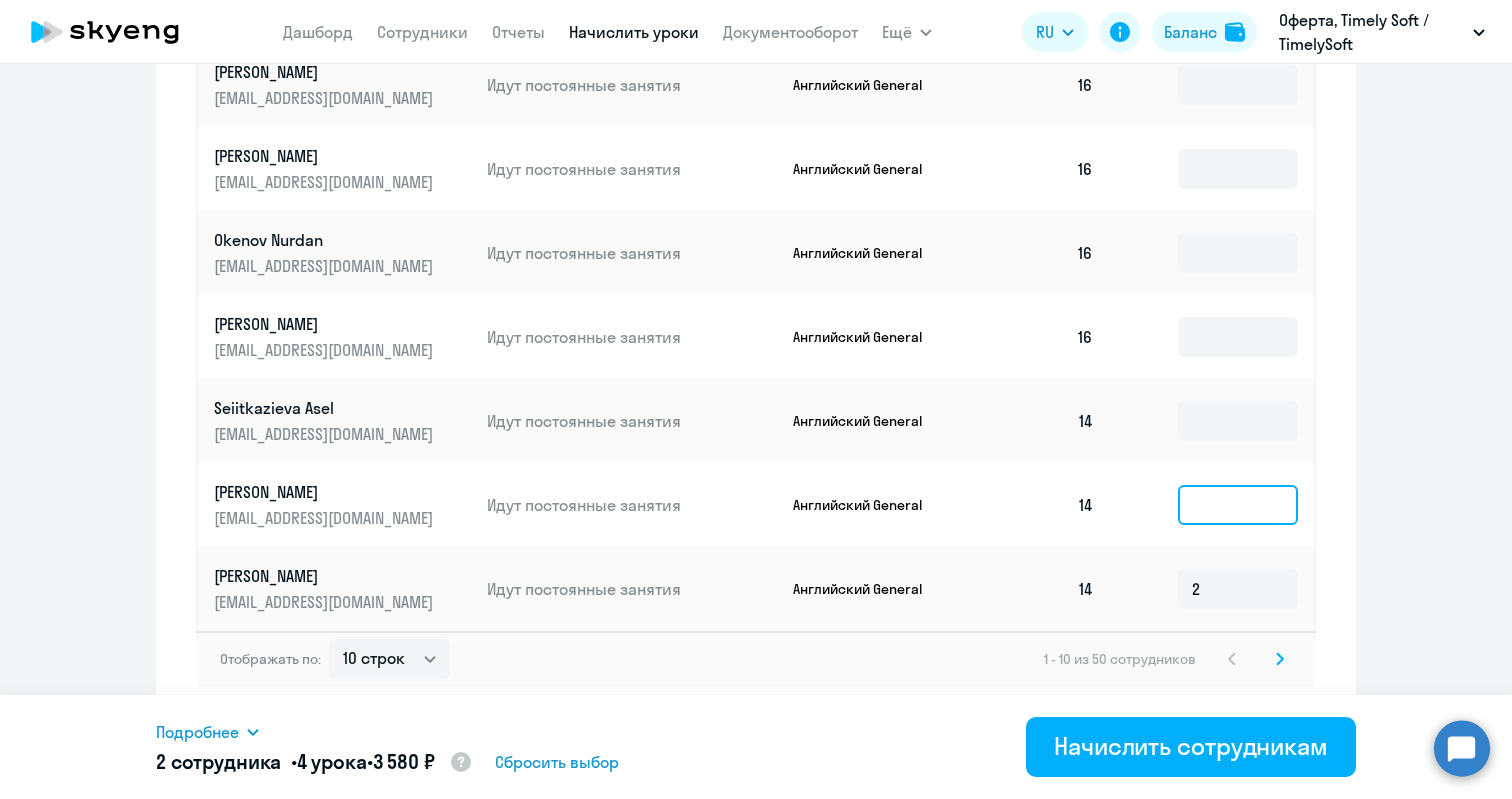 click 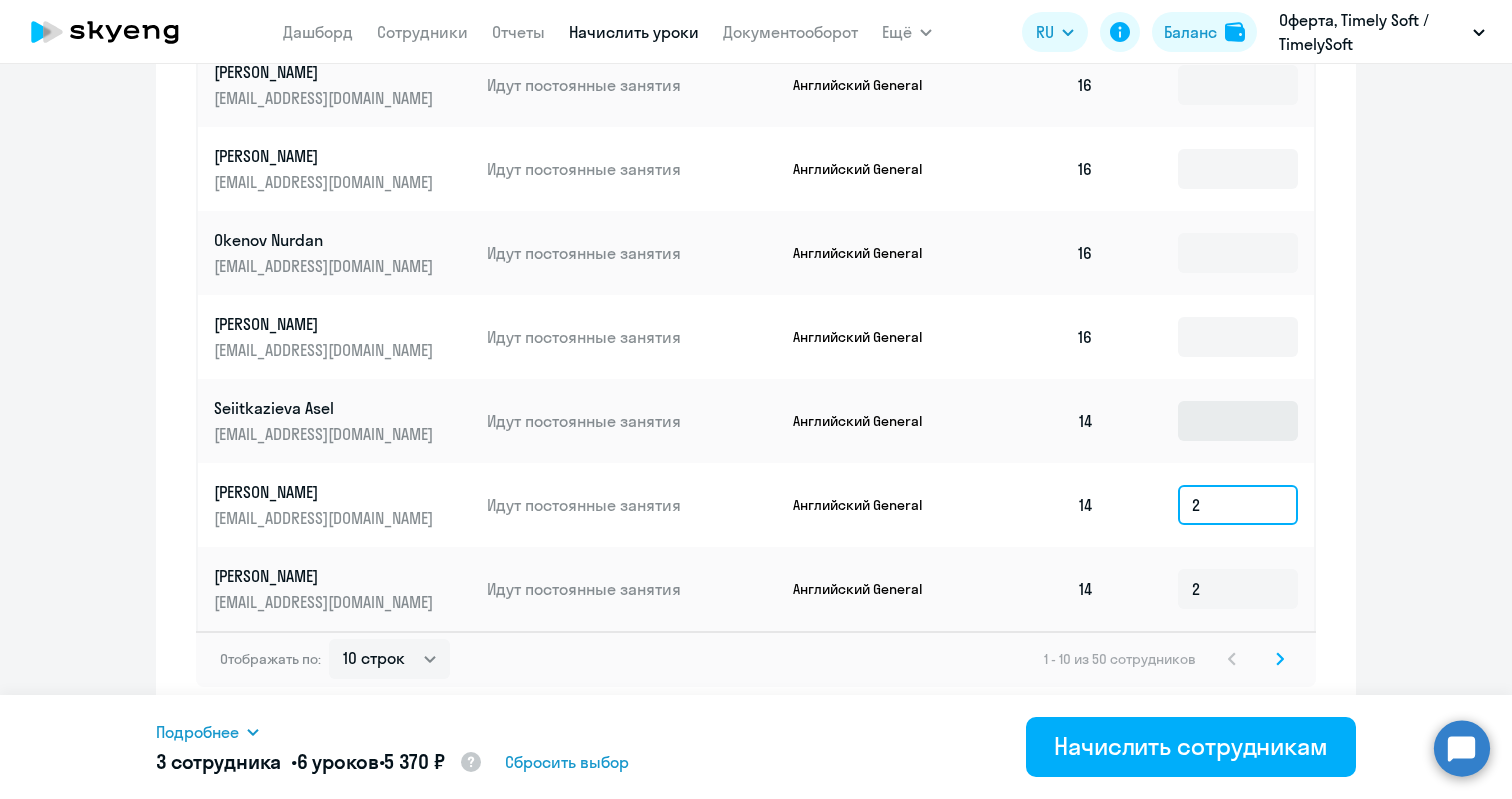 type on "2" 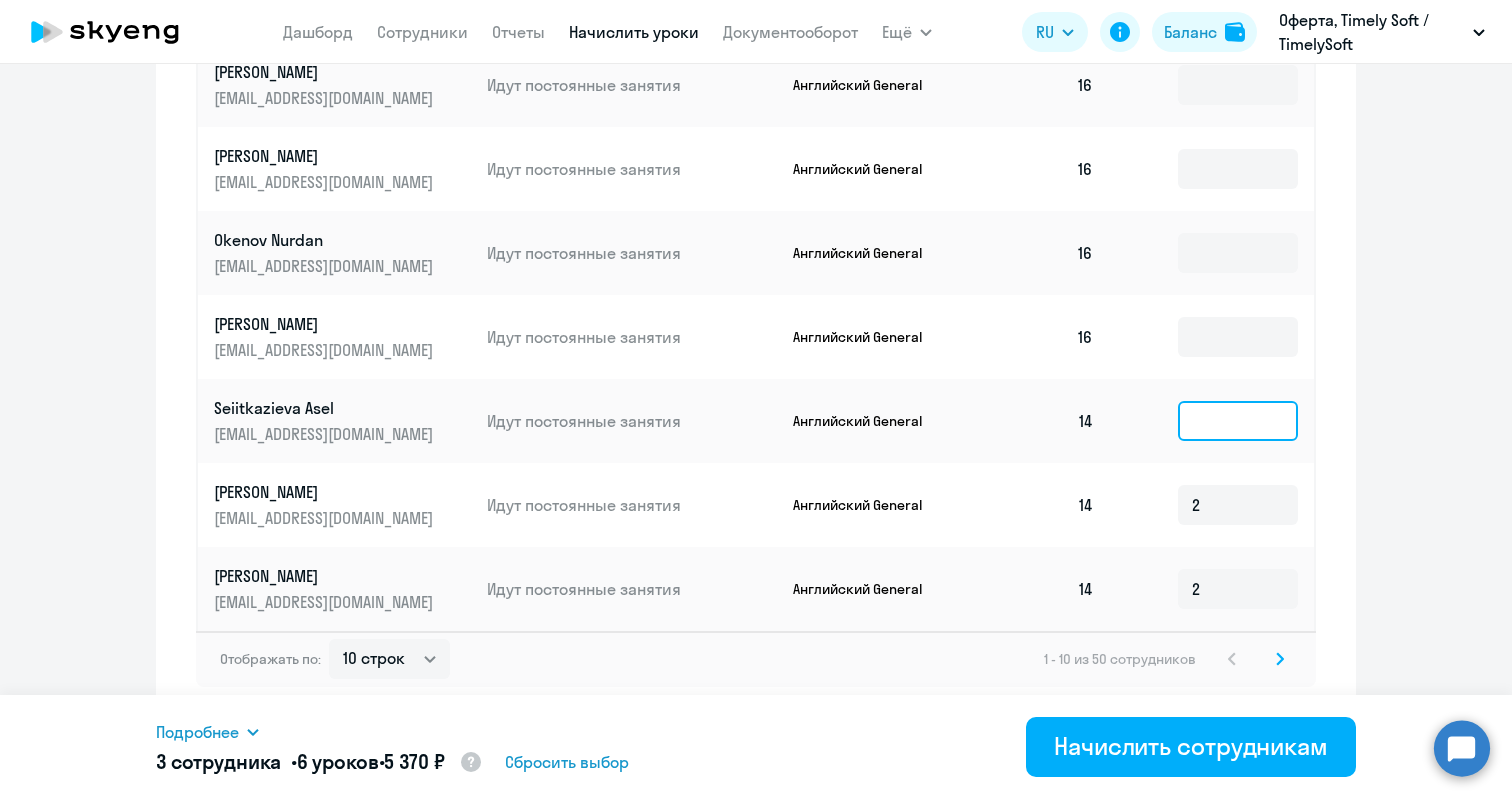click 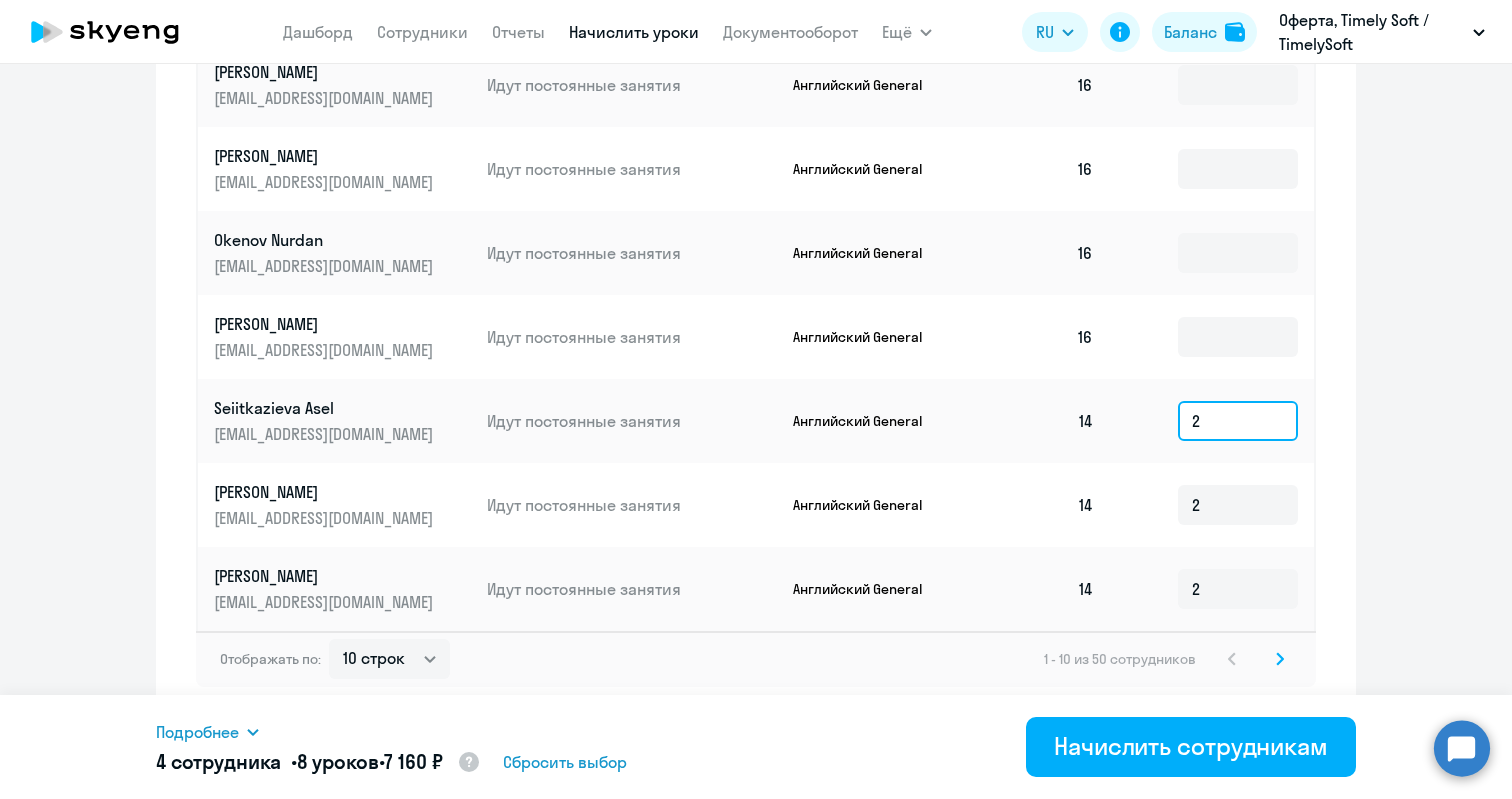 scroll, scrollTop: 1169, scrollLeft: 0, axis: vertical 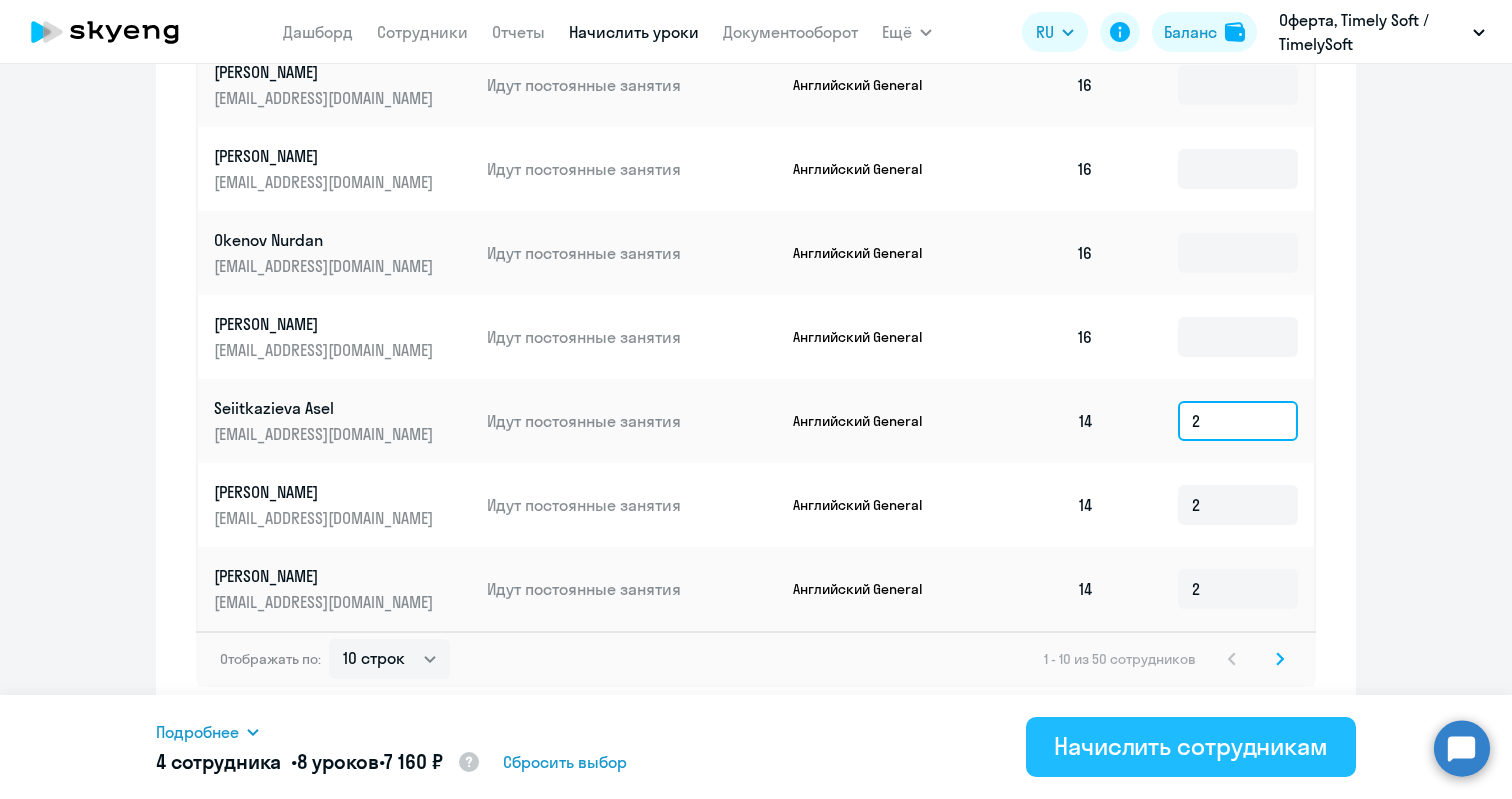 type on "2" 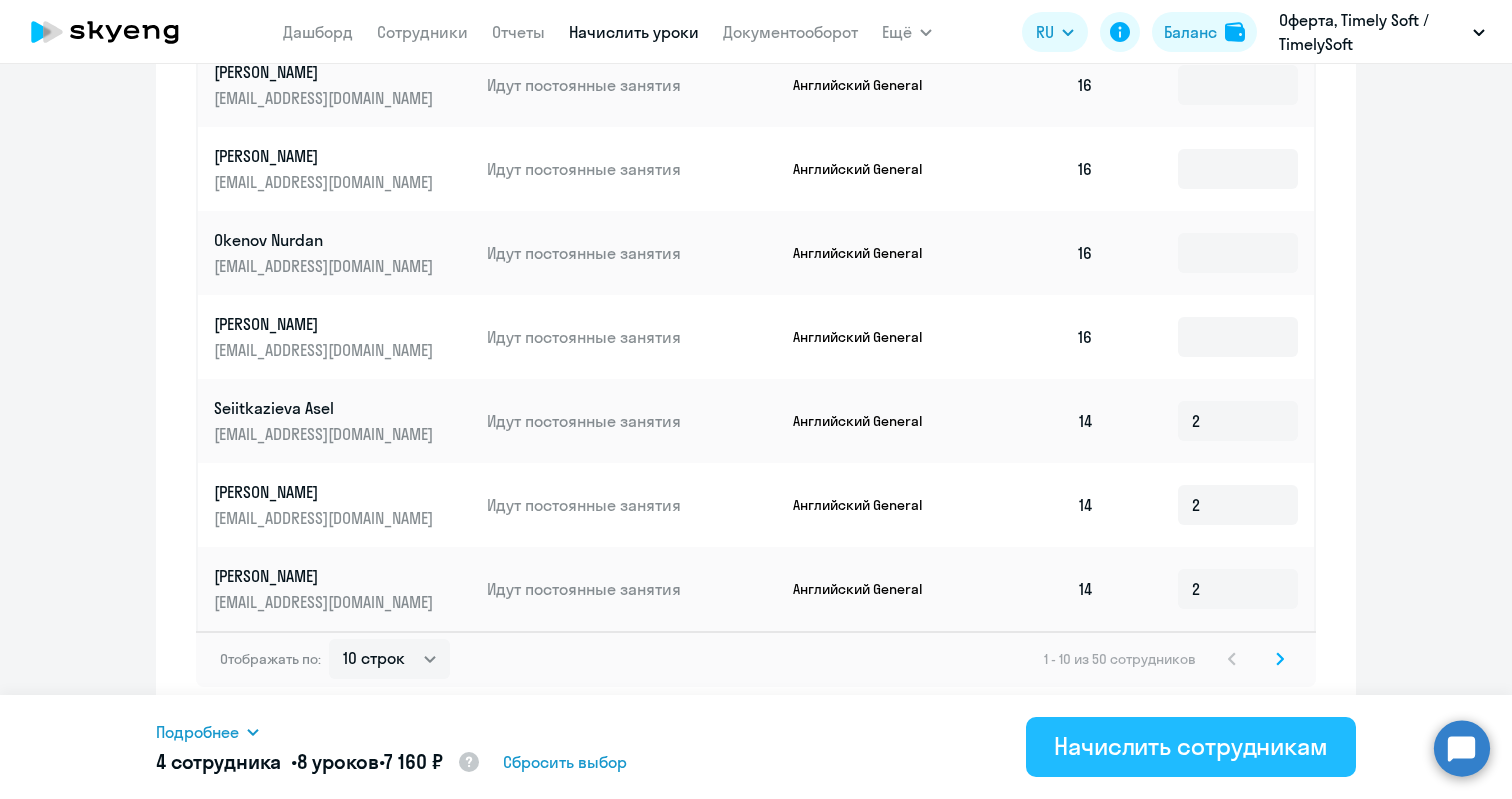 click on "Начислить сотрудникам" at bounding box center [1191, 746] 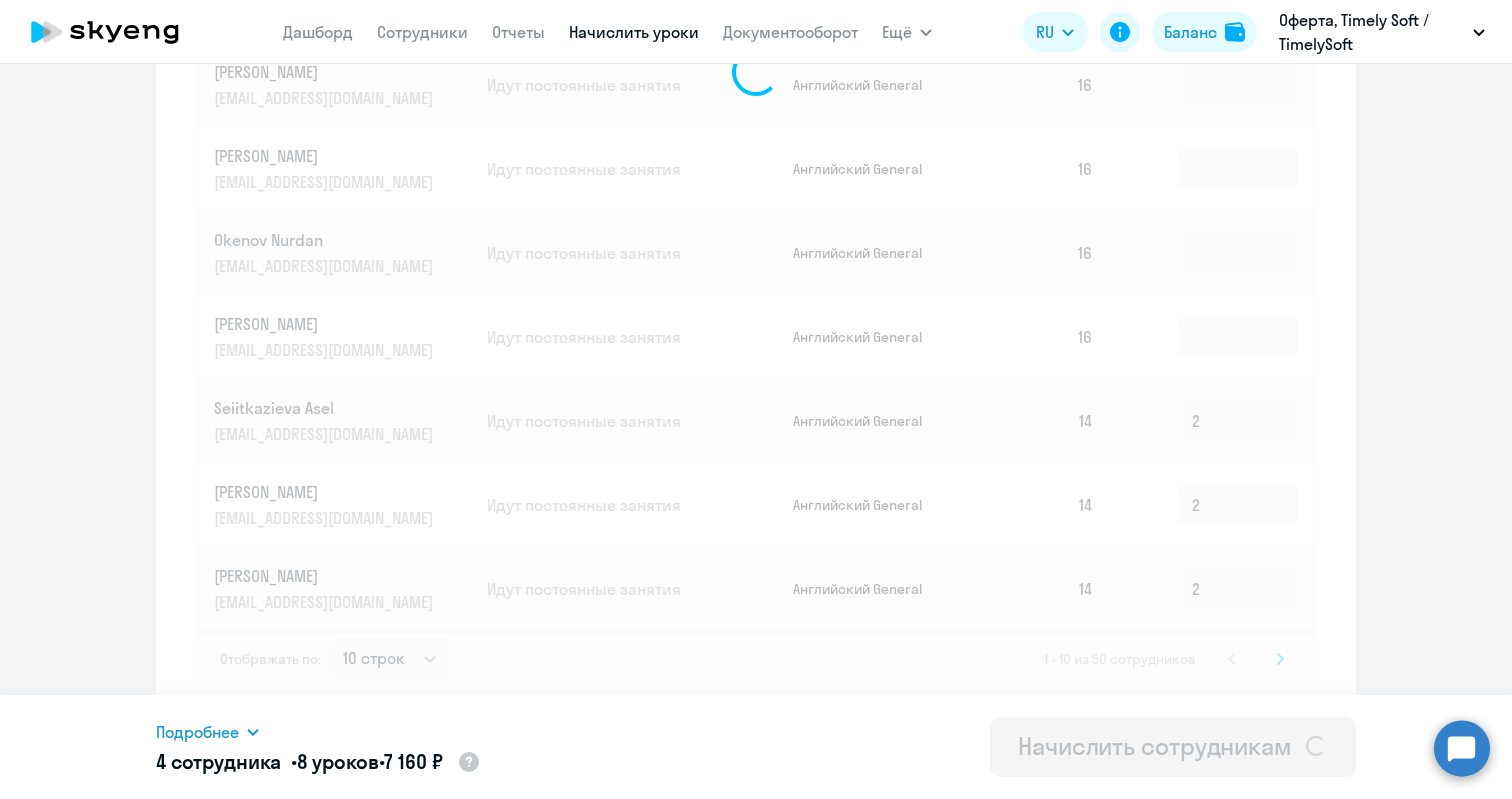 type 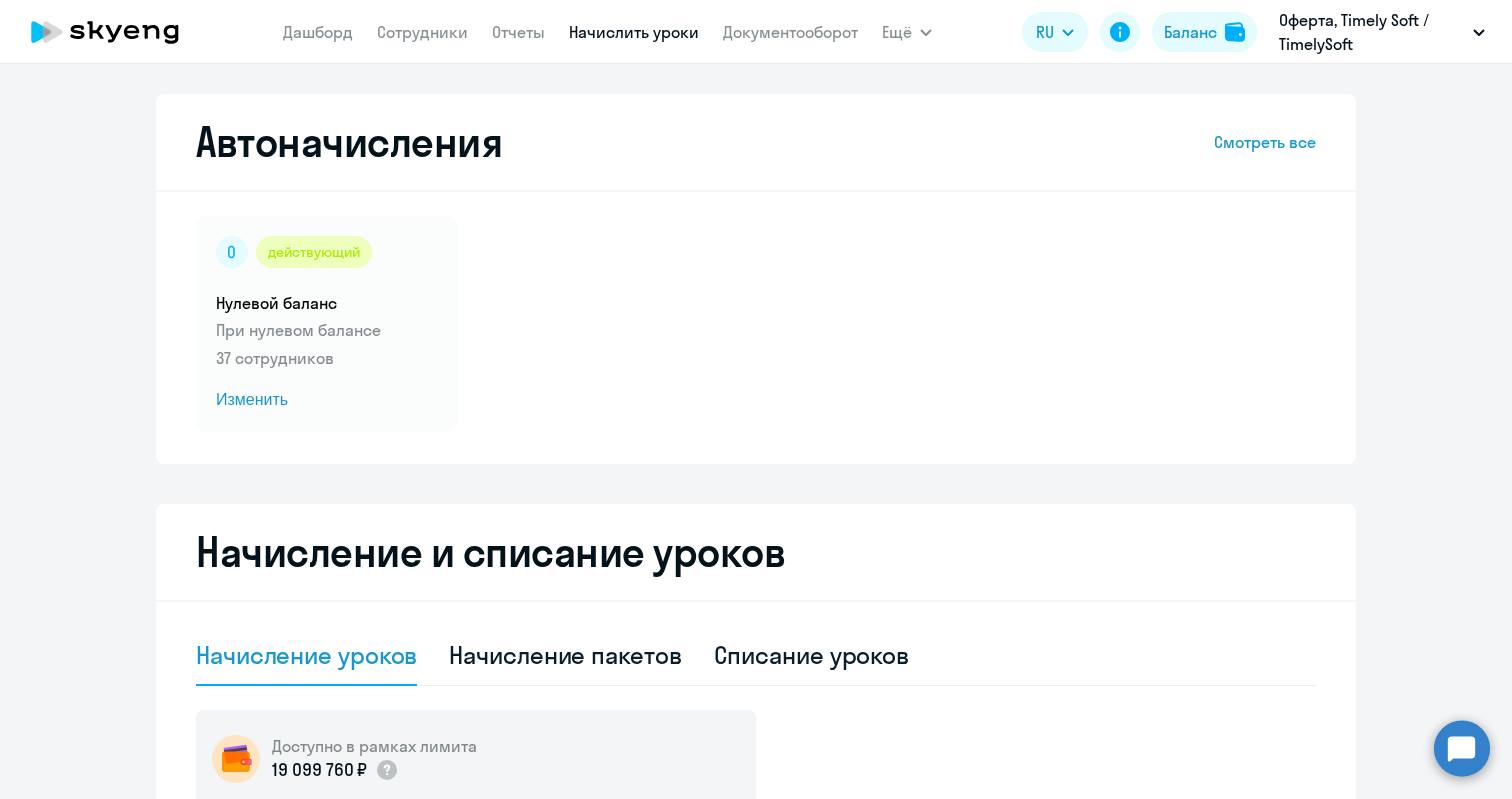 scroll, scrollTop: 0, scrollLeft: 0, axis: both 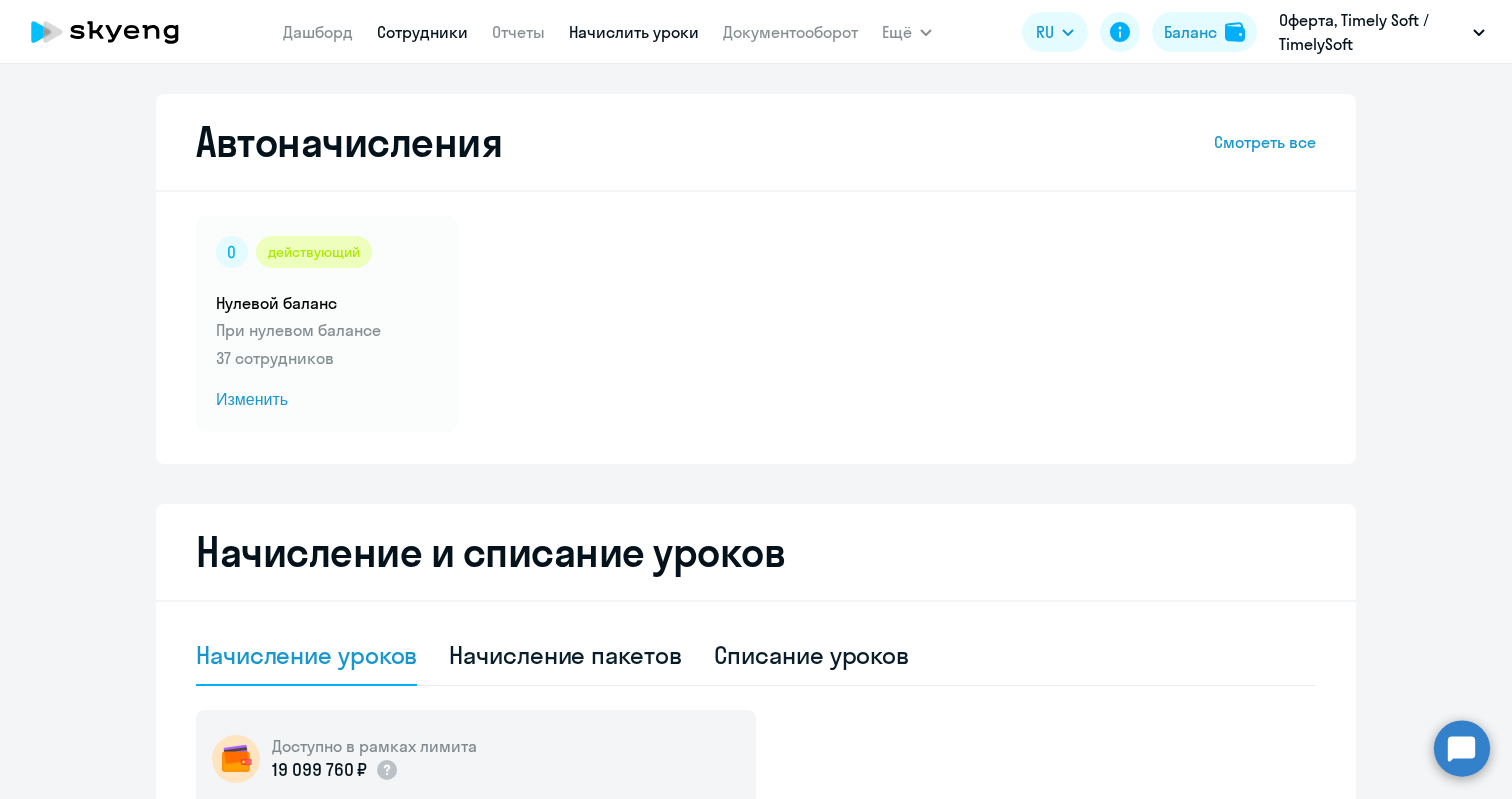 click on "Сотрудники" at bounding box center [422, 32] 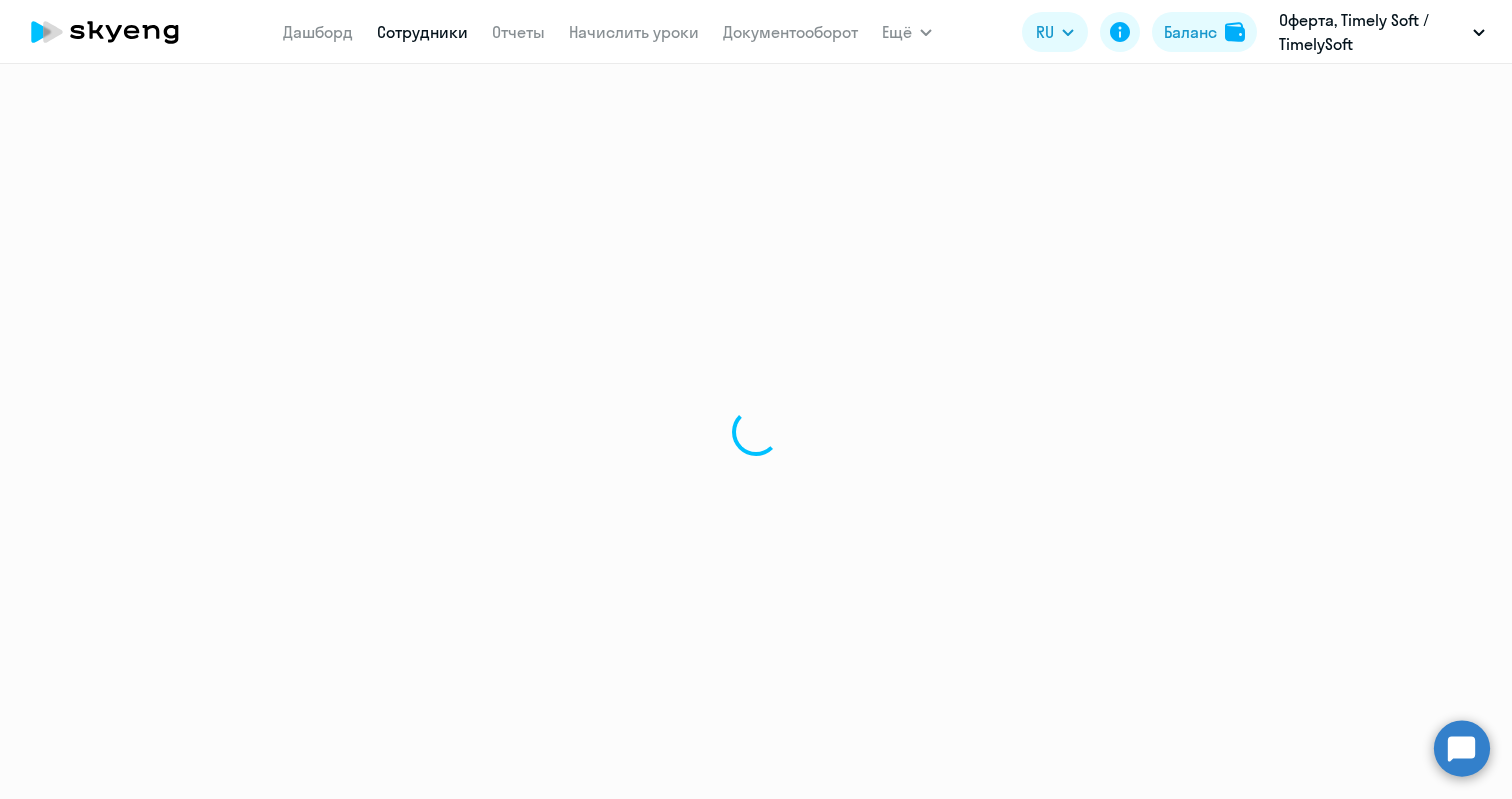 select on "30" 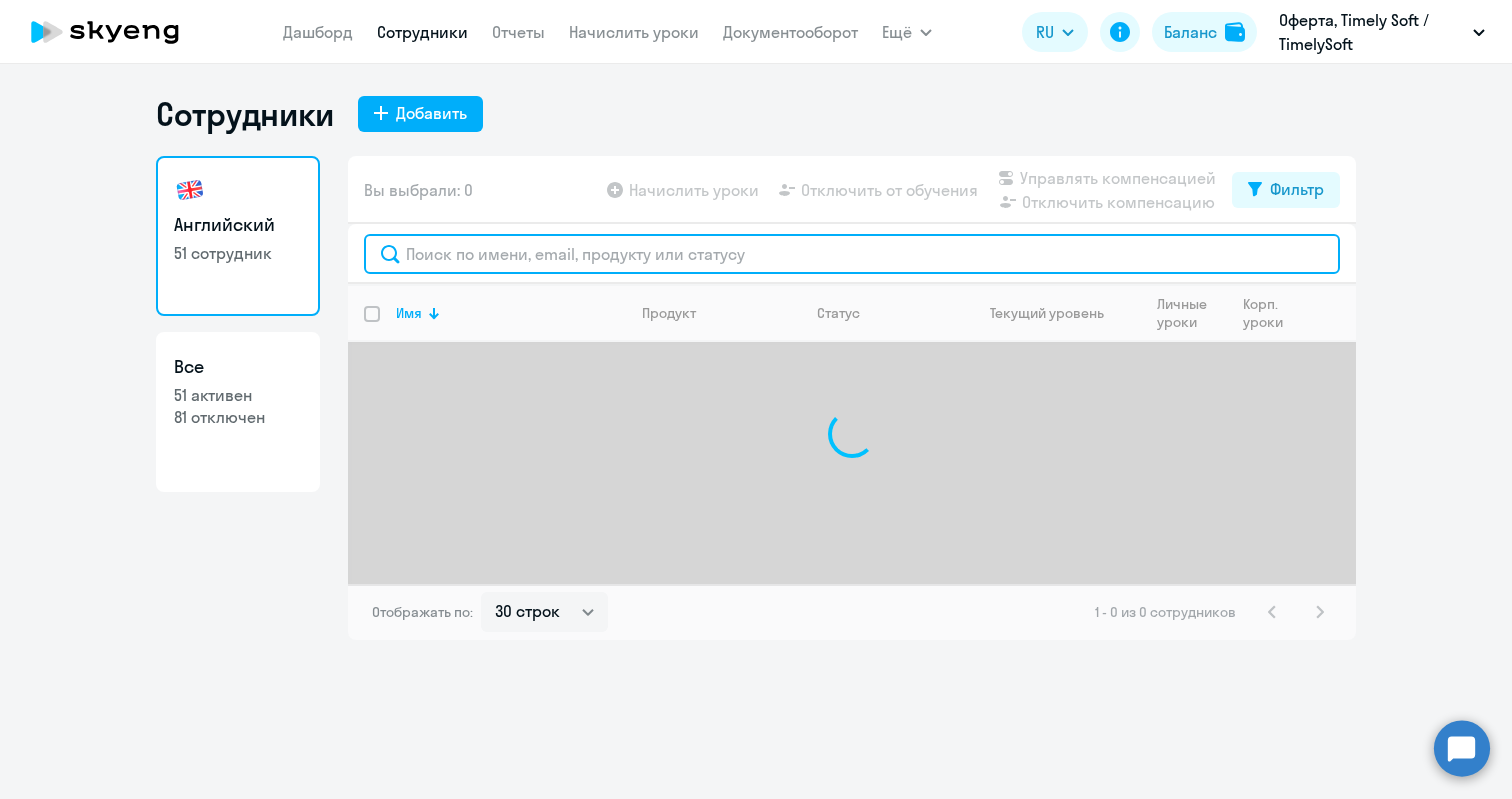 click 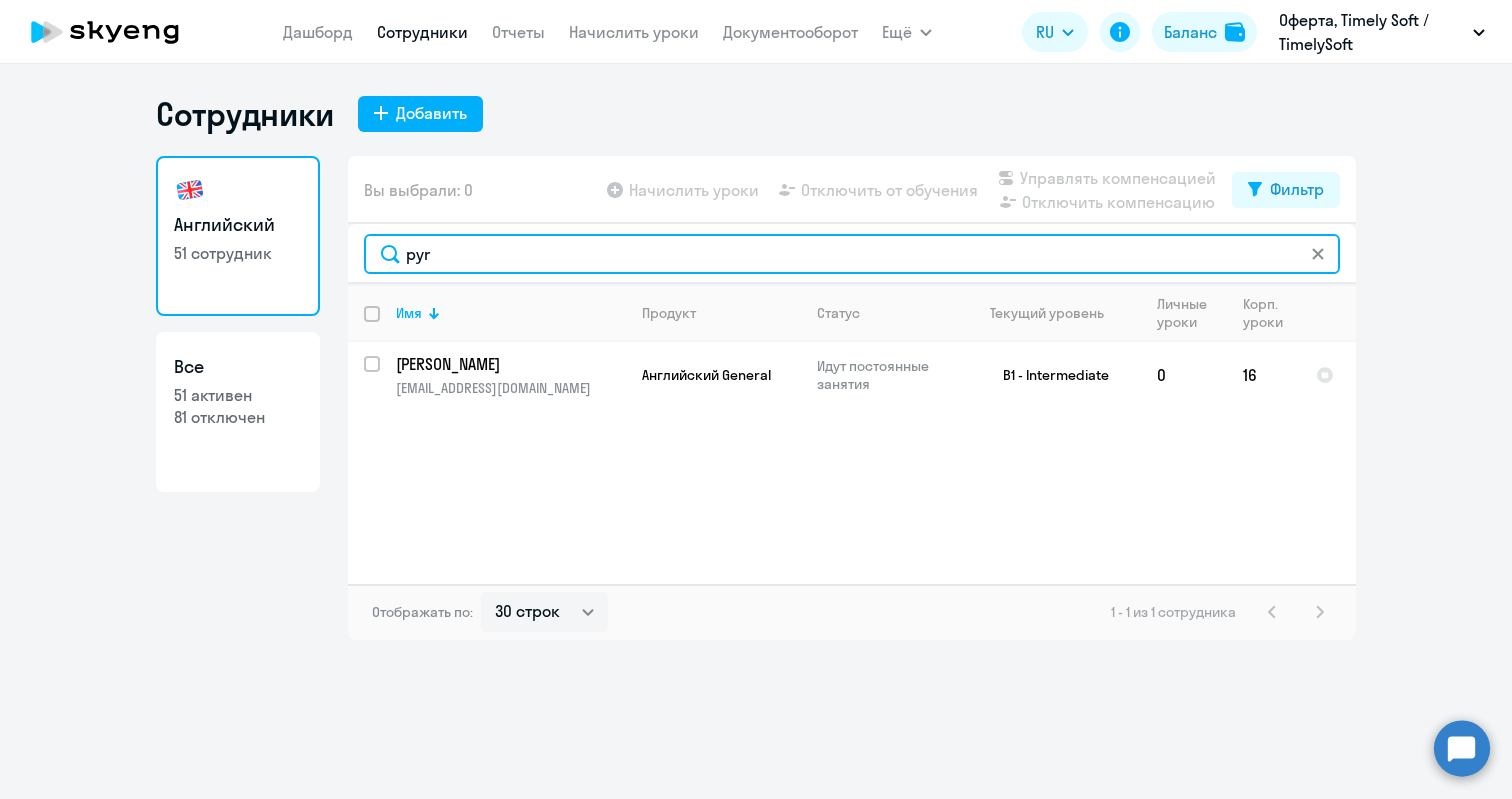 type on "pyr" 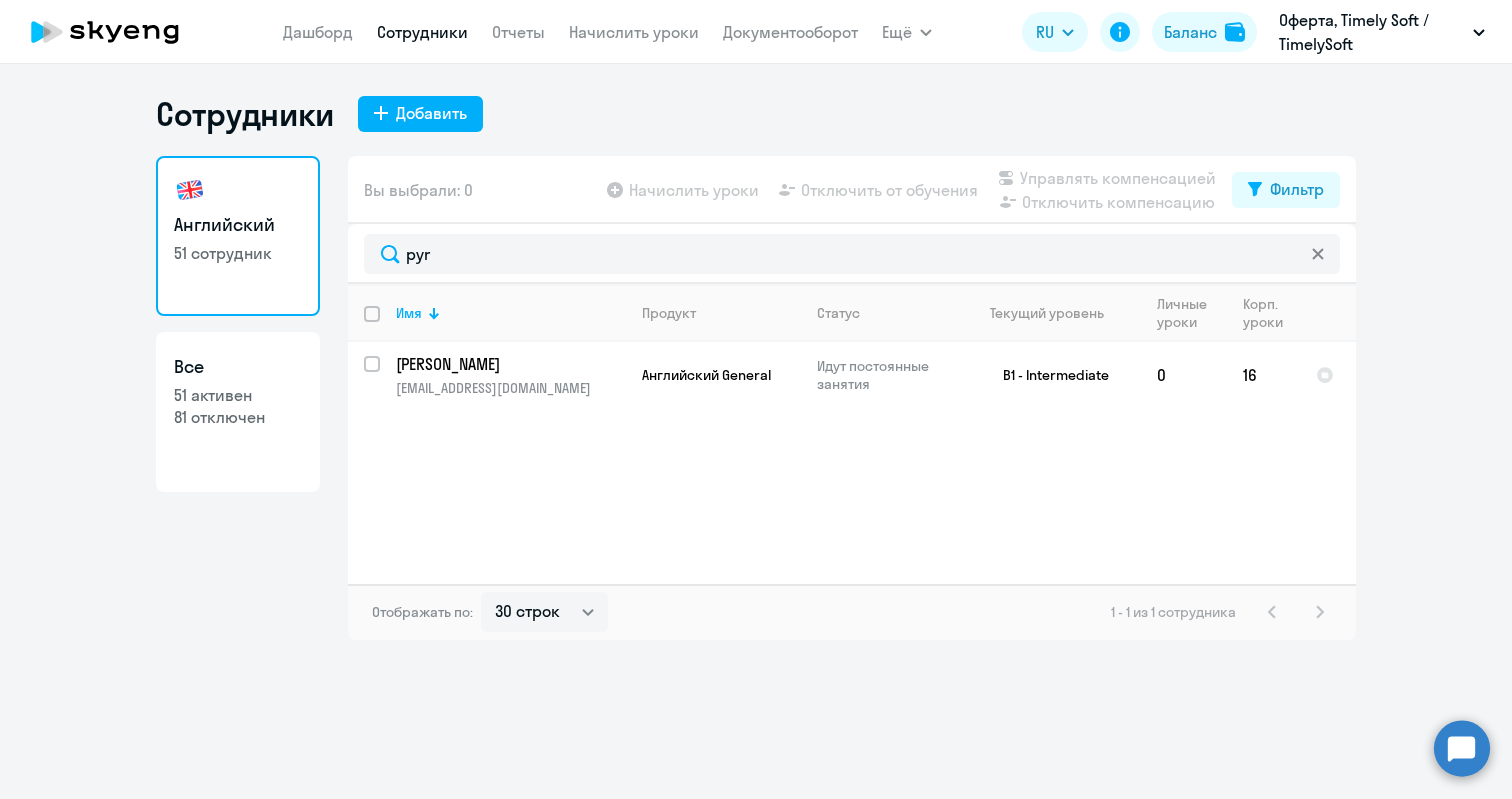 click on "Английский   51 сотрудник  Все  51 активен   81 отключен" 